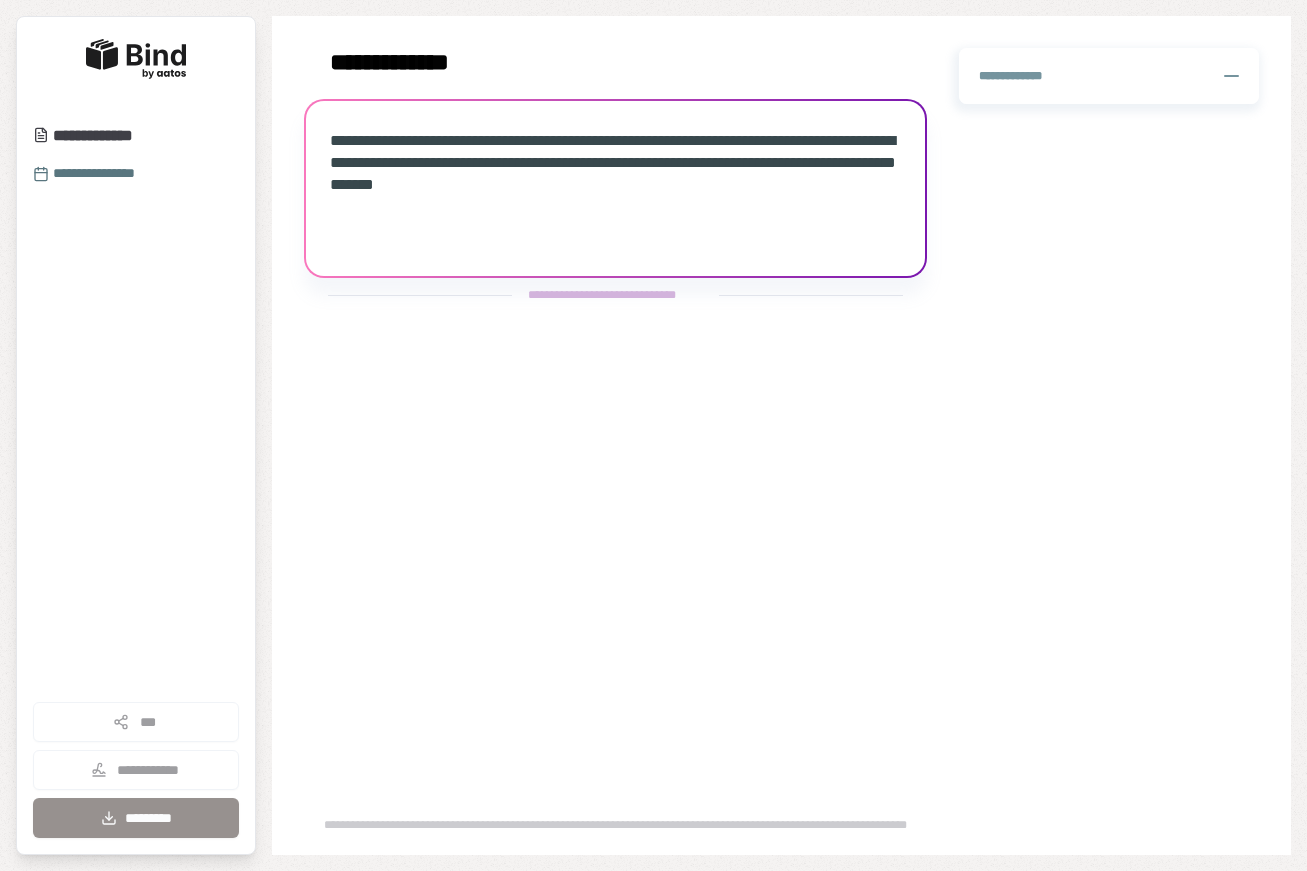 scroll, scrollTop: 0, scrollLeft: 0, axis: both 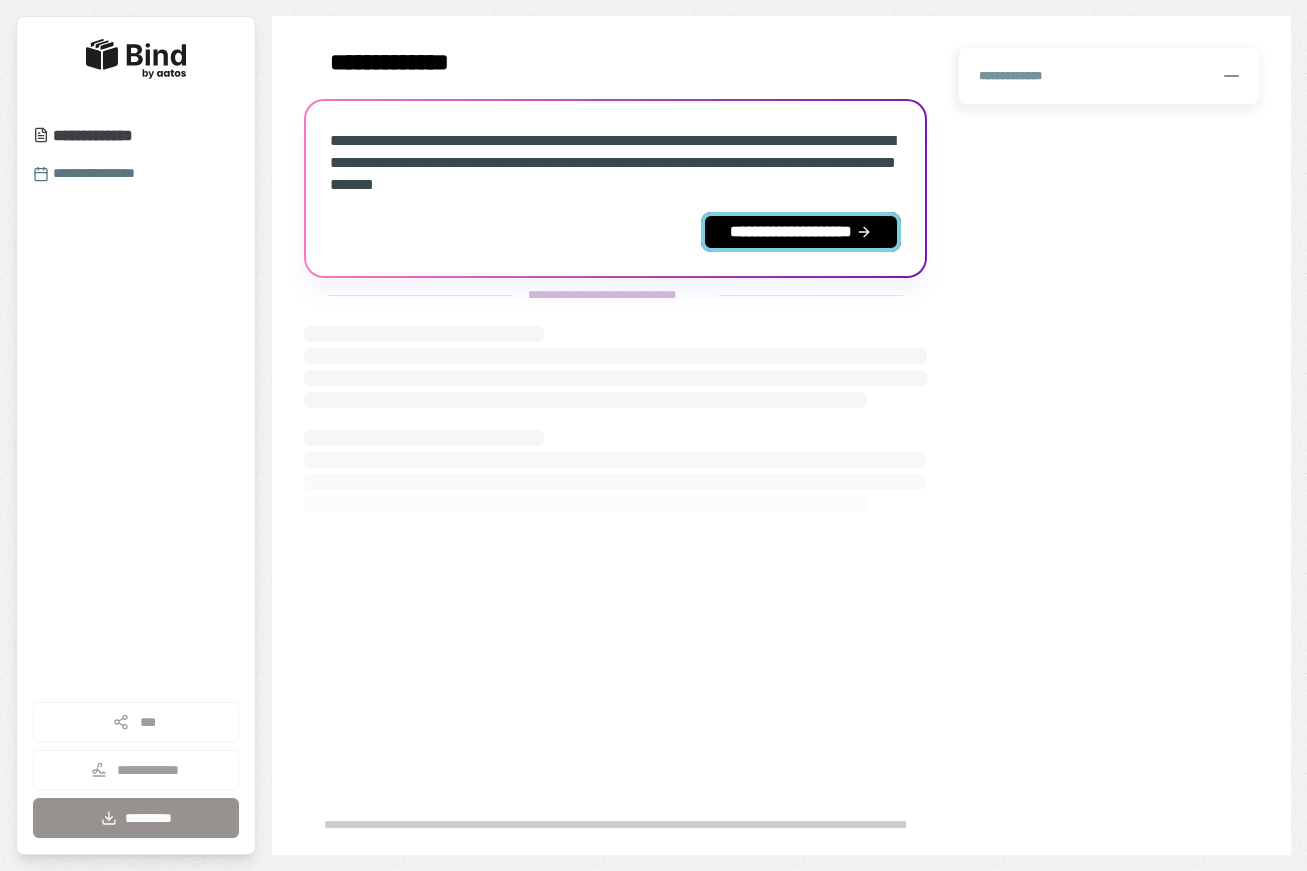 click on "**********" at bounding box center [801, 232] 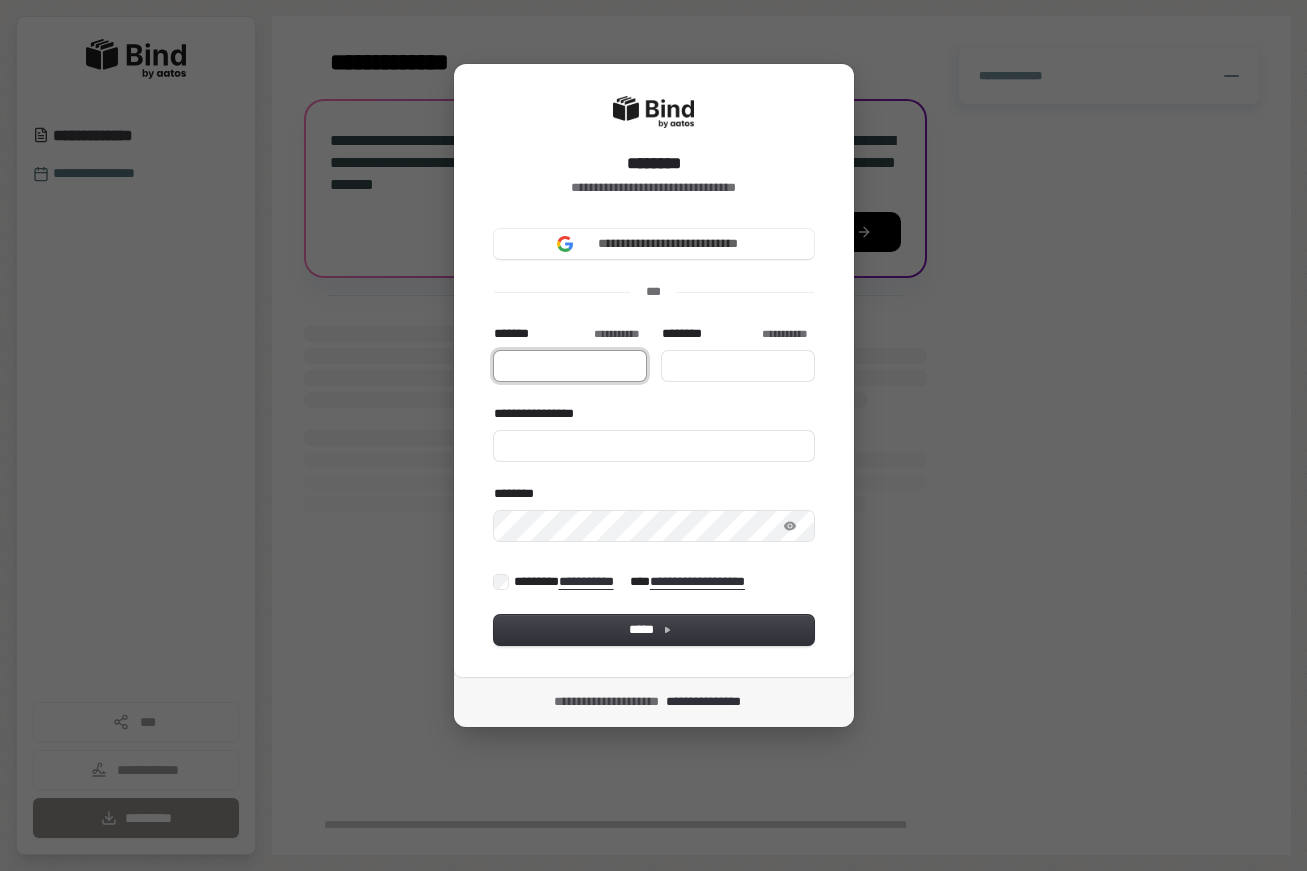 type 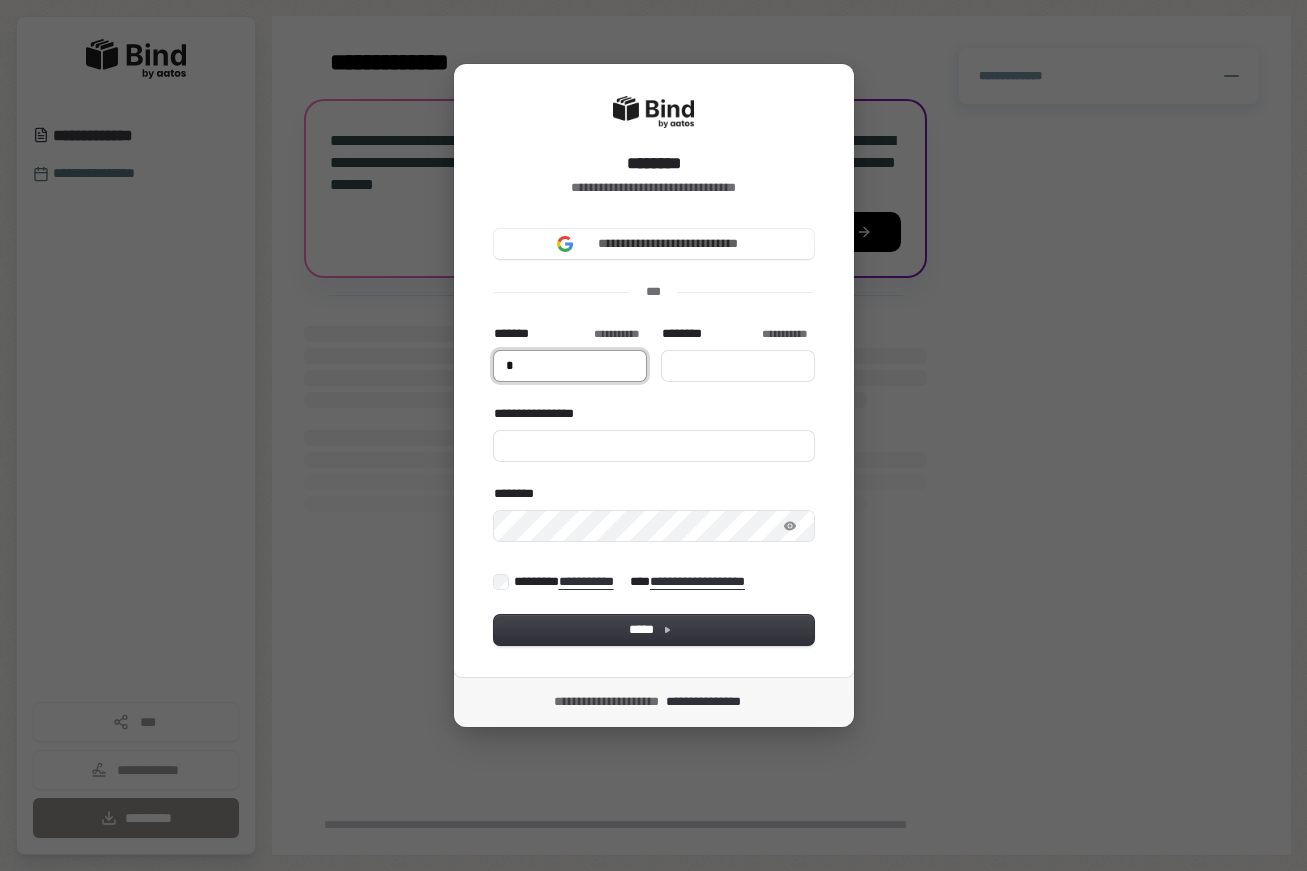 type on "**" 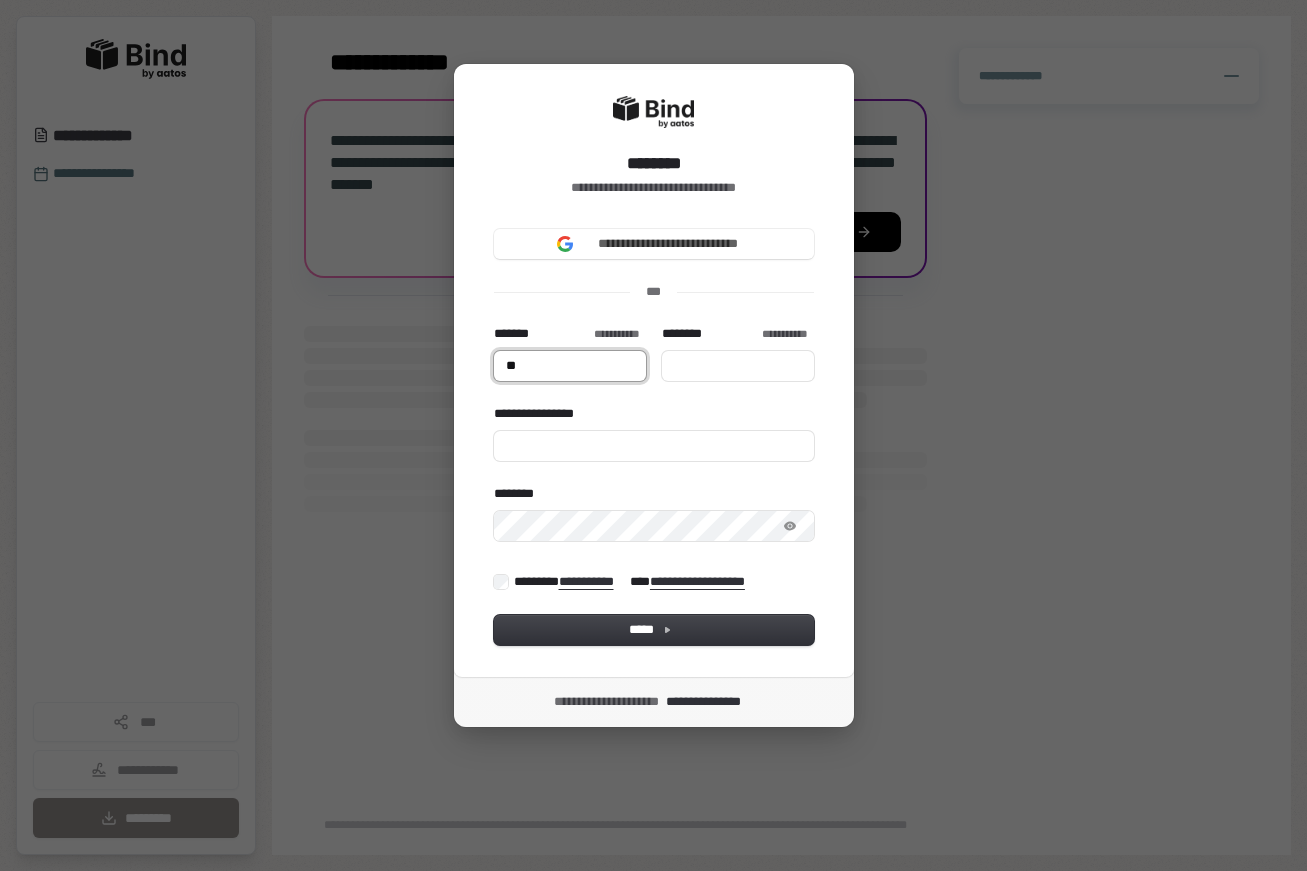 type on "***" 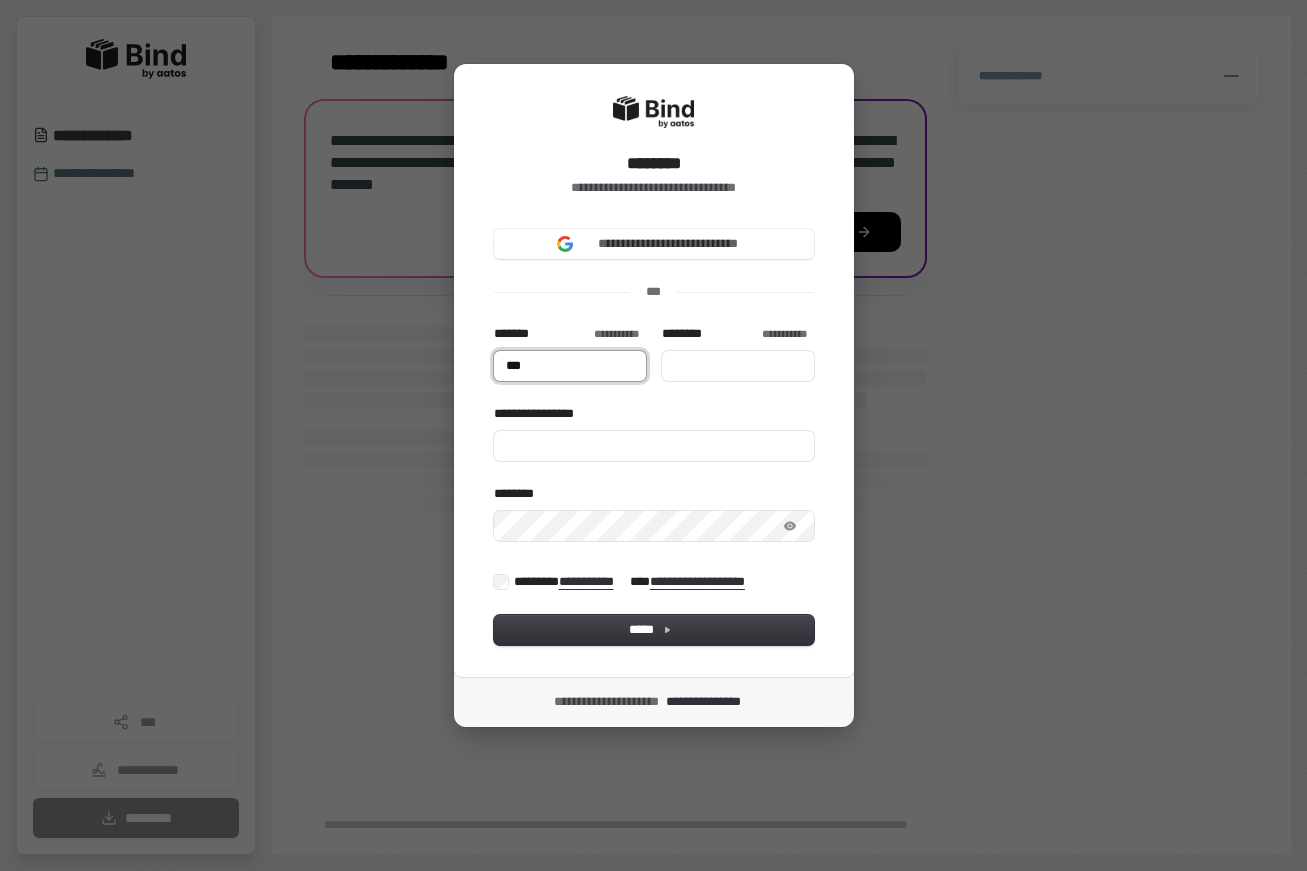 type on "****" 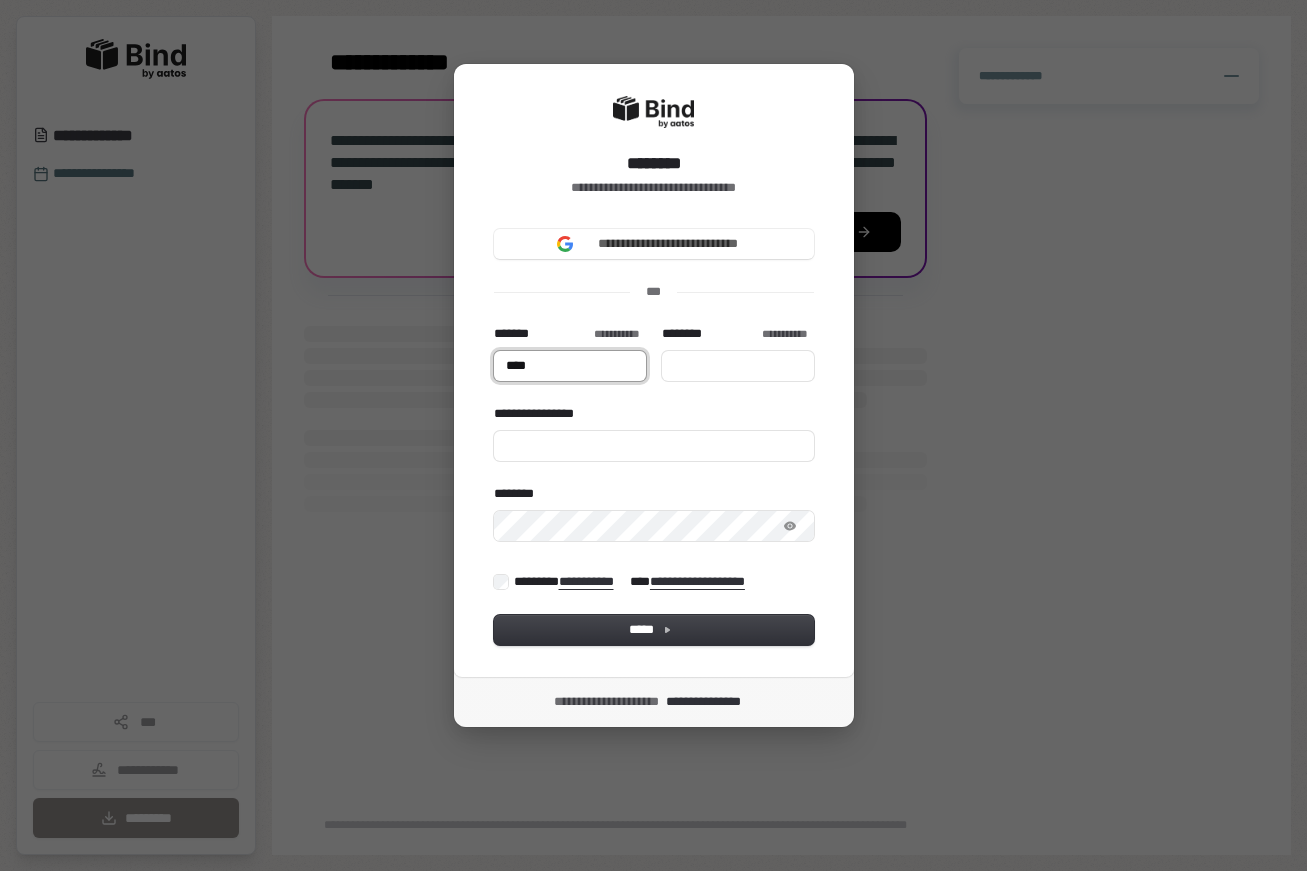 type on "***" 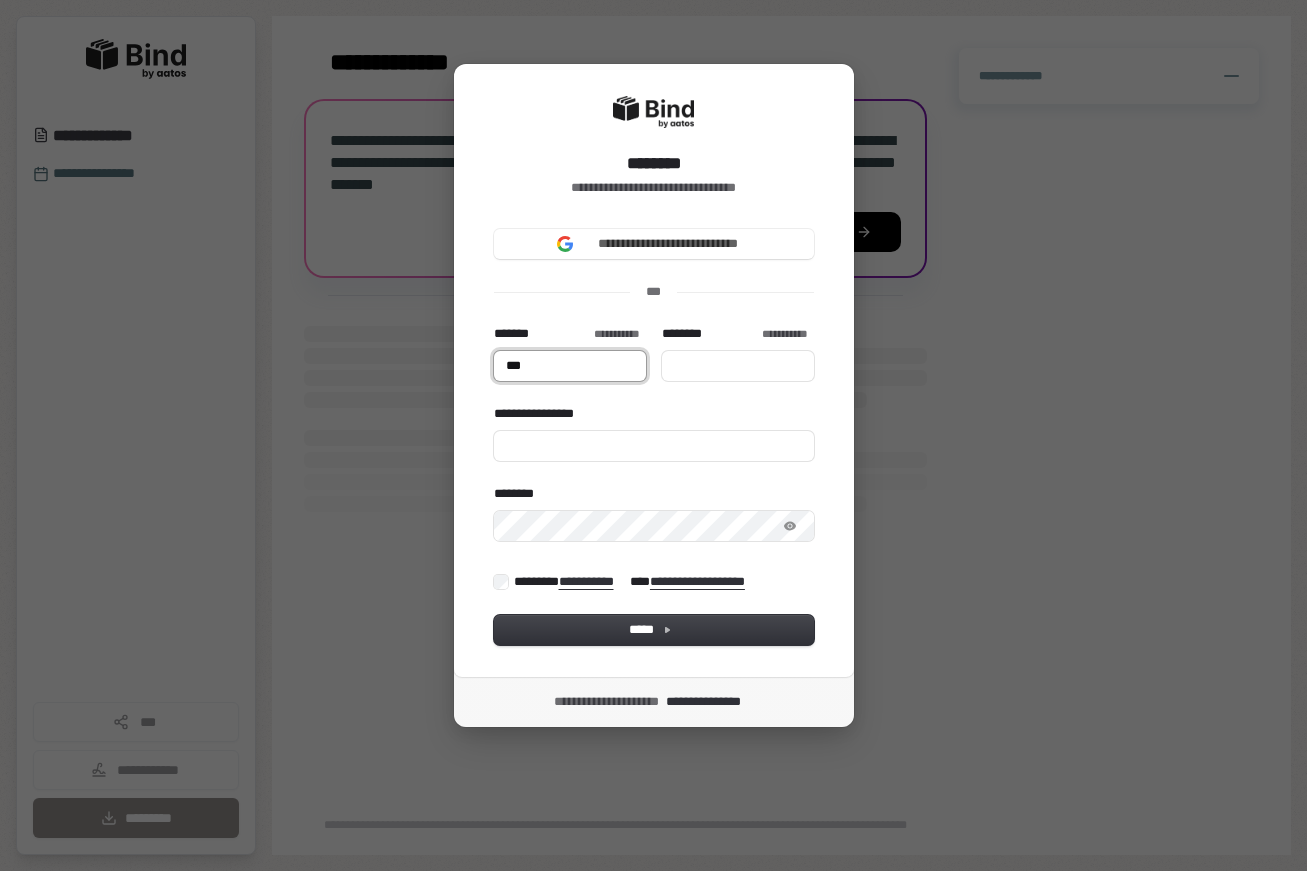 type on "**" 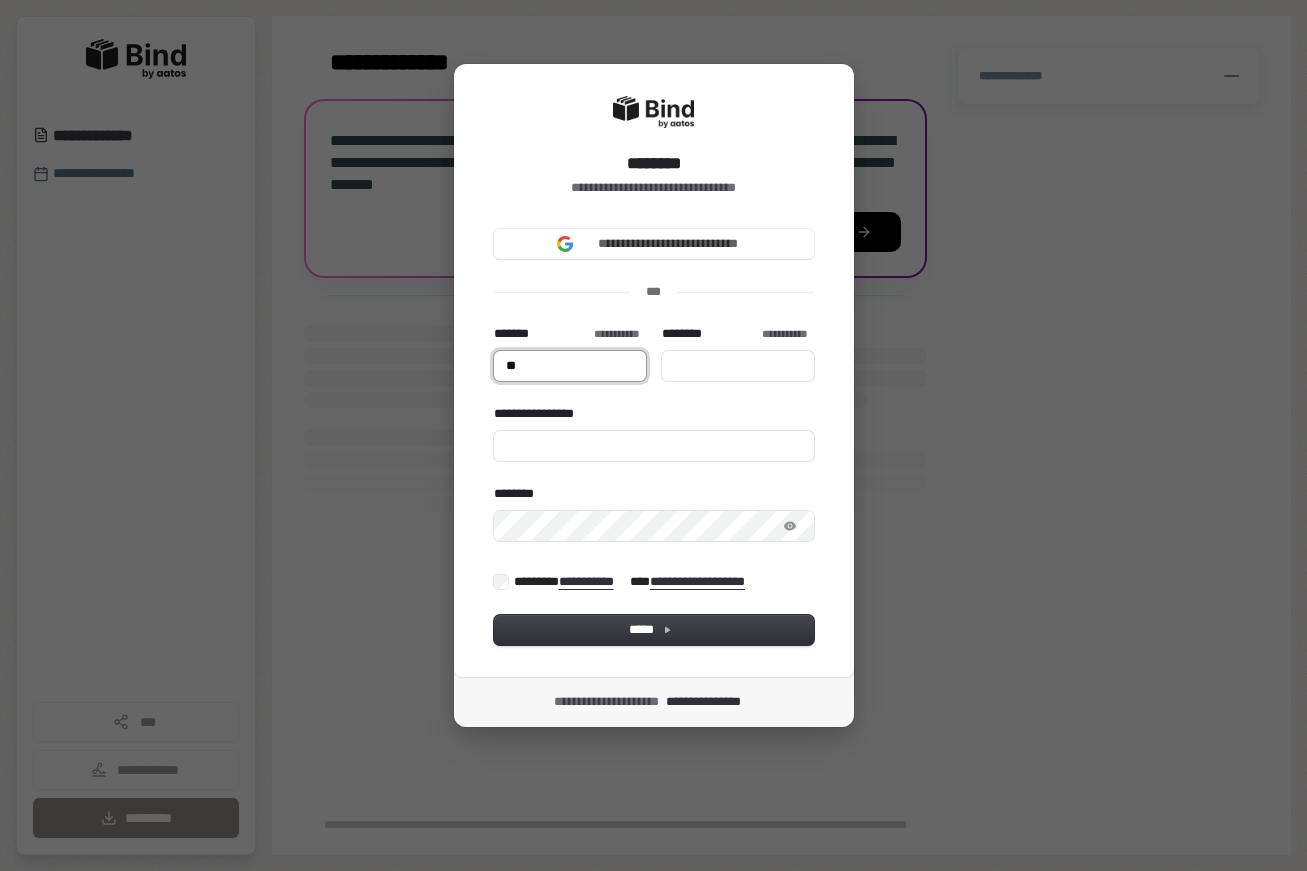type 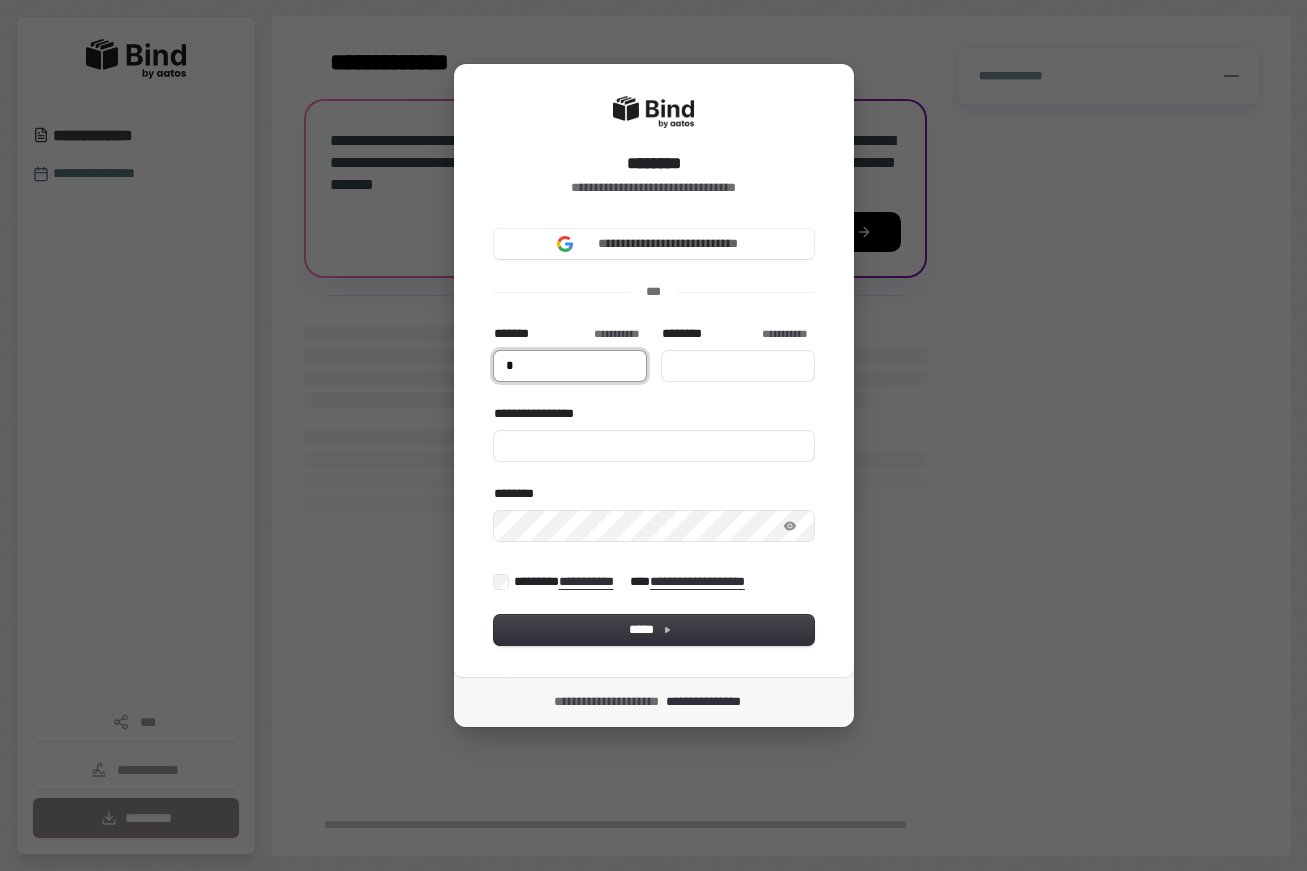 type 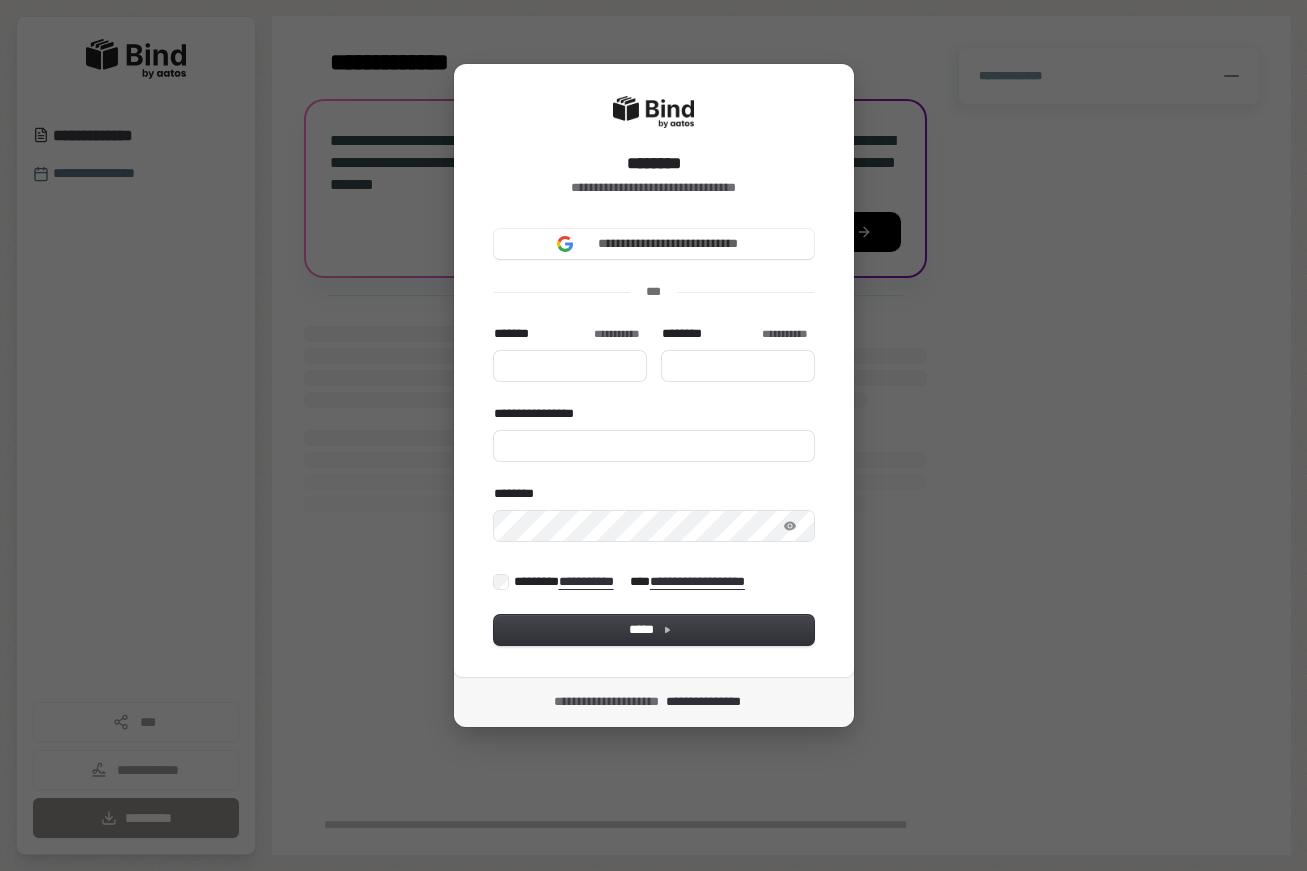type 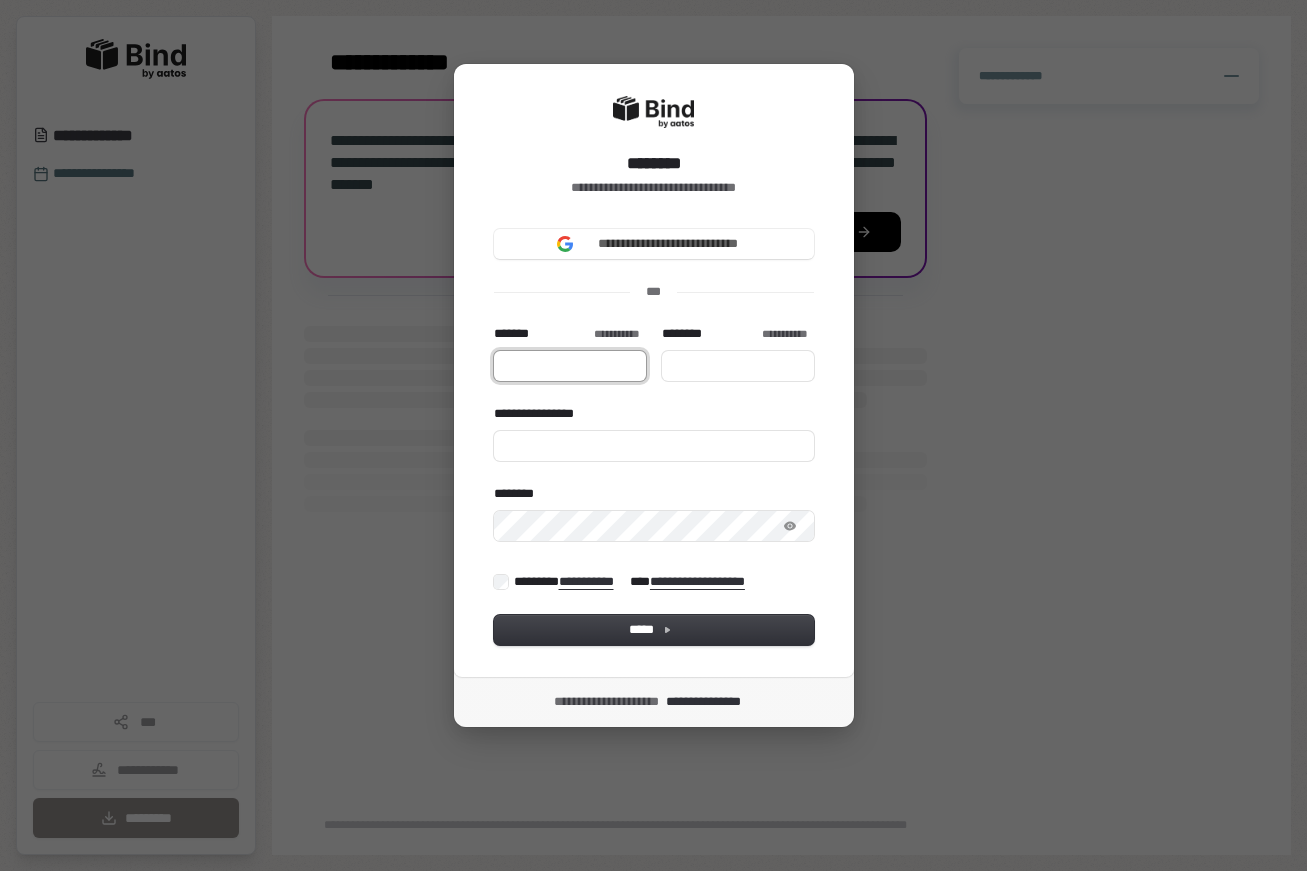 type 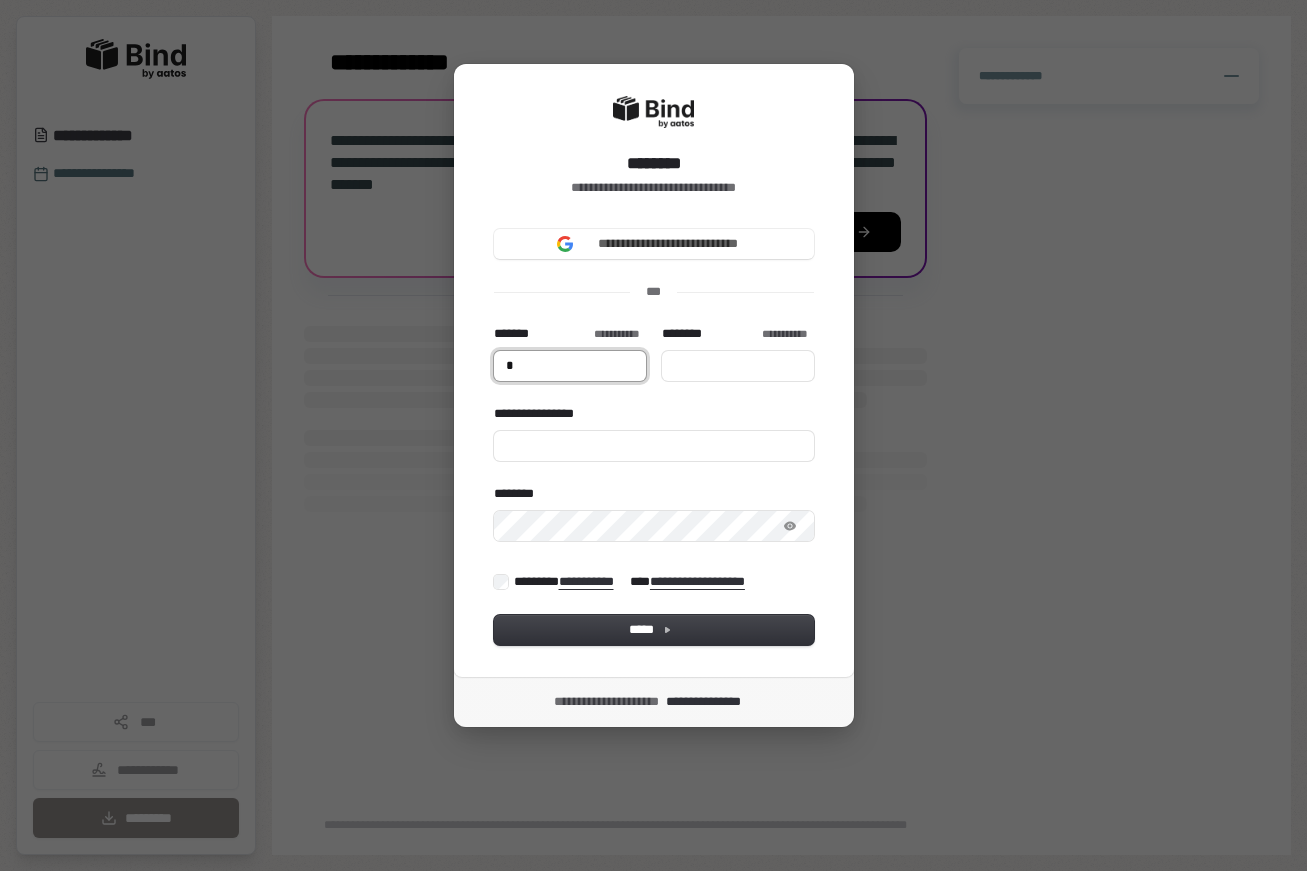 type on "**" 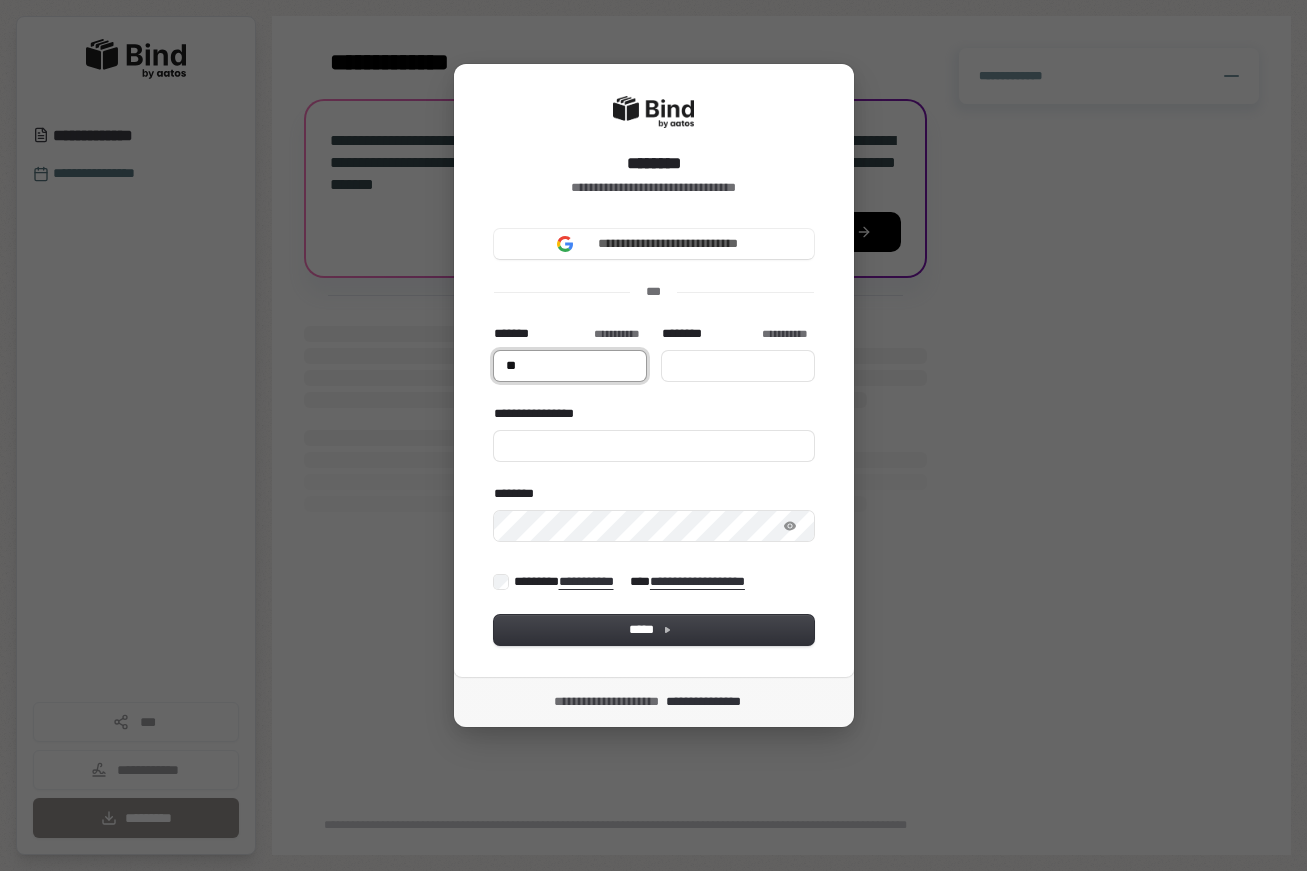 type on "***" 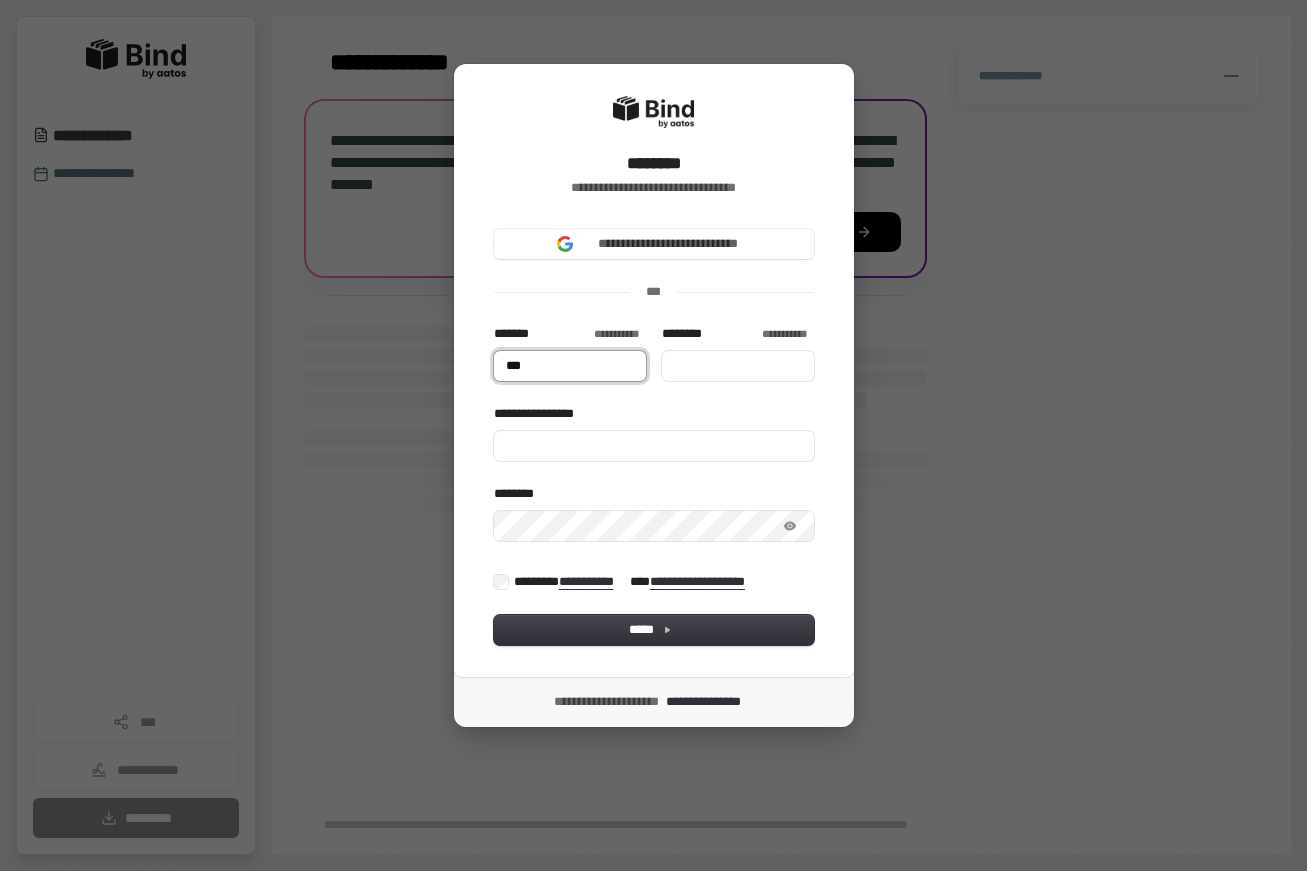 type on "****" 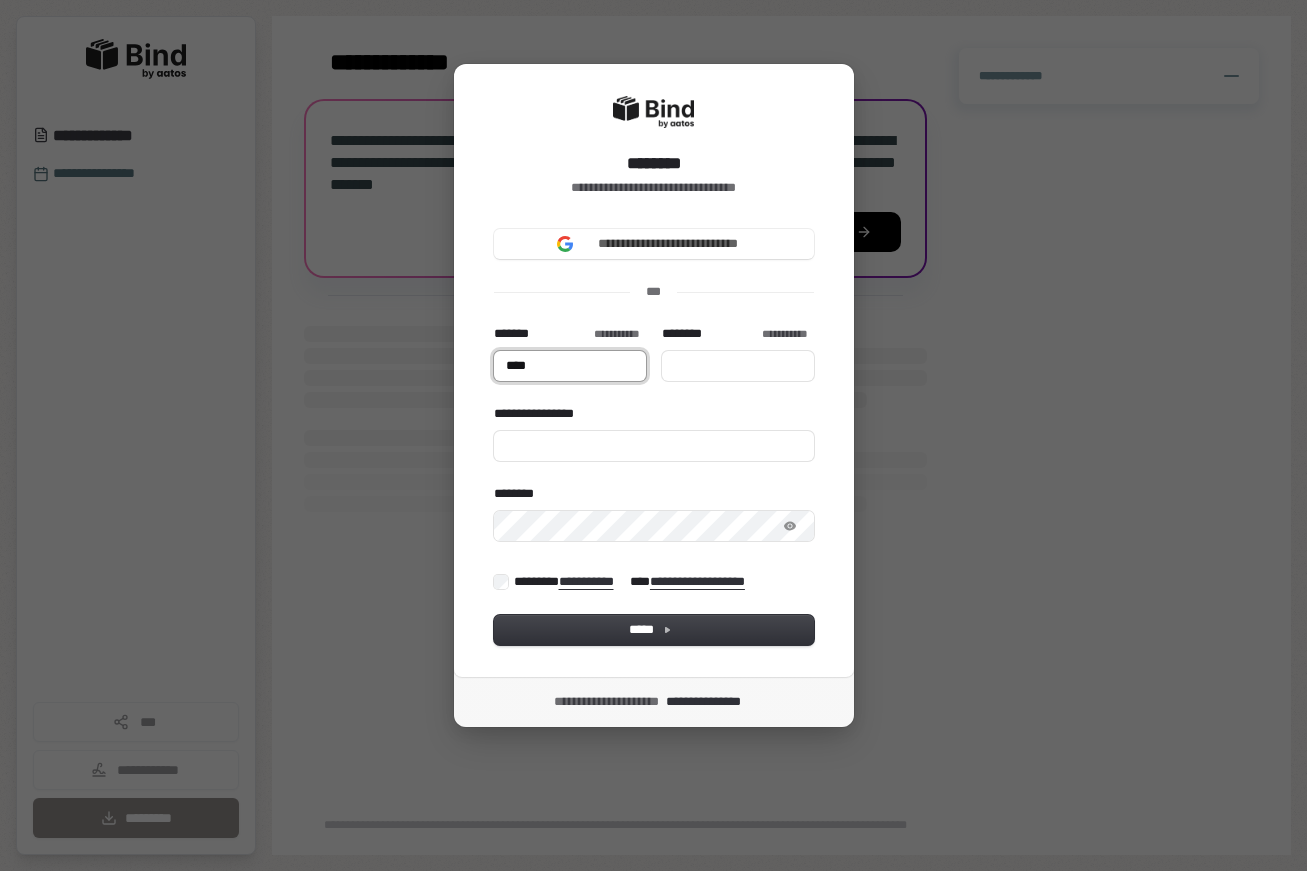 type on "*****" 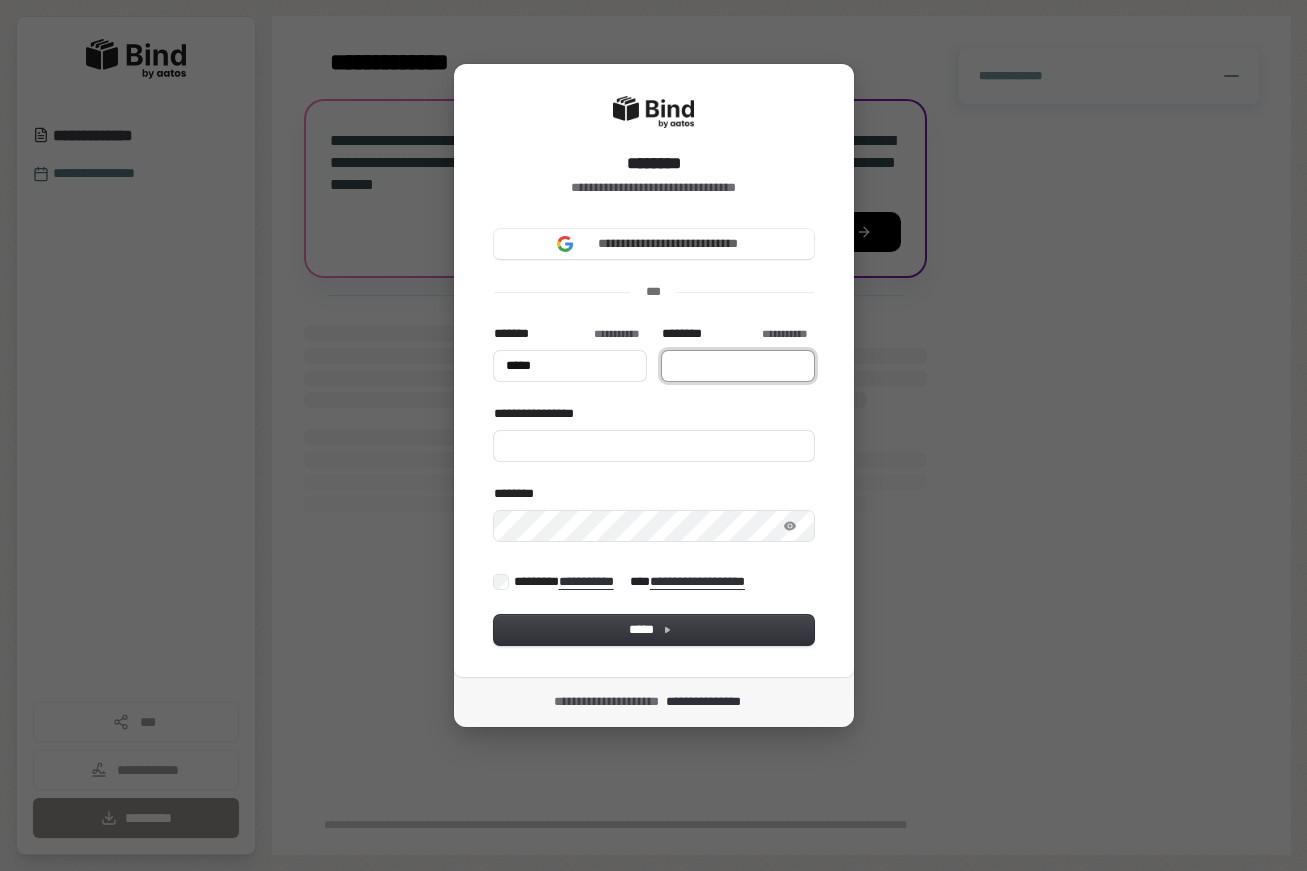 type on "*****" 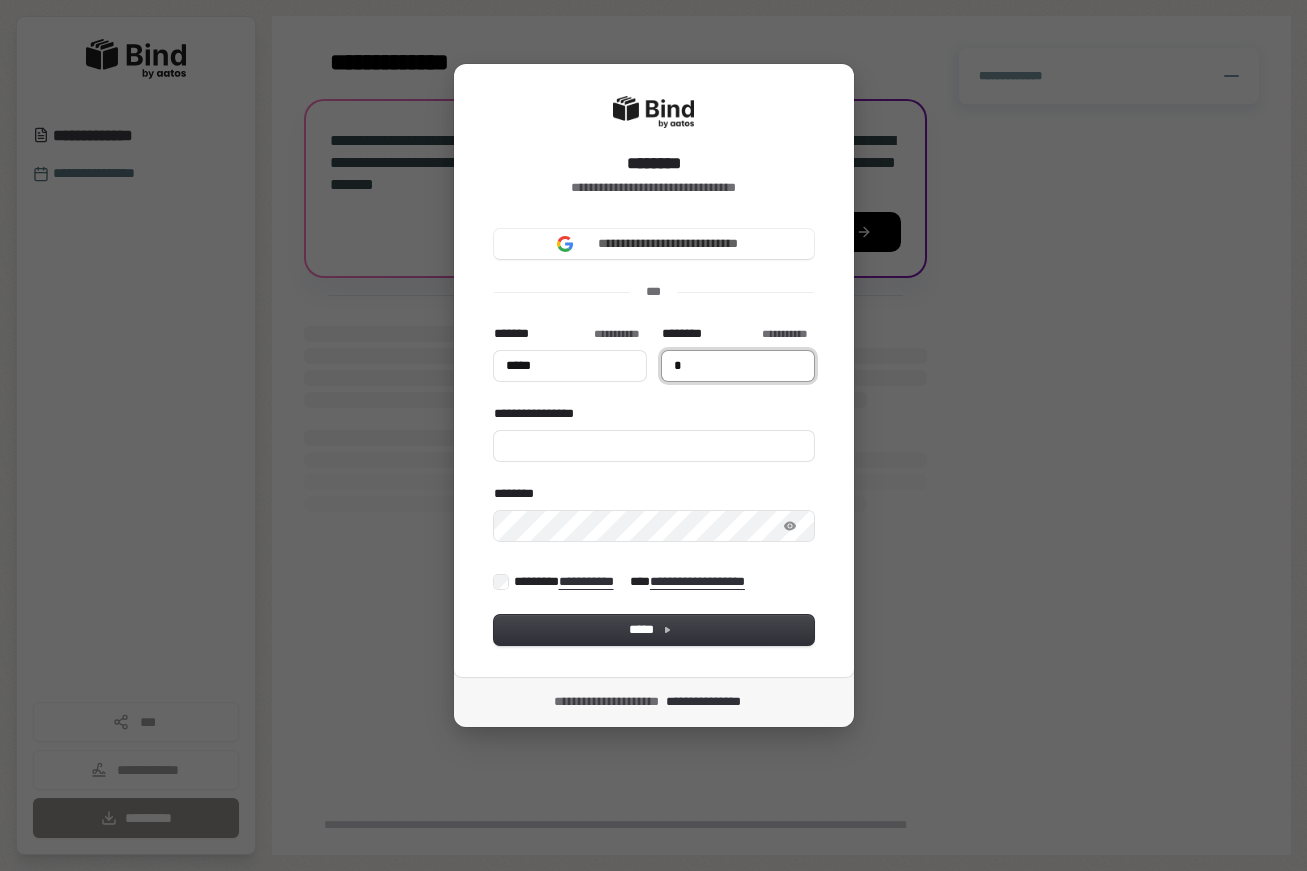 type on "*****" 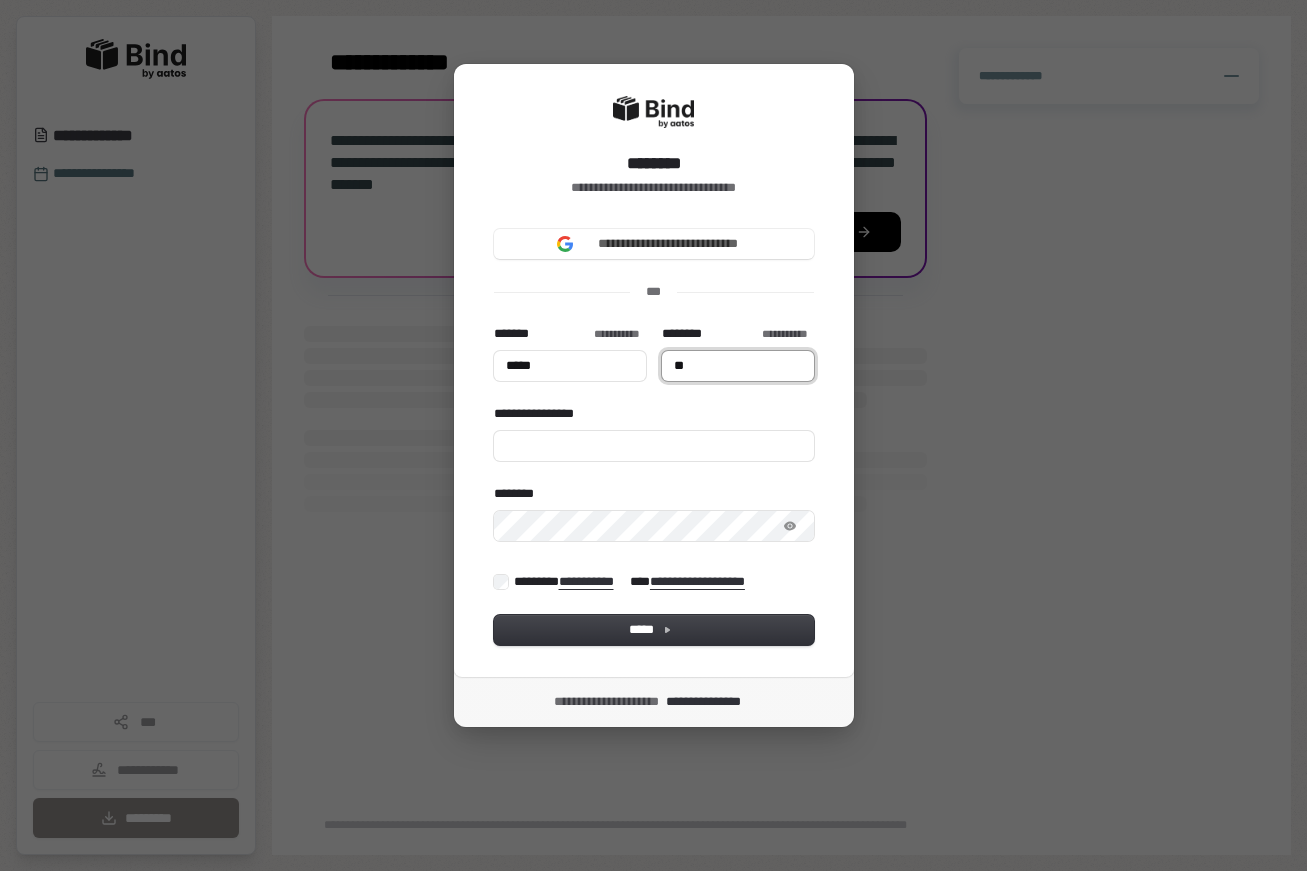 type on "*****" 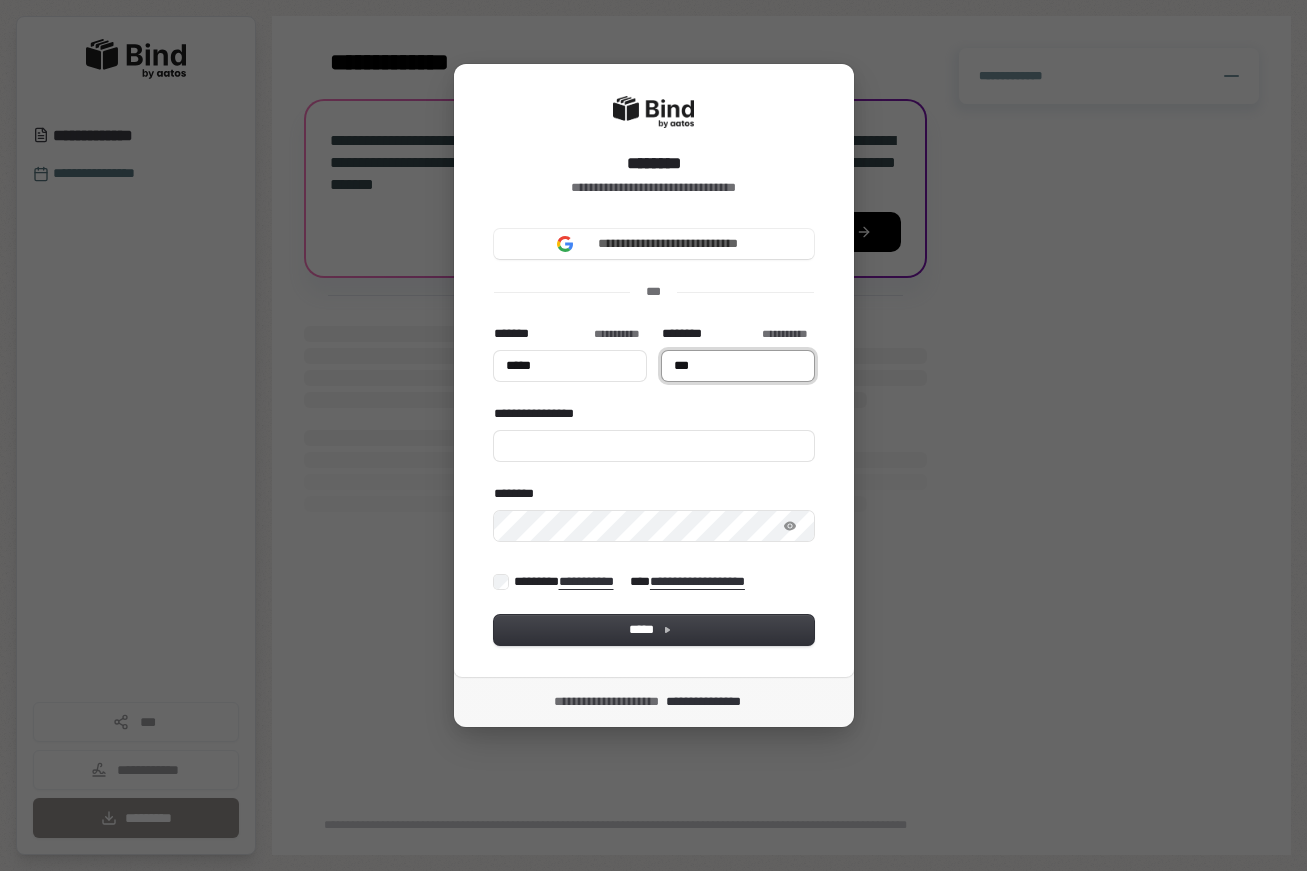 type on "*****" 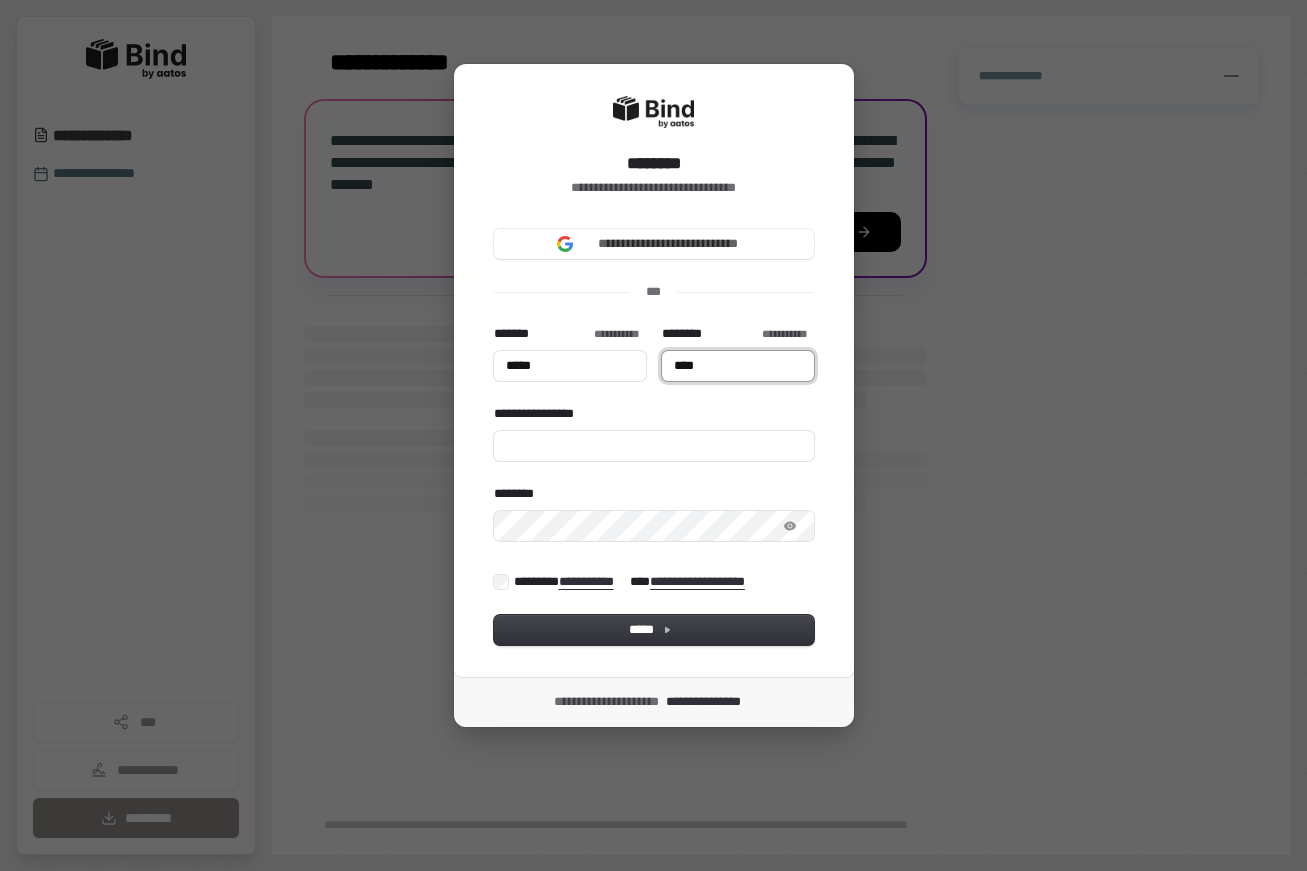 type on "*****" 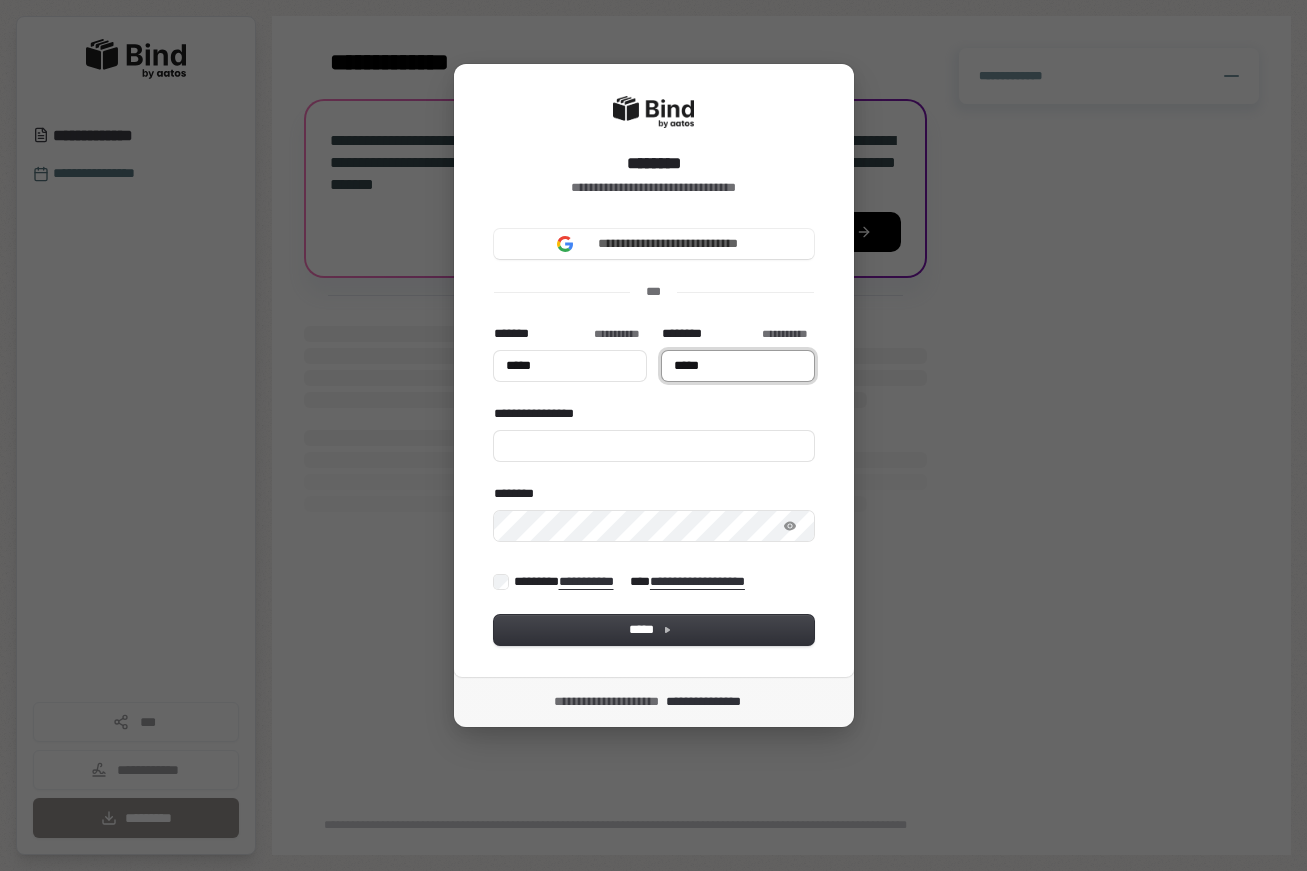 type on "*****" 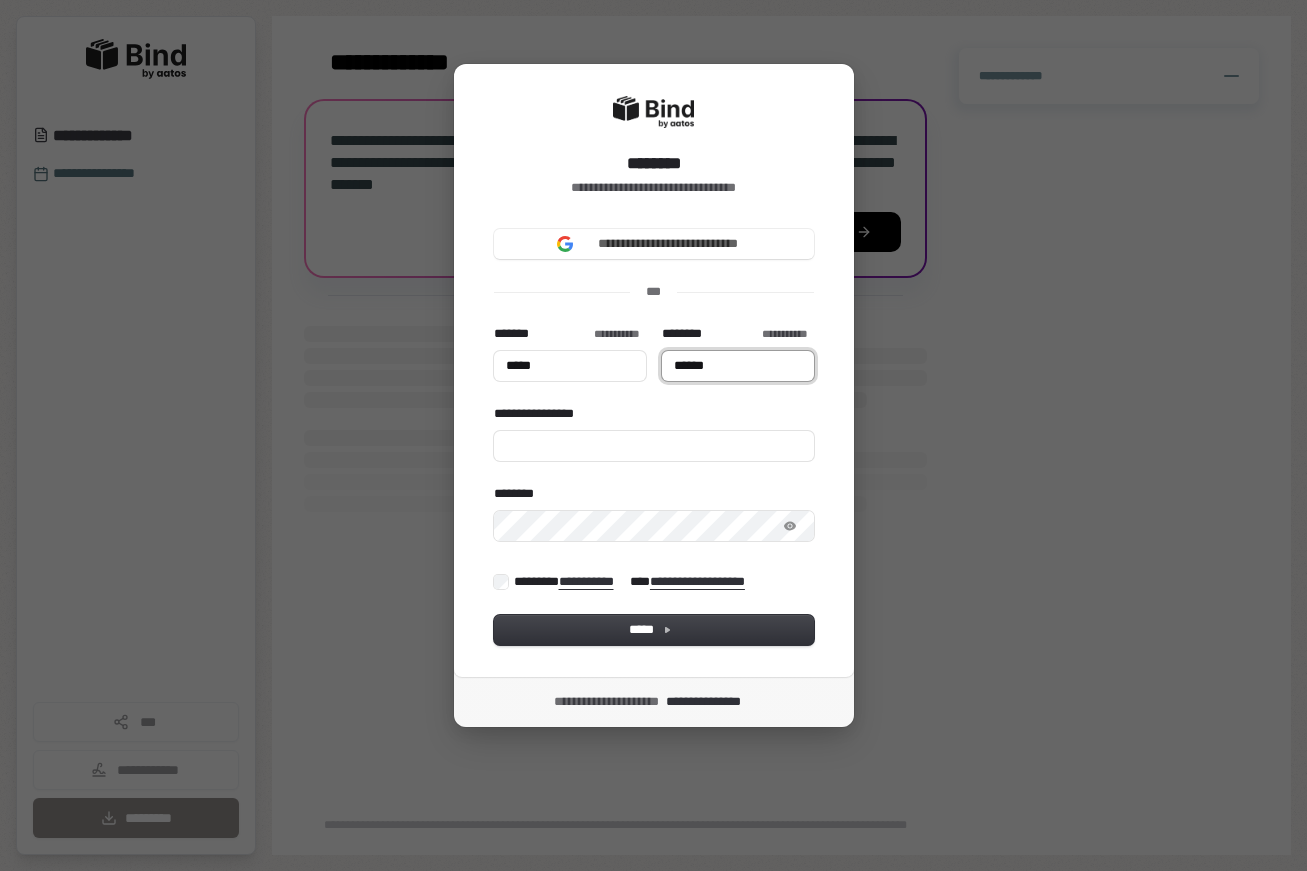 type on "*****" 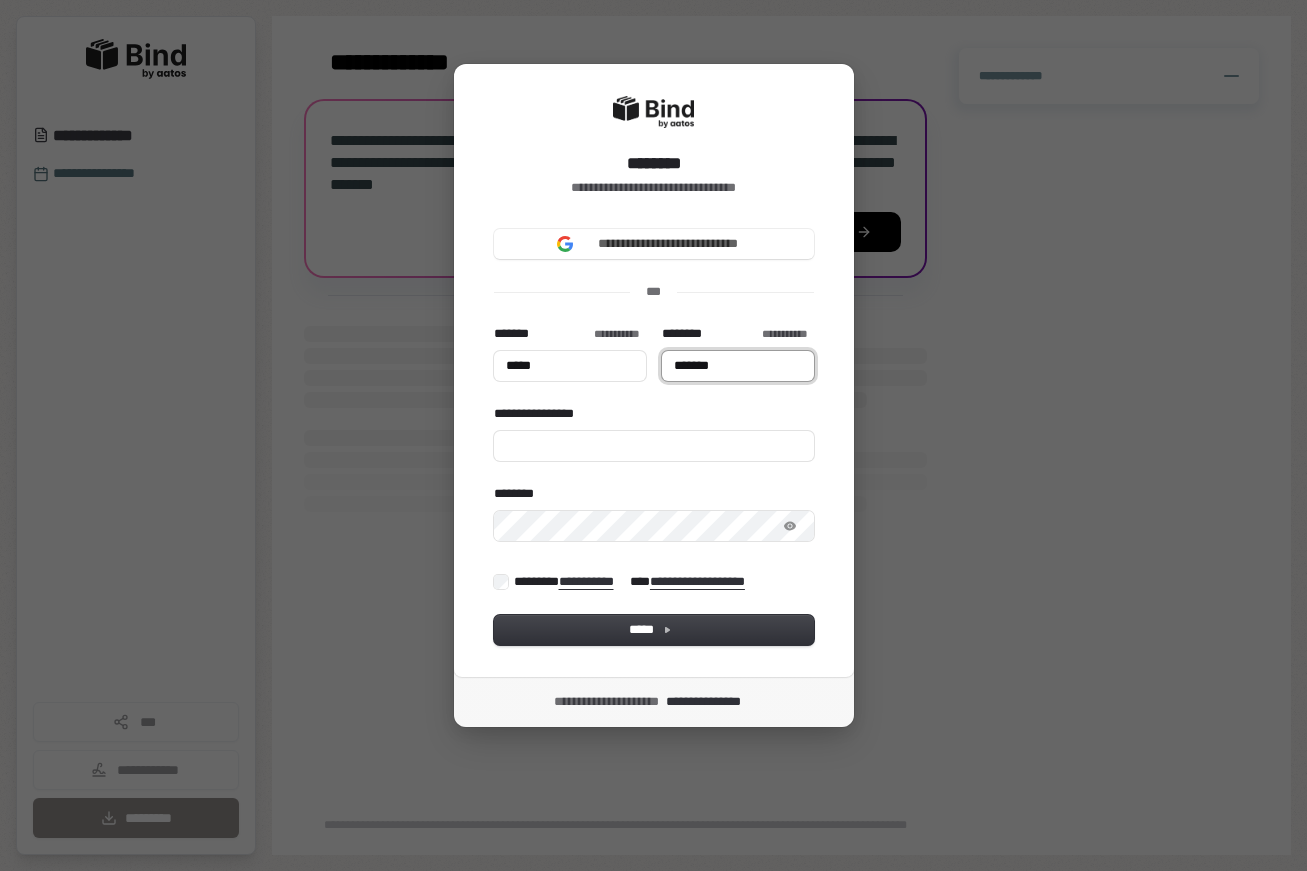 type on "*****" 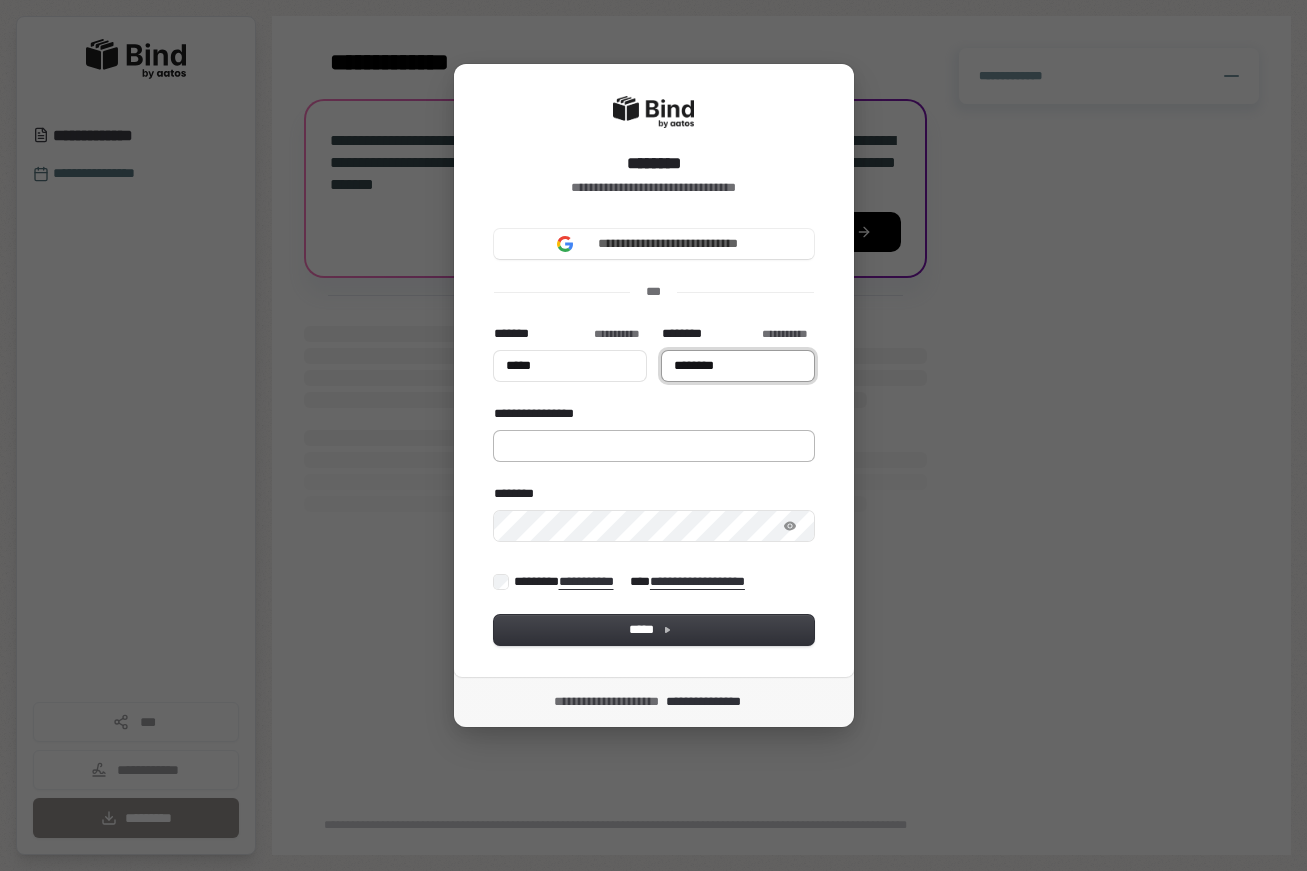 type on "********" 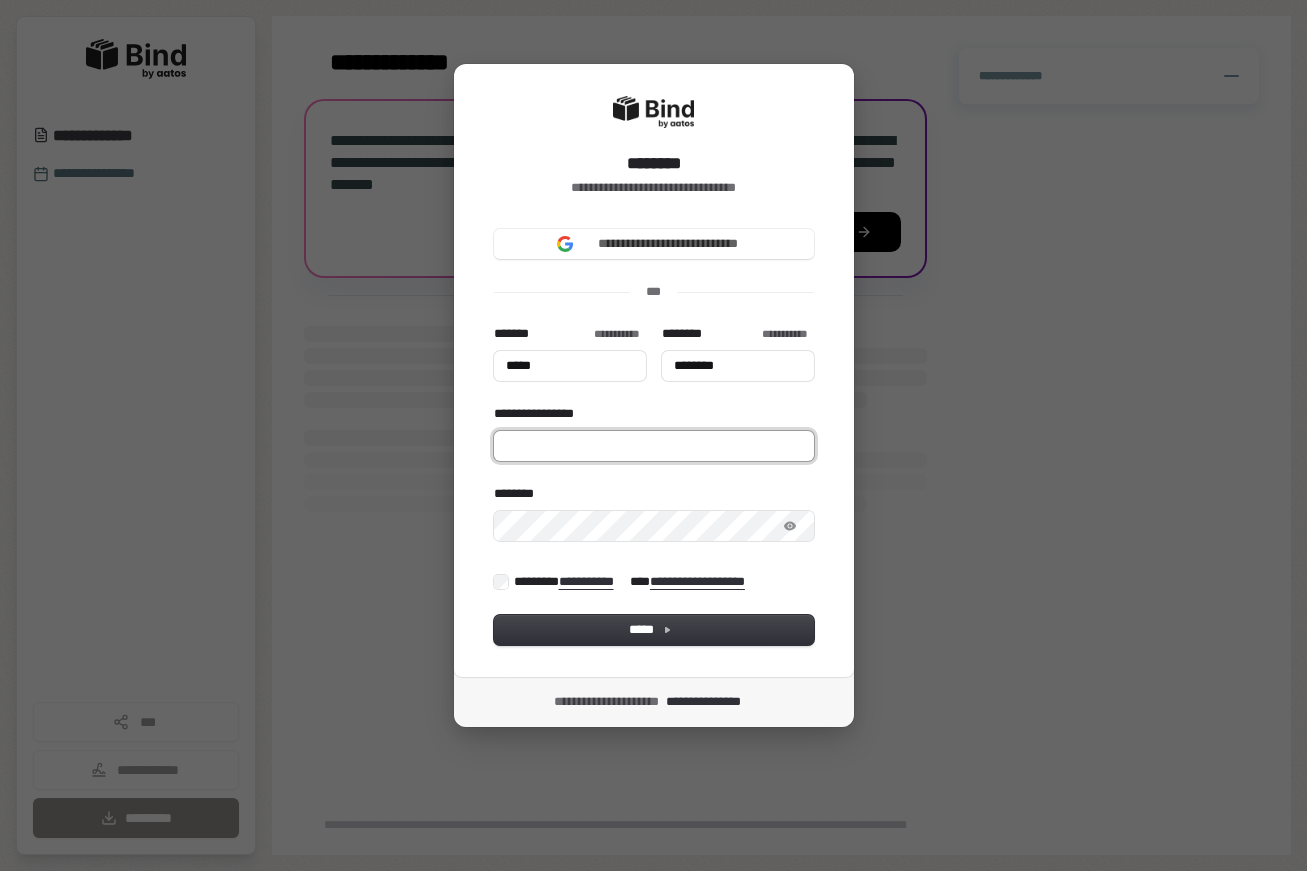 type on "*****" 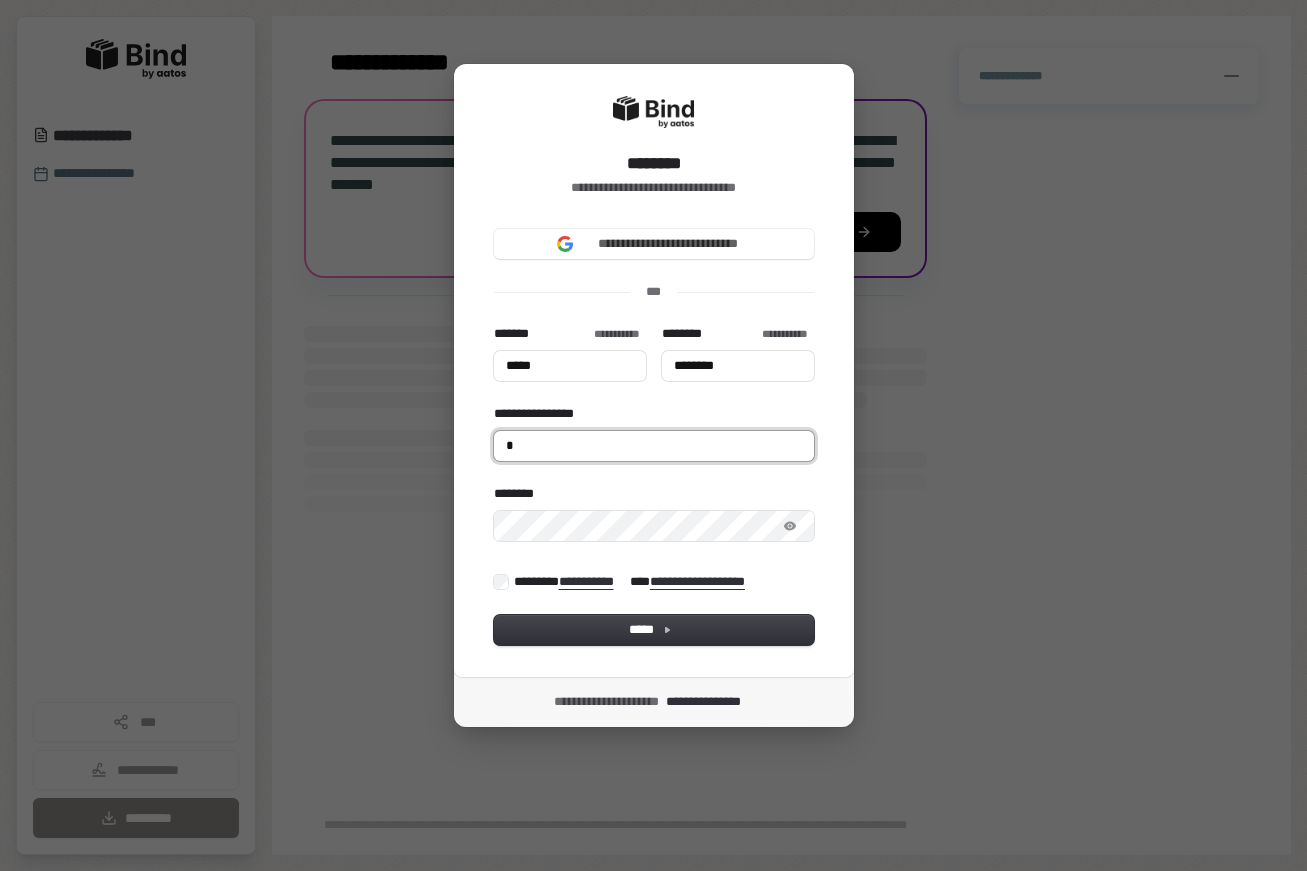 type on "*****" 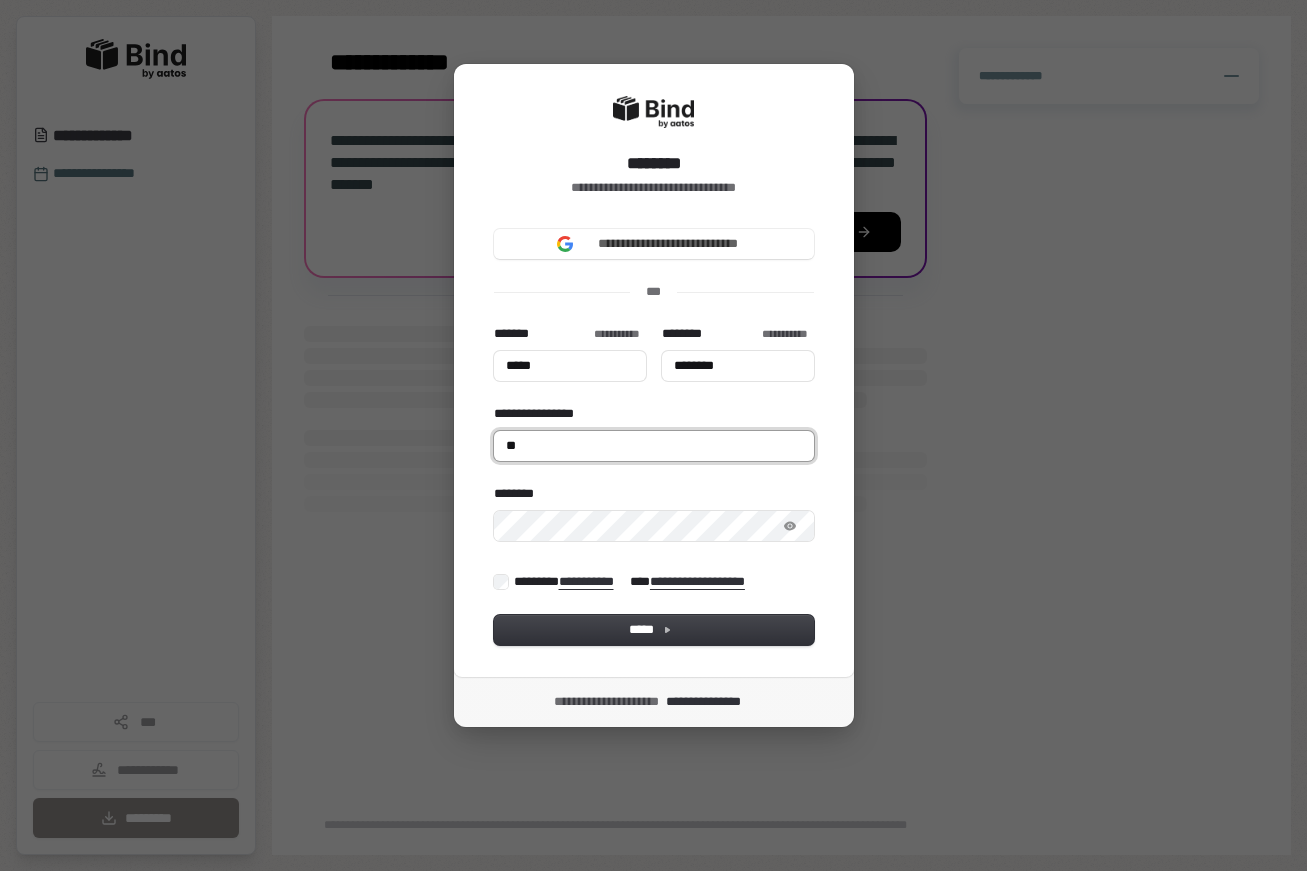 type on "*****" 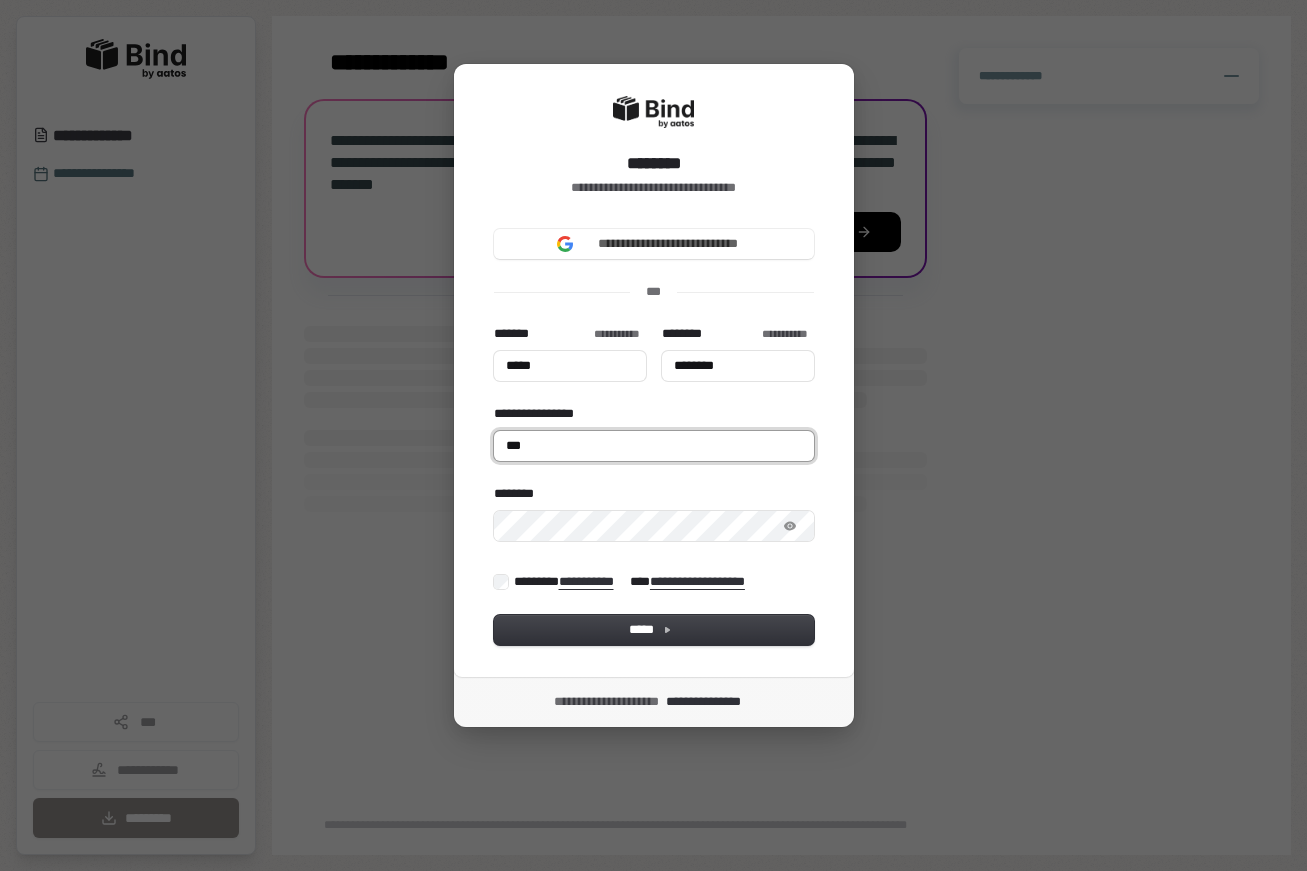 type on "*****" 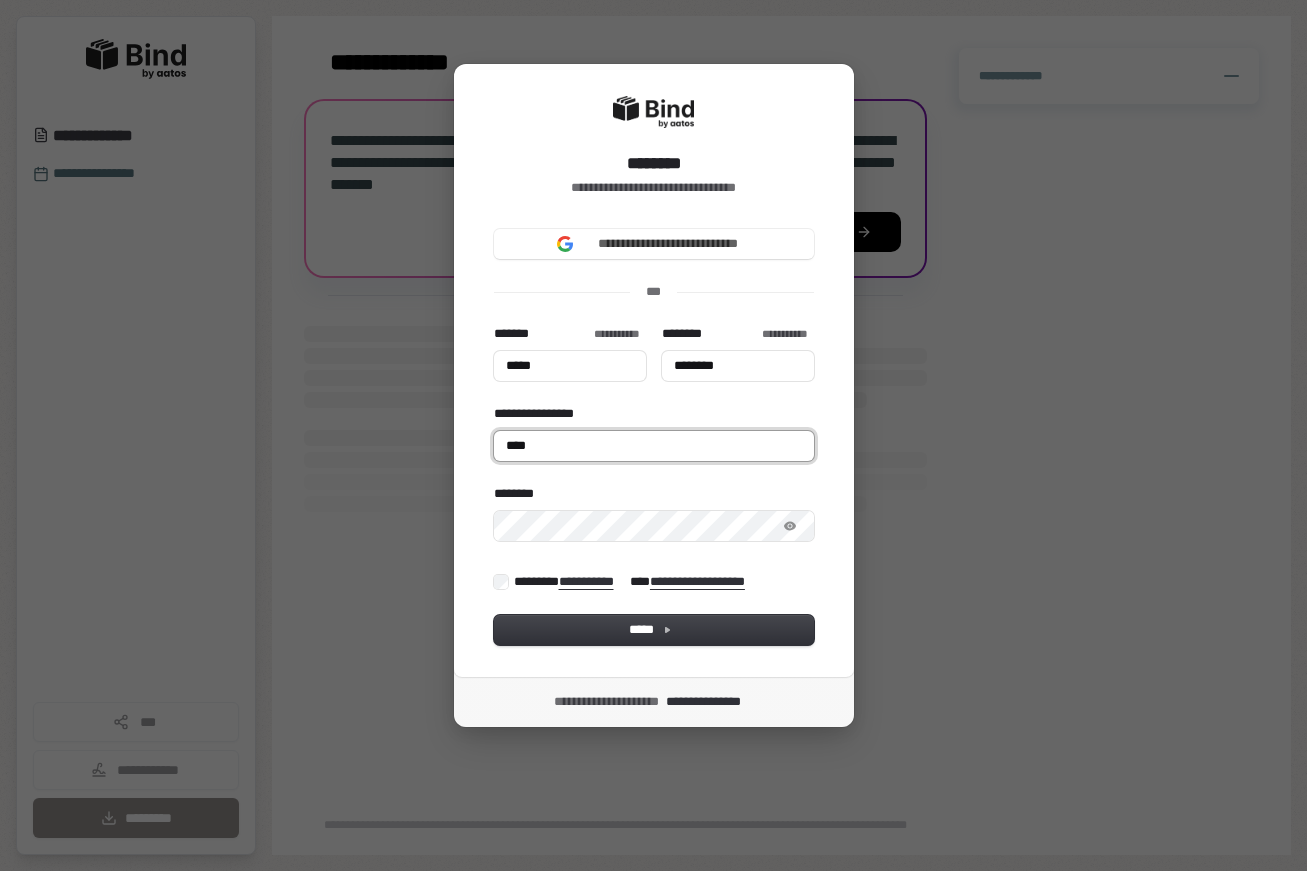 type on "*****" 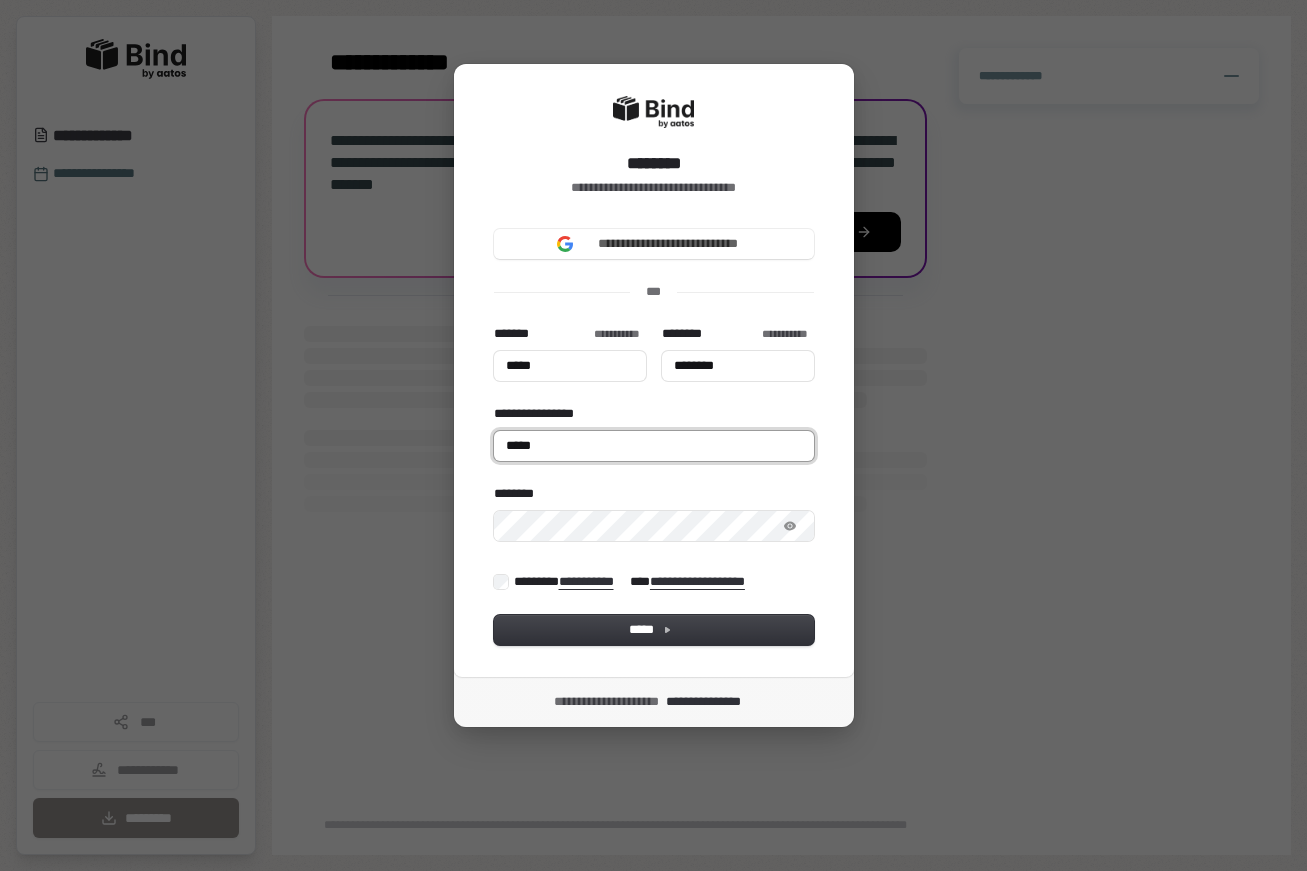type on "*****" 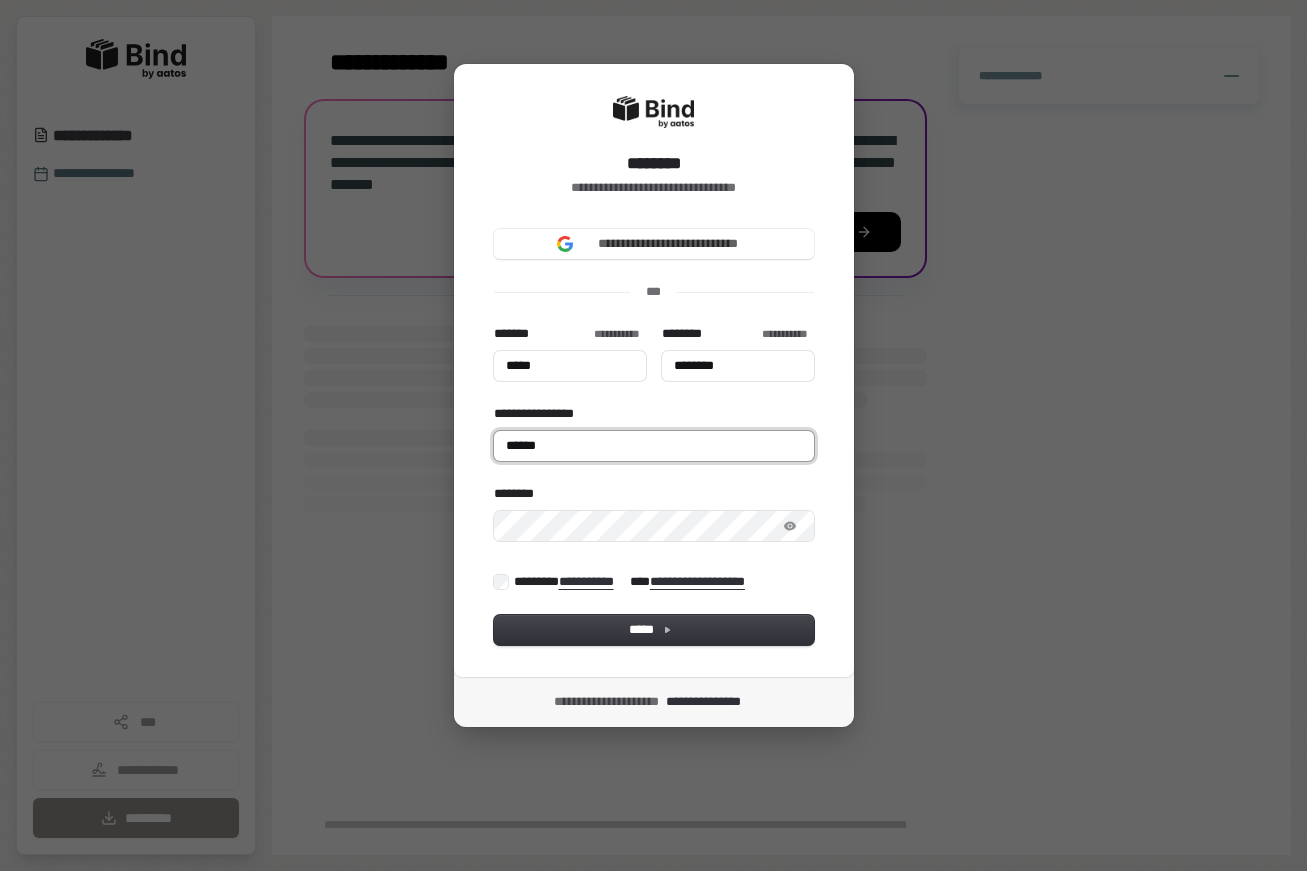 type on "*****" 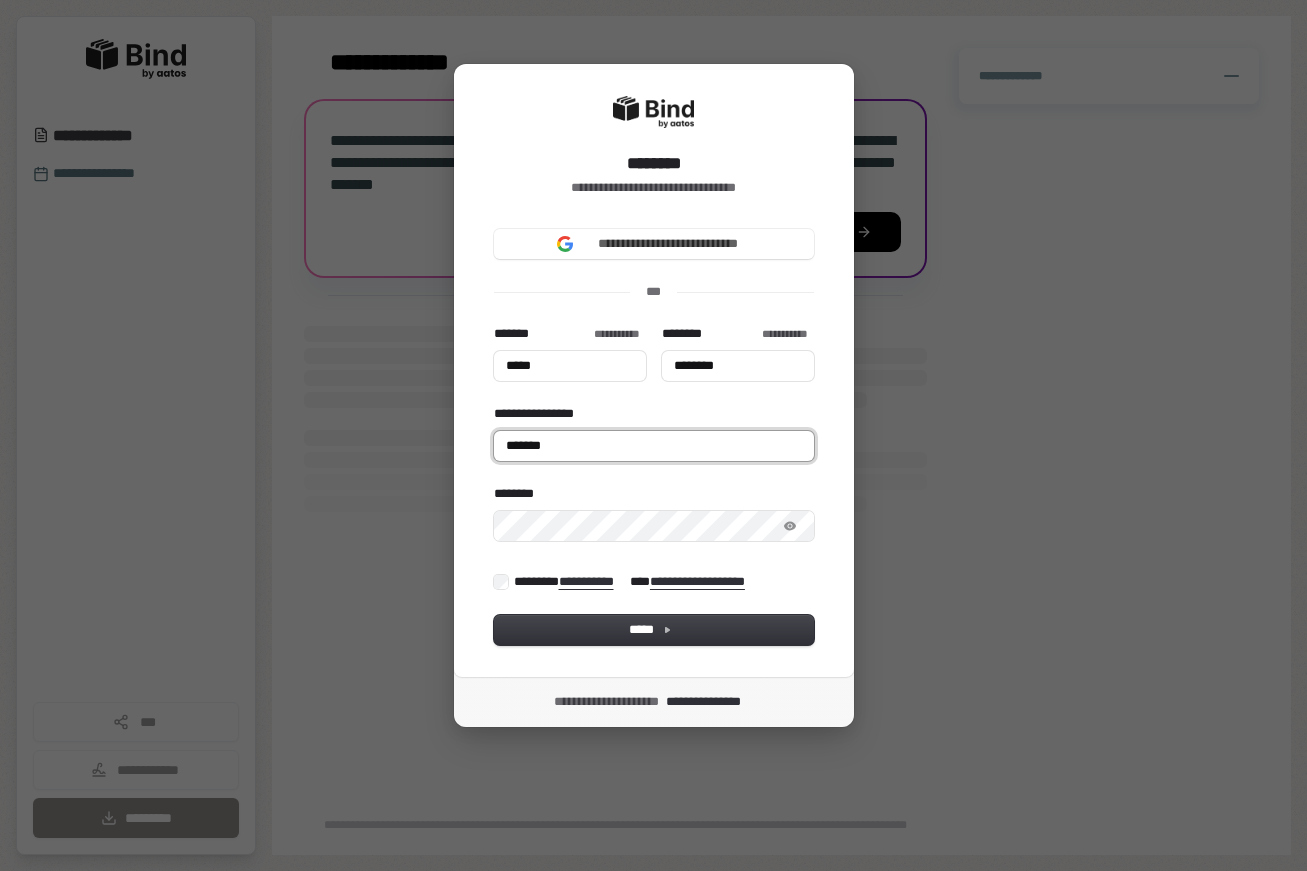 type on "*****" 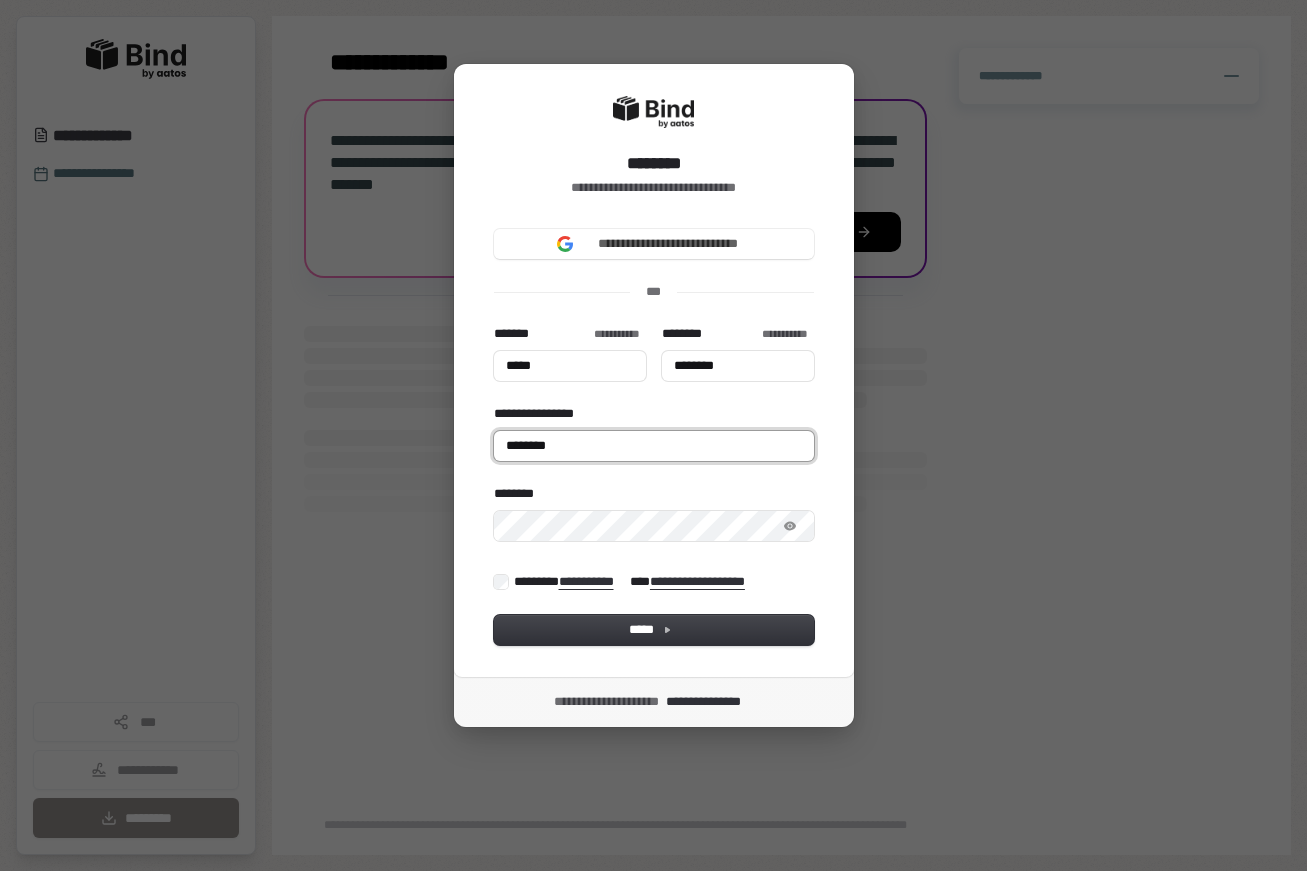 type on "*****" 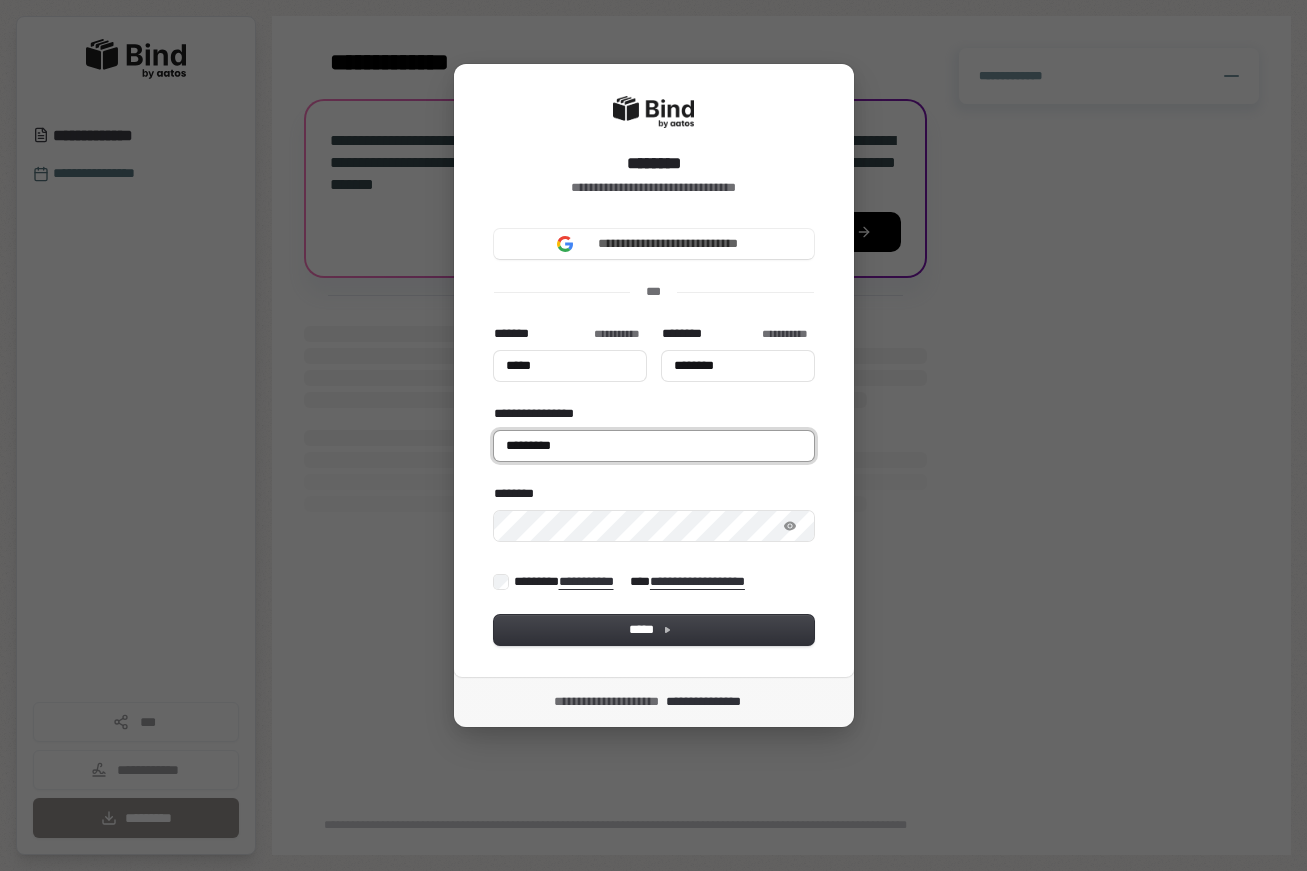 type on "*****" 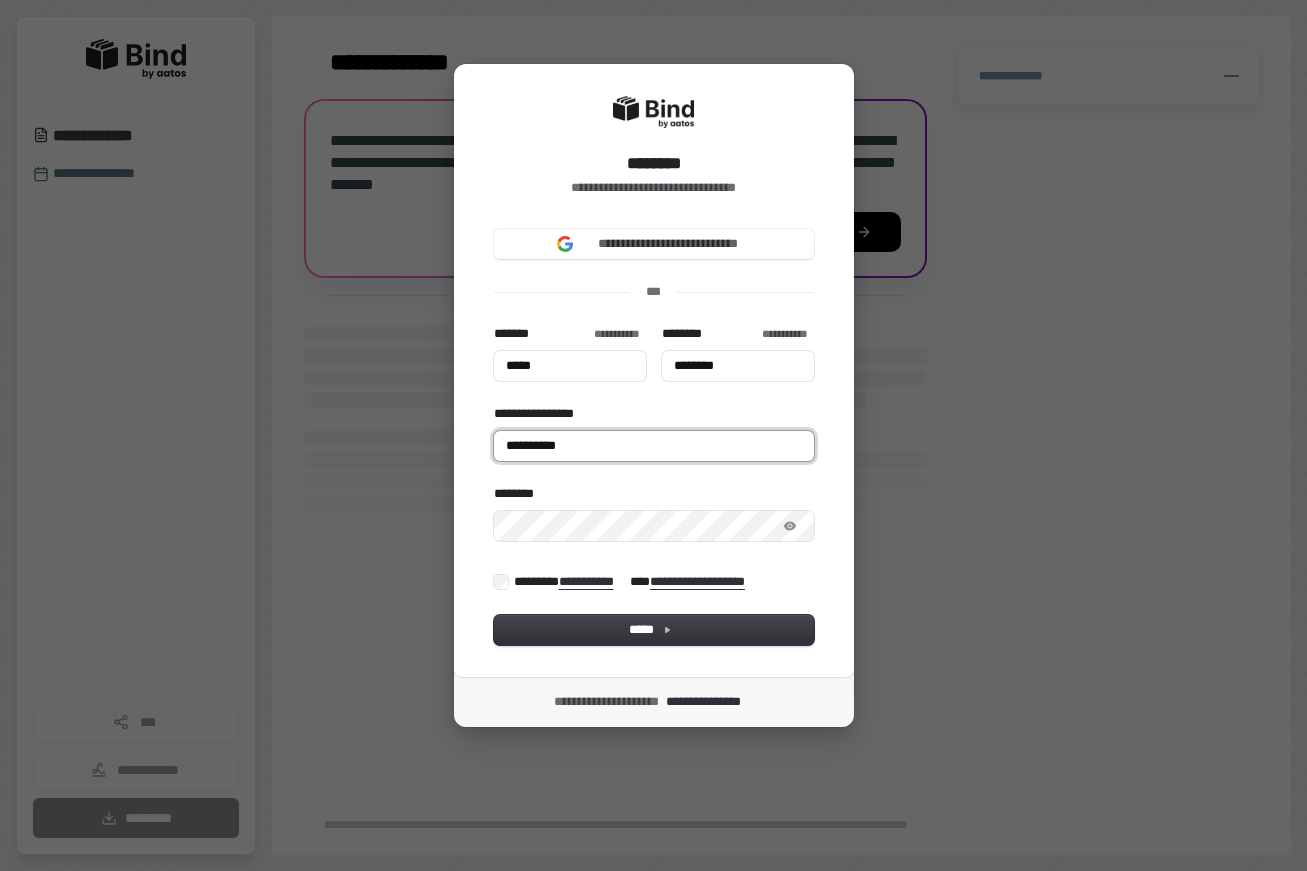 type on "*****" 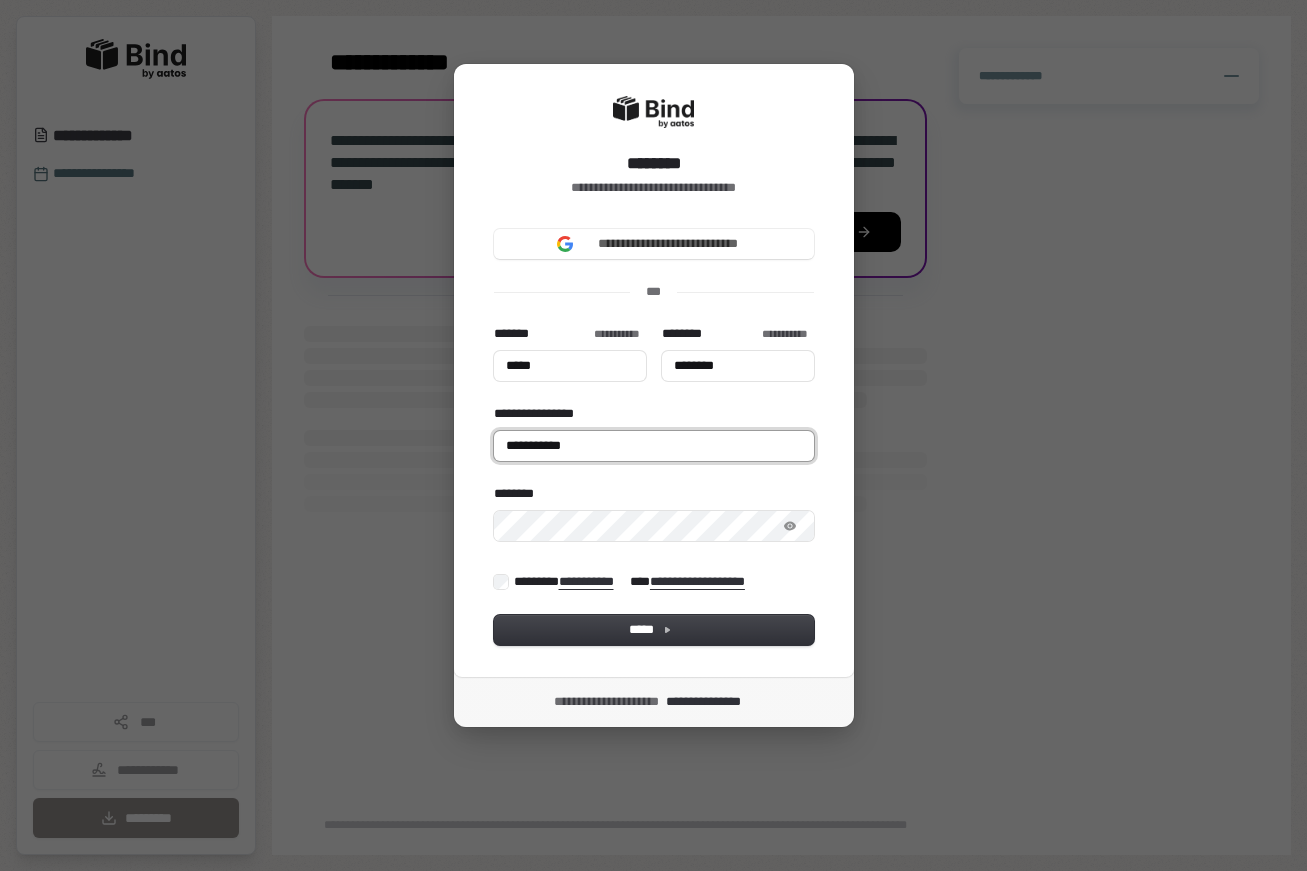 type on "*****" 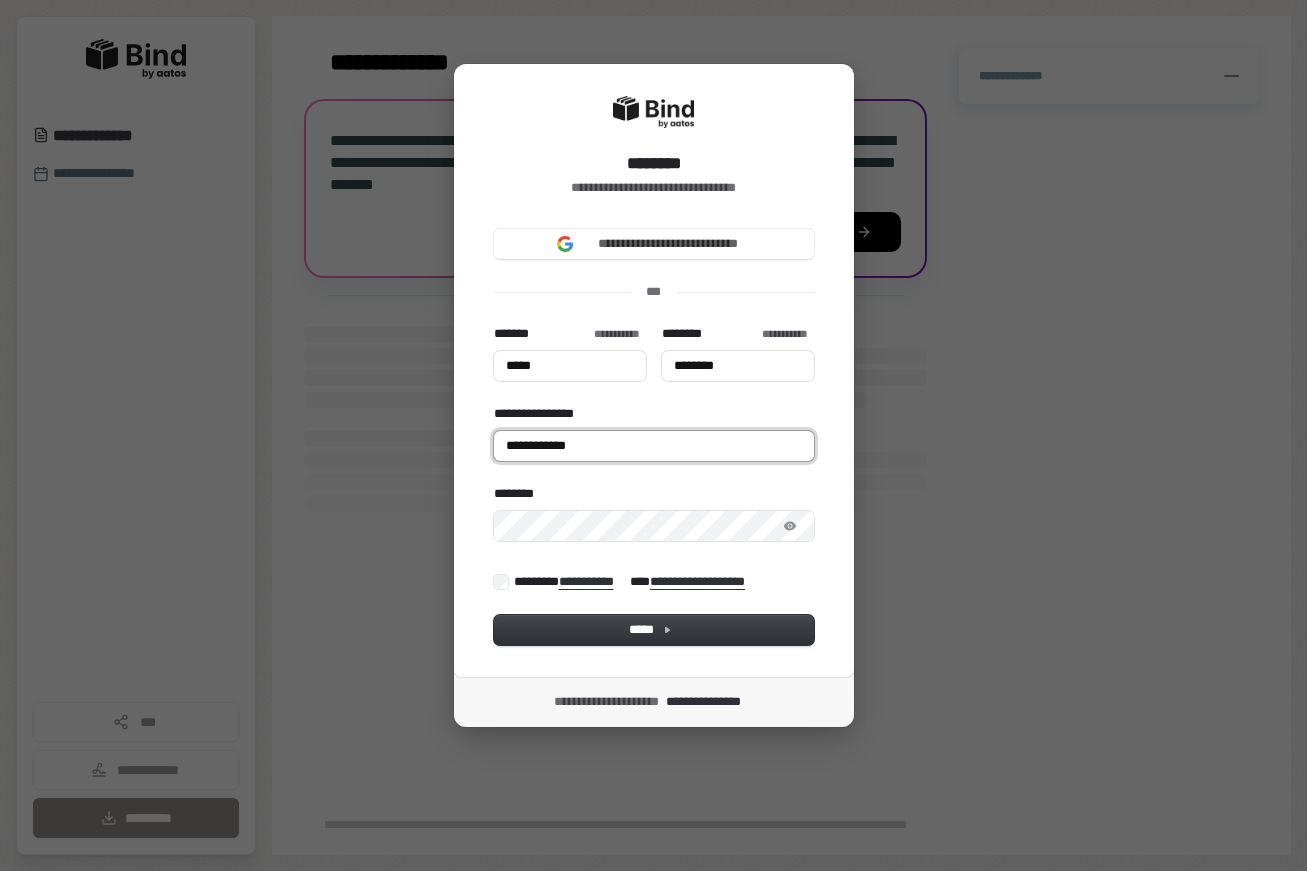 type on "*****" 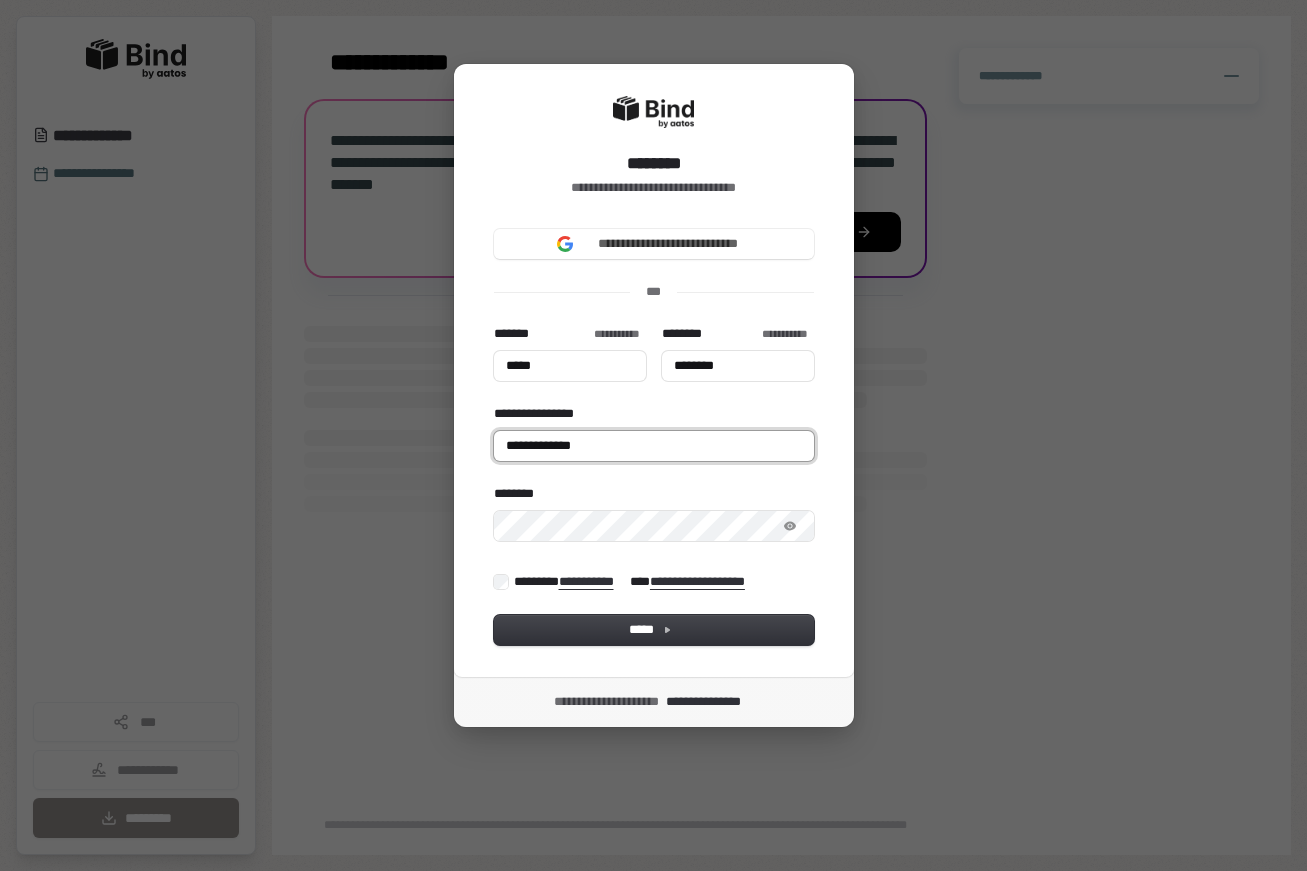 type on "*****" 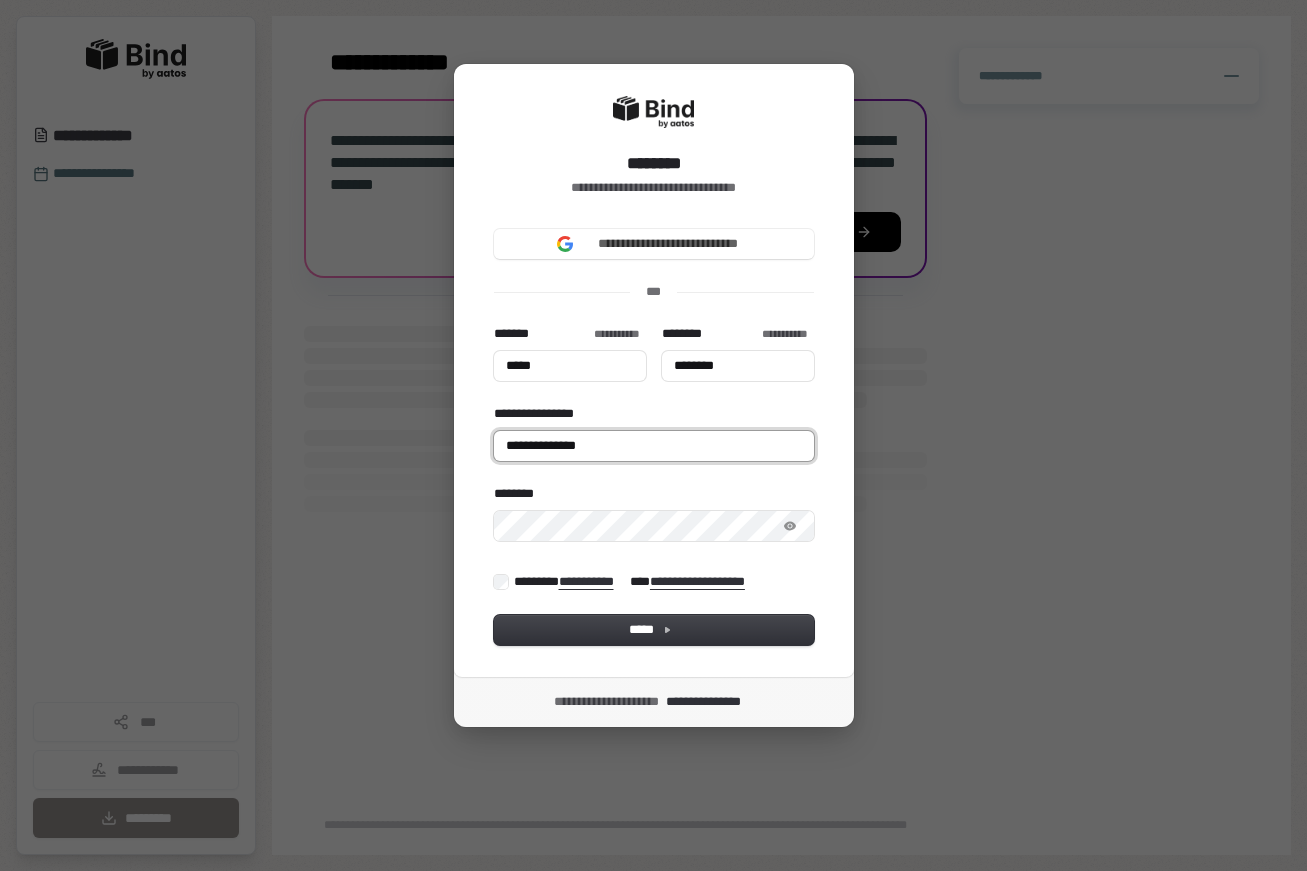 type on "*****" 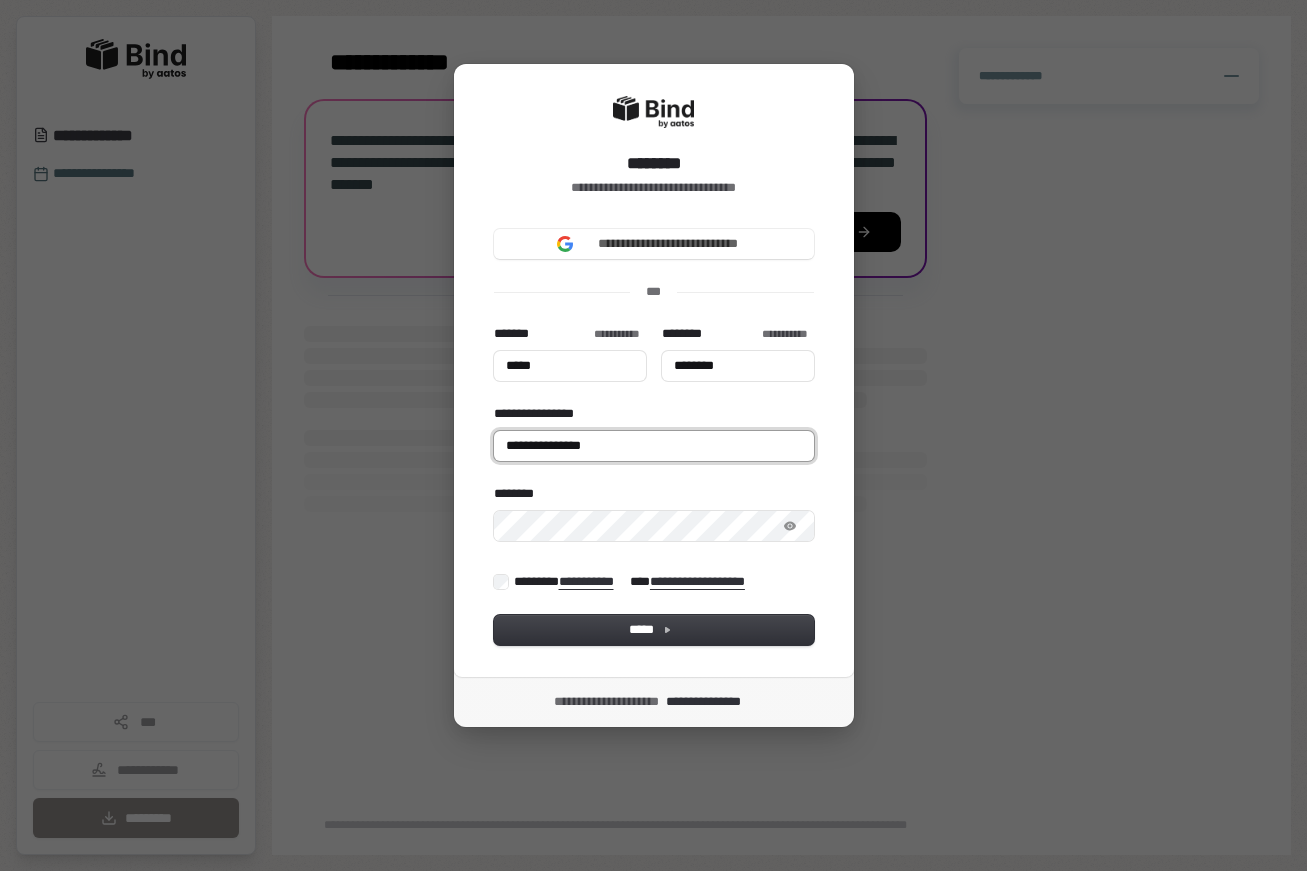 type on "*****" 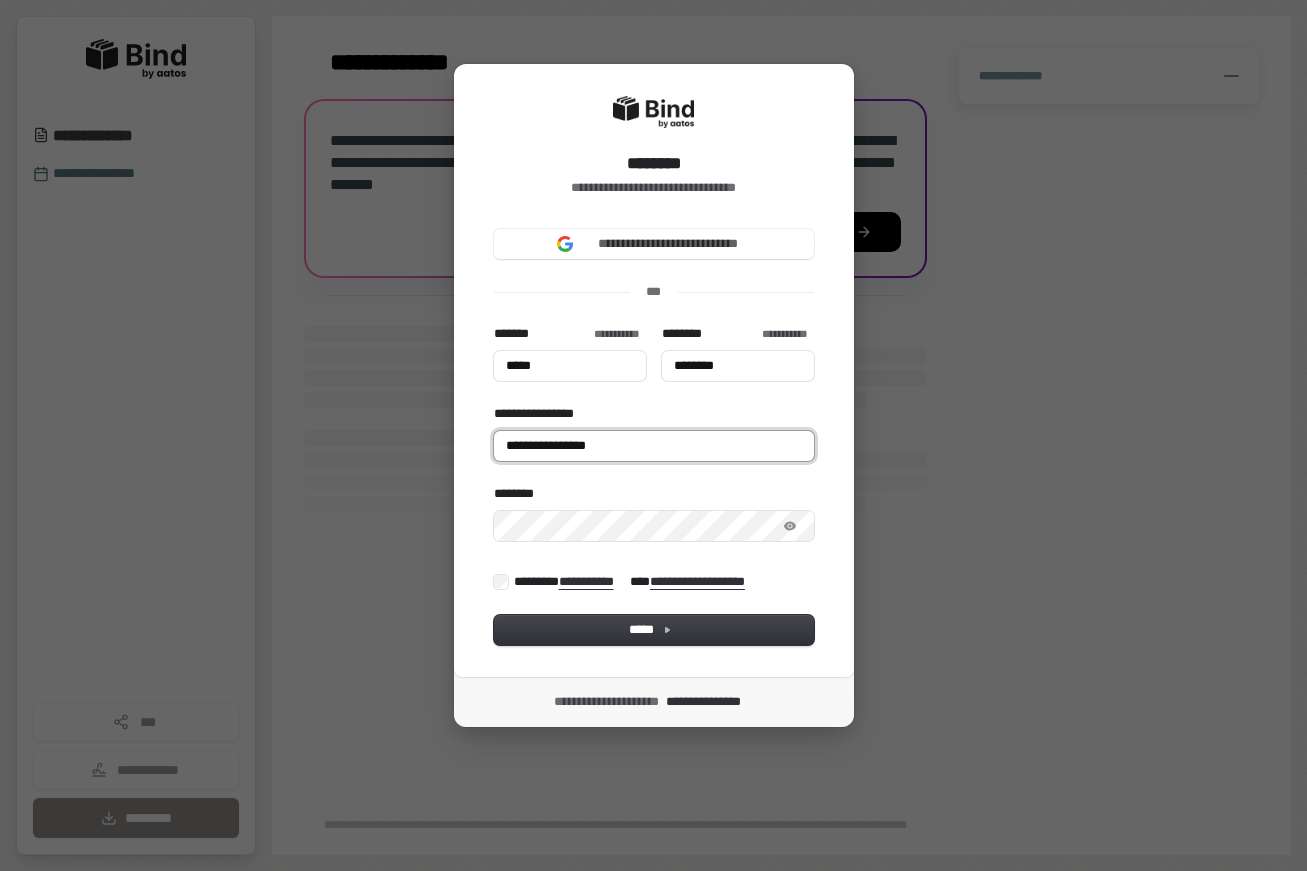 type on "*****" 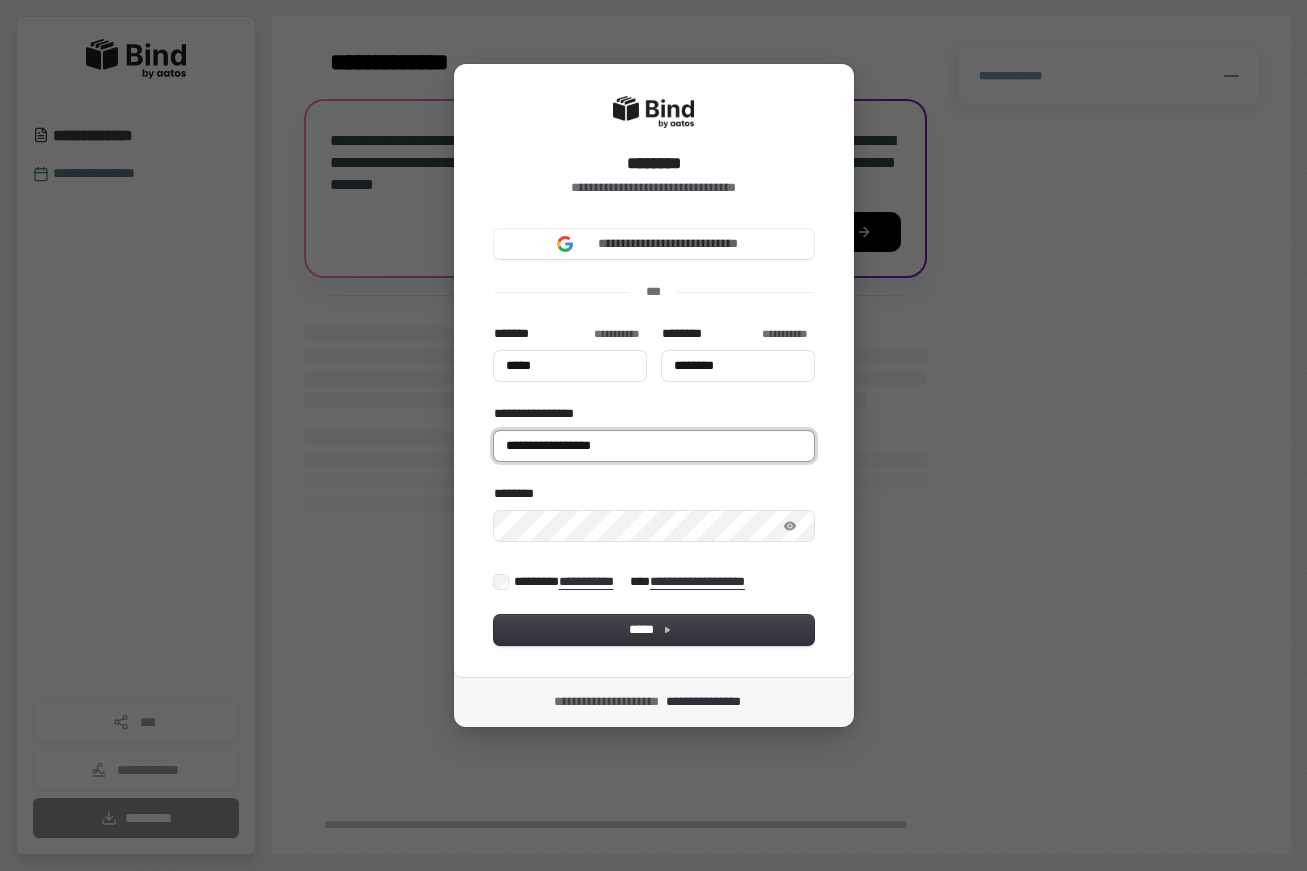 type on "*****" 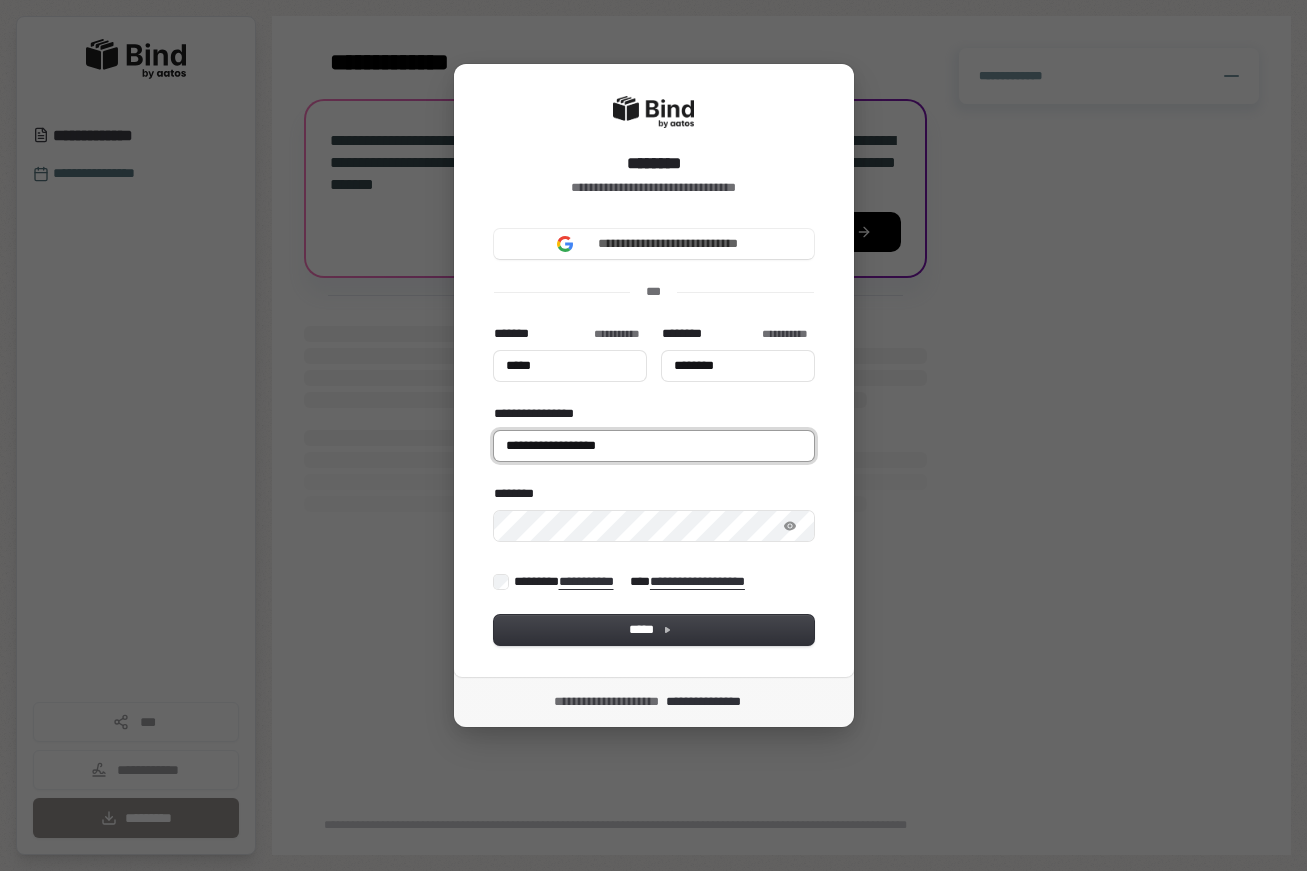type on "*****" 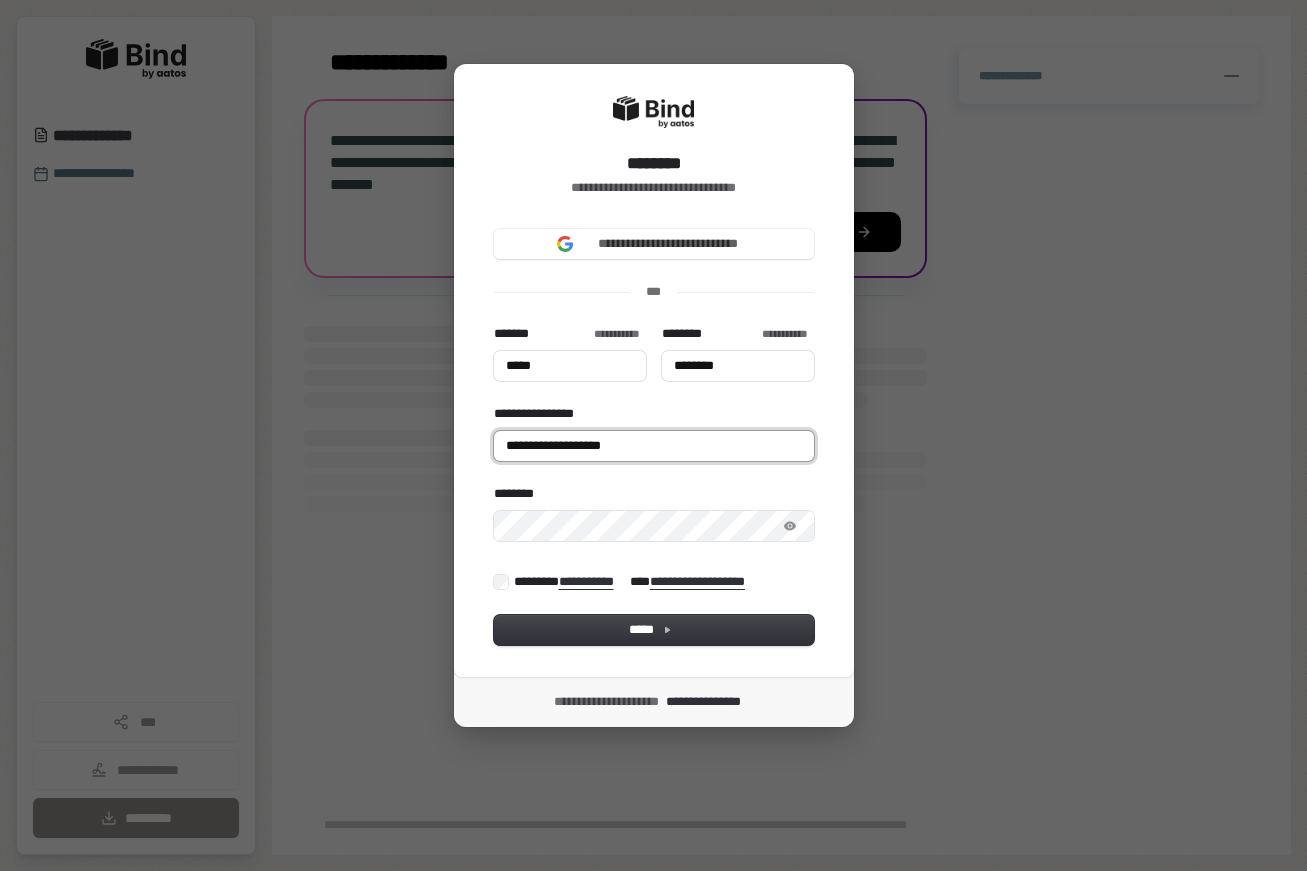 type on "*****" 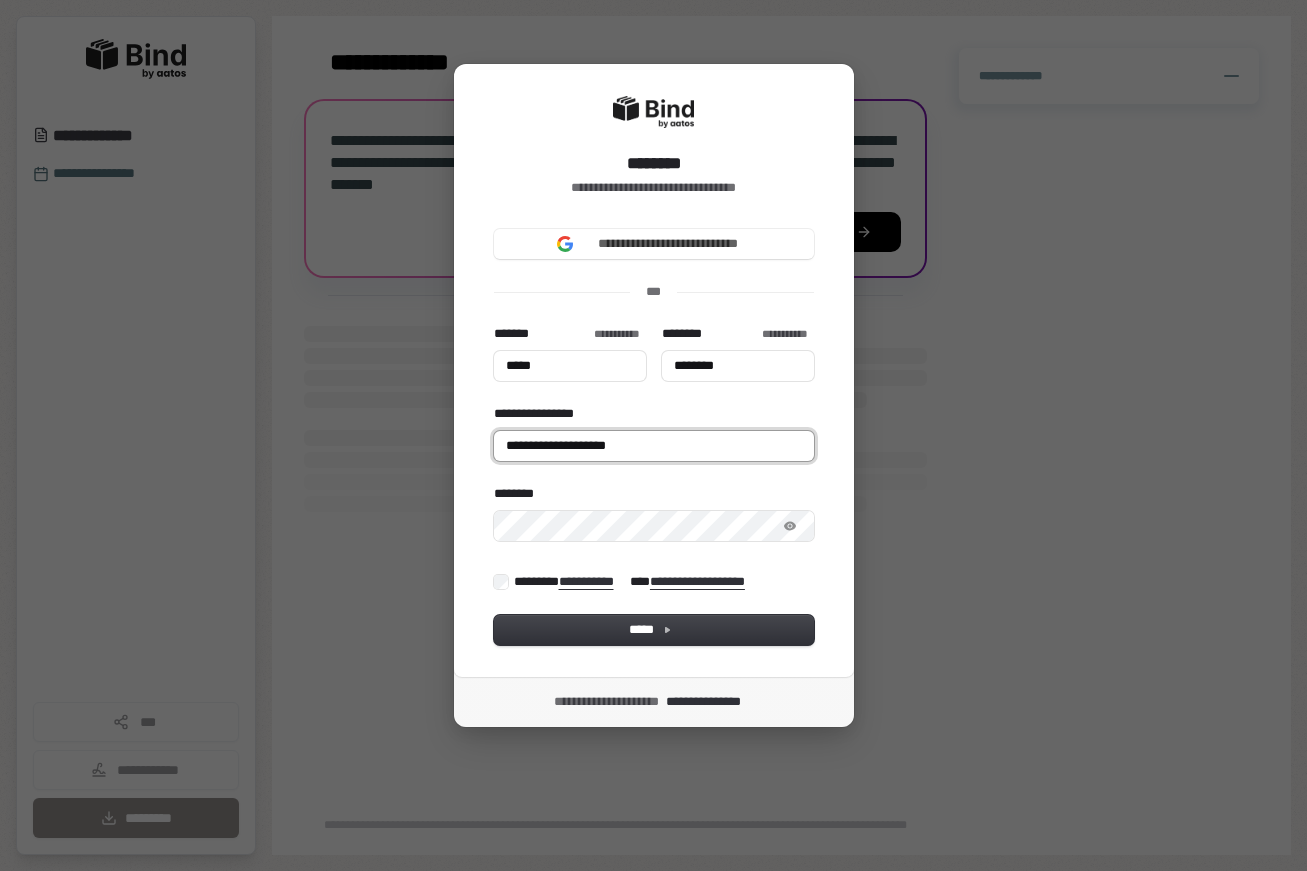 type on "*****" 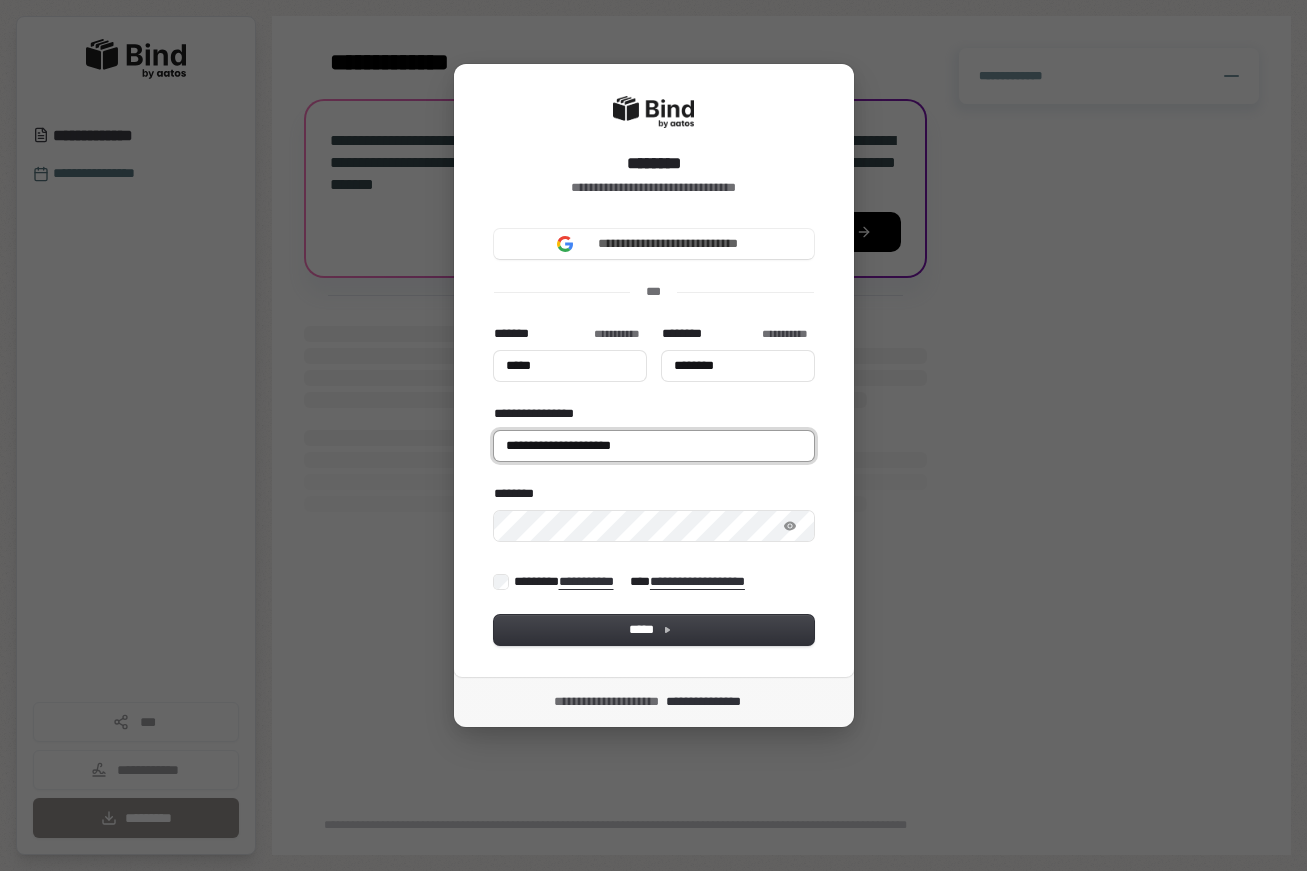 type on "**********" 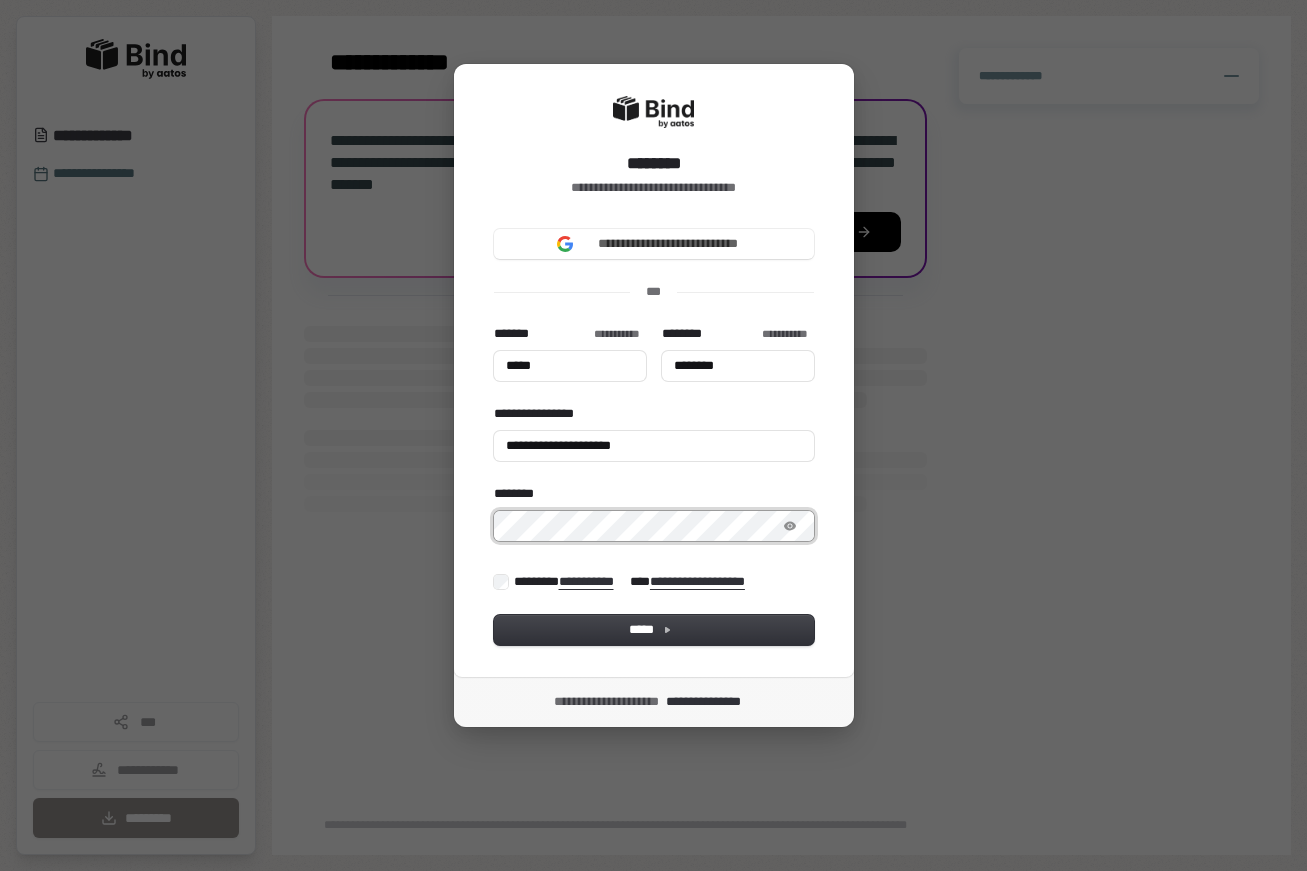 type on "*****" 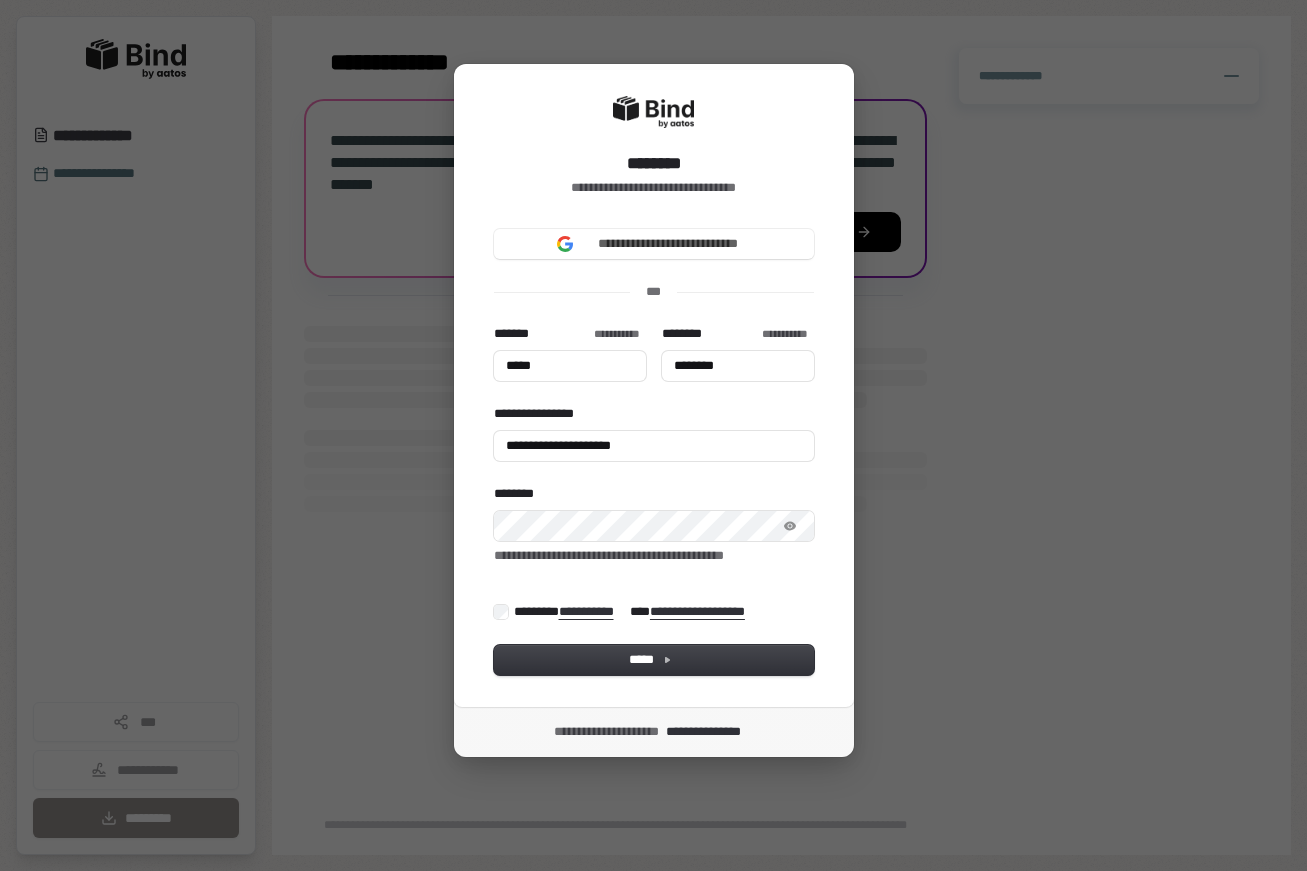type on "*****" 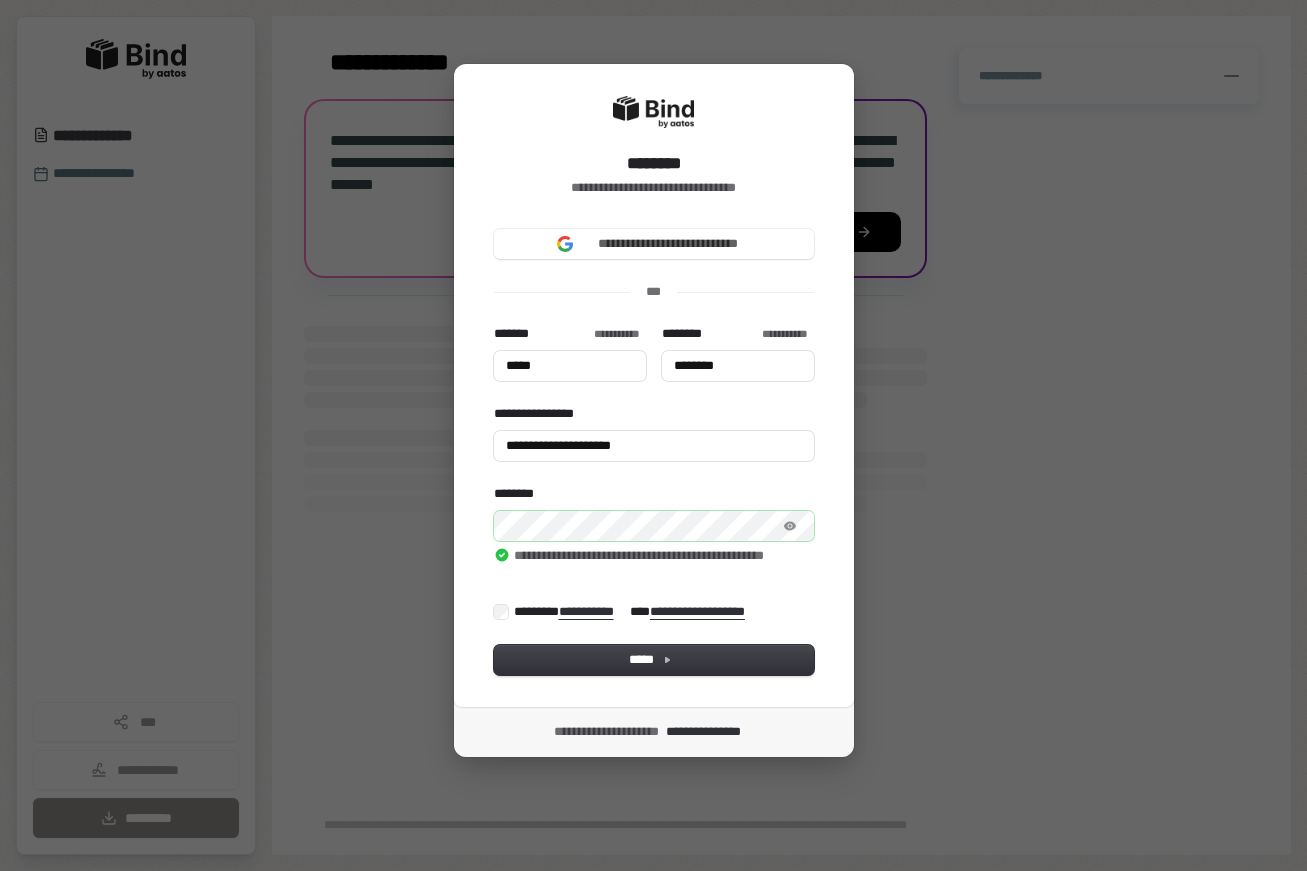 type on "*****" 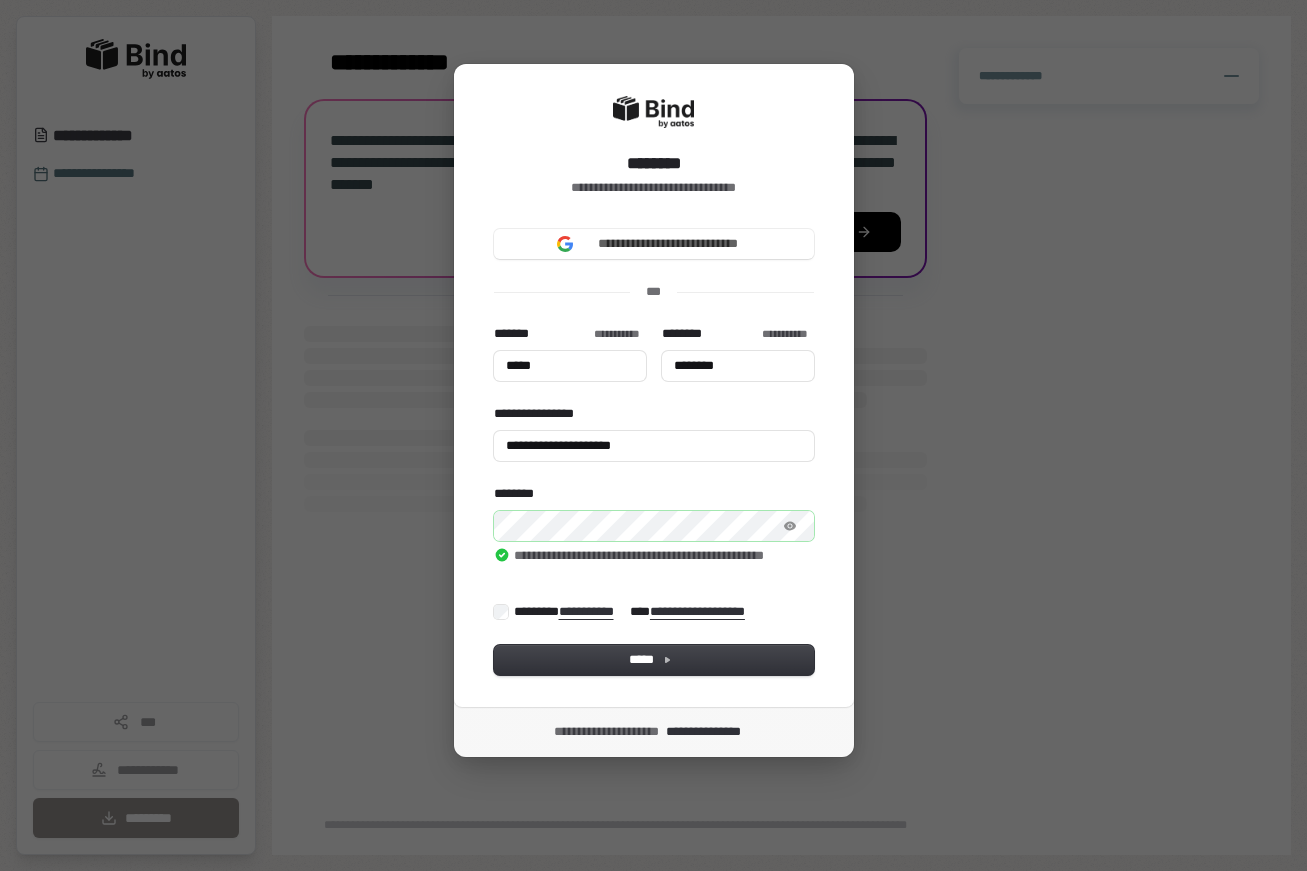 type on "*****" 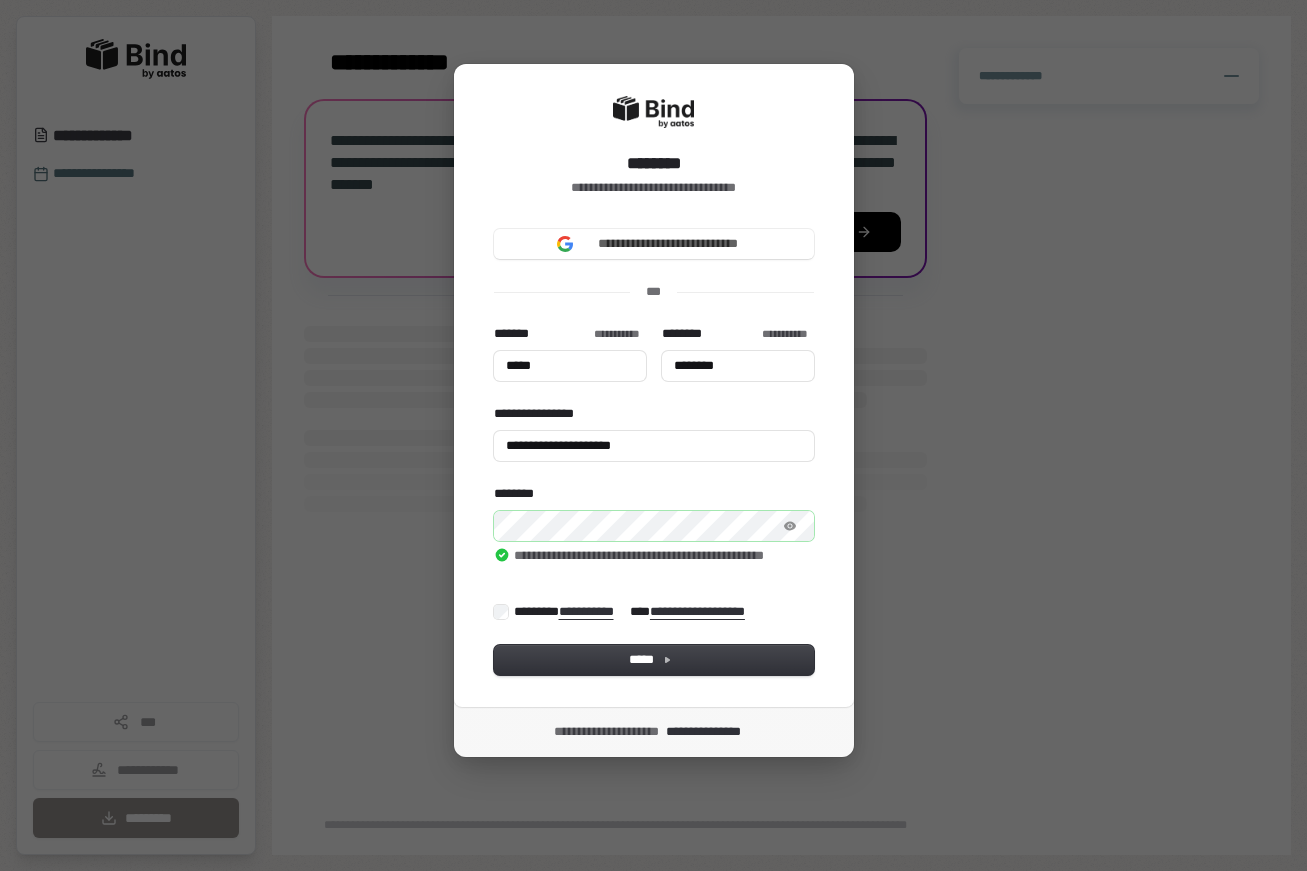 type on "*****" 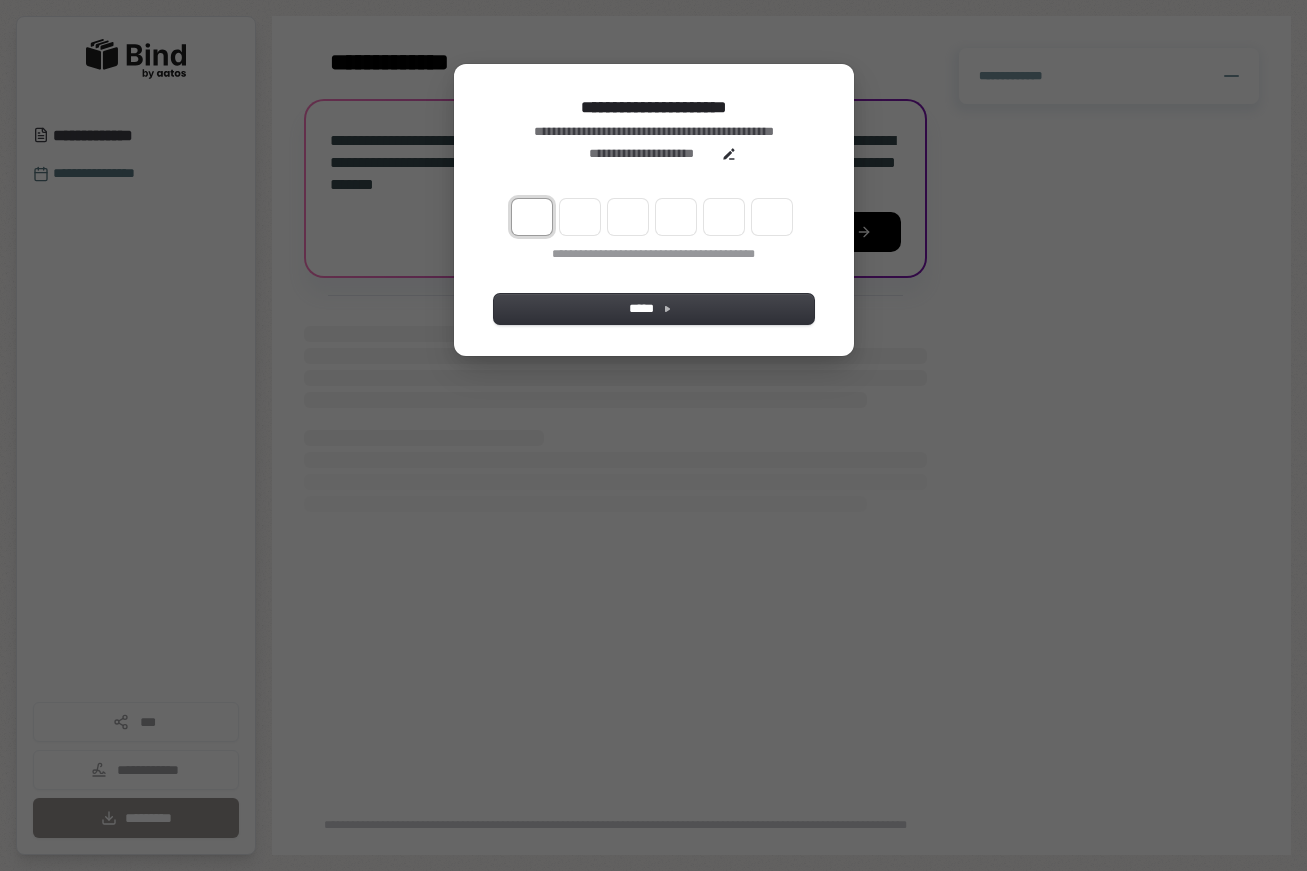 click at bounding box center [532, 217] 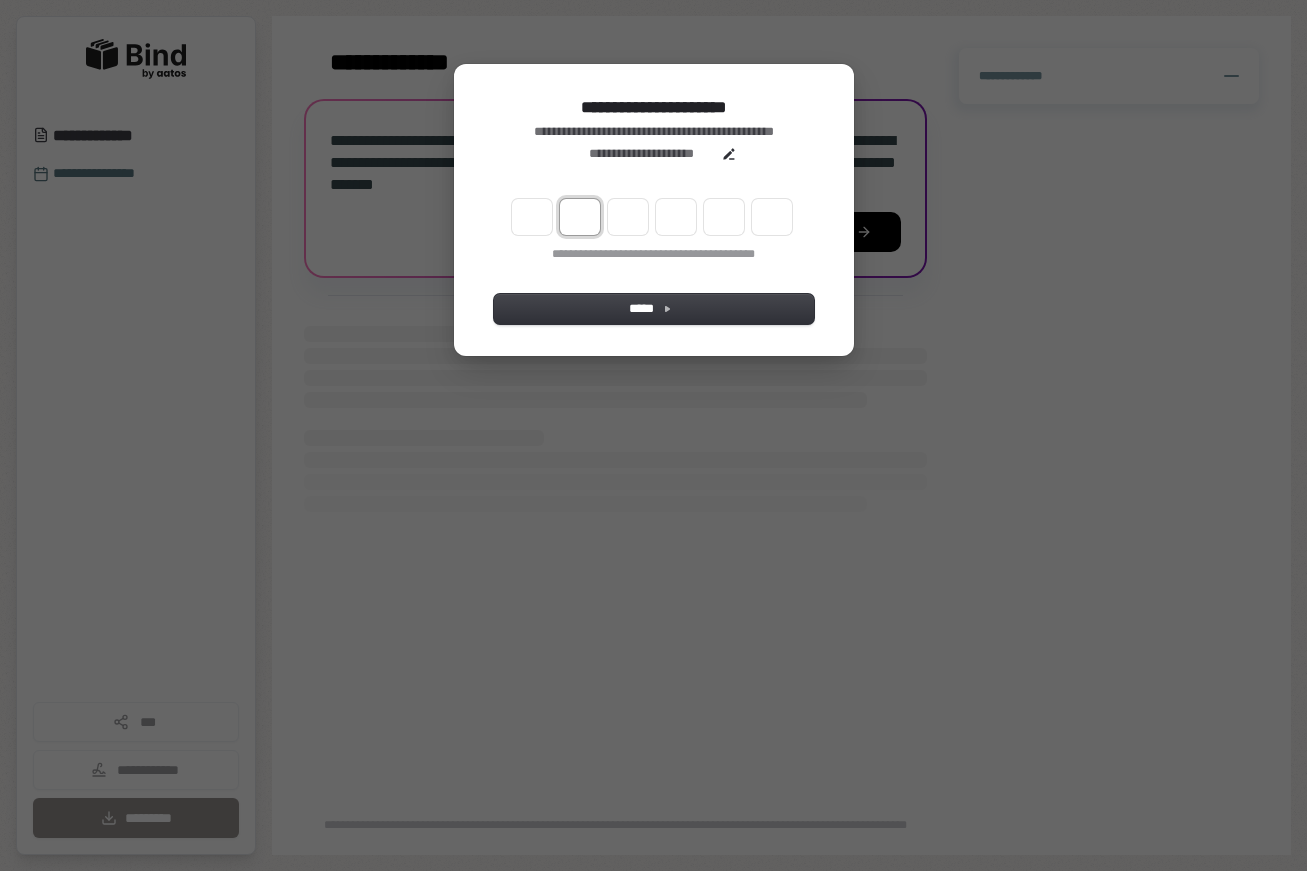 type on "*" 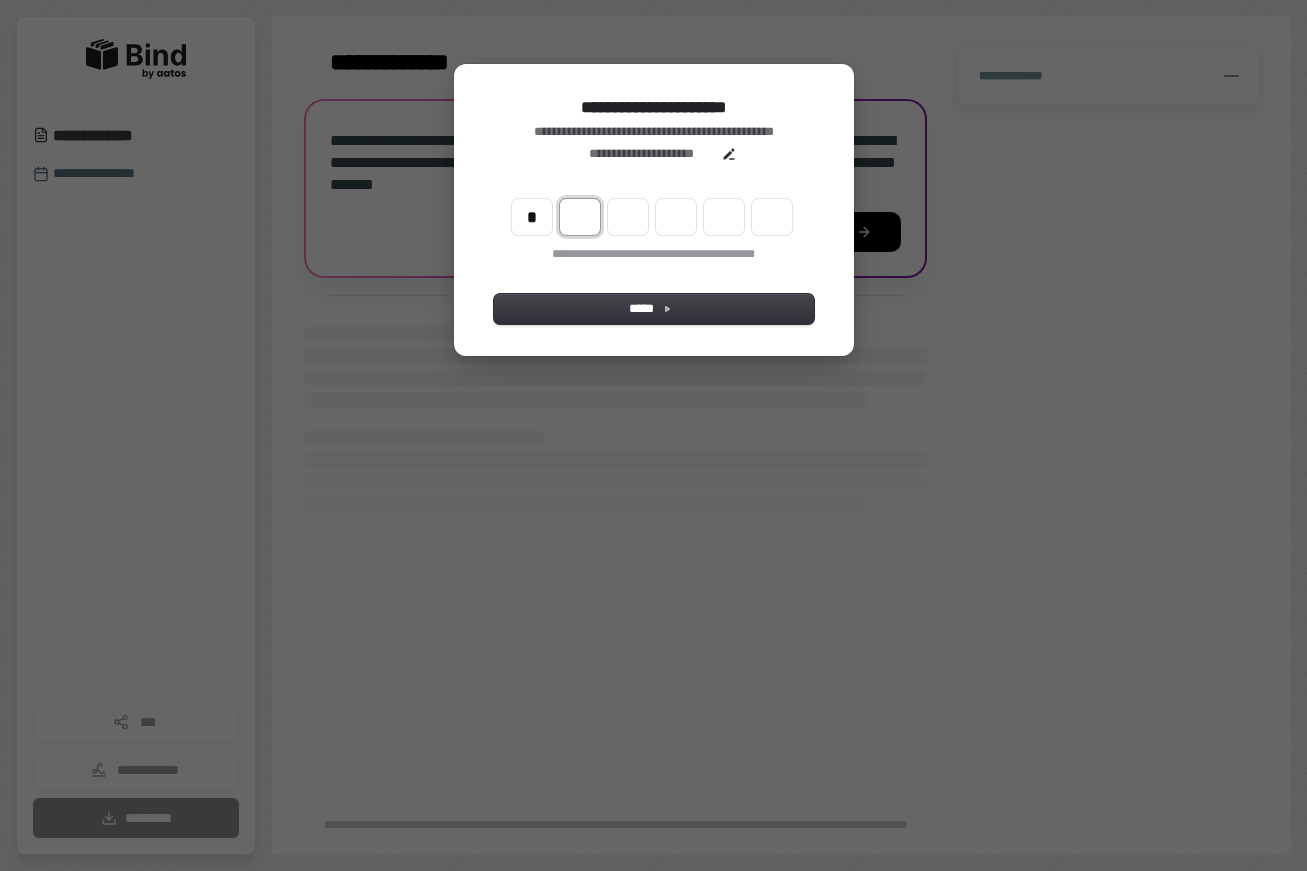 type on "*" 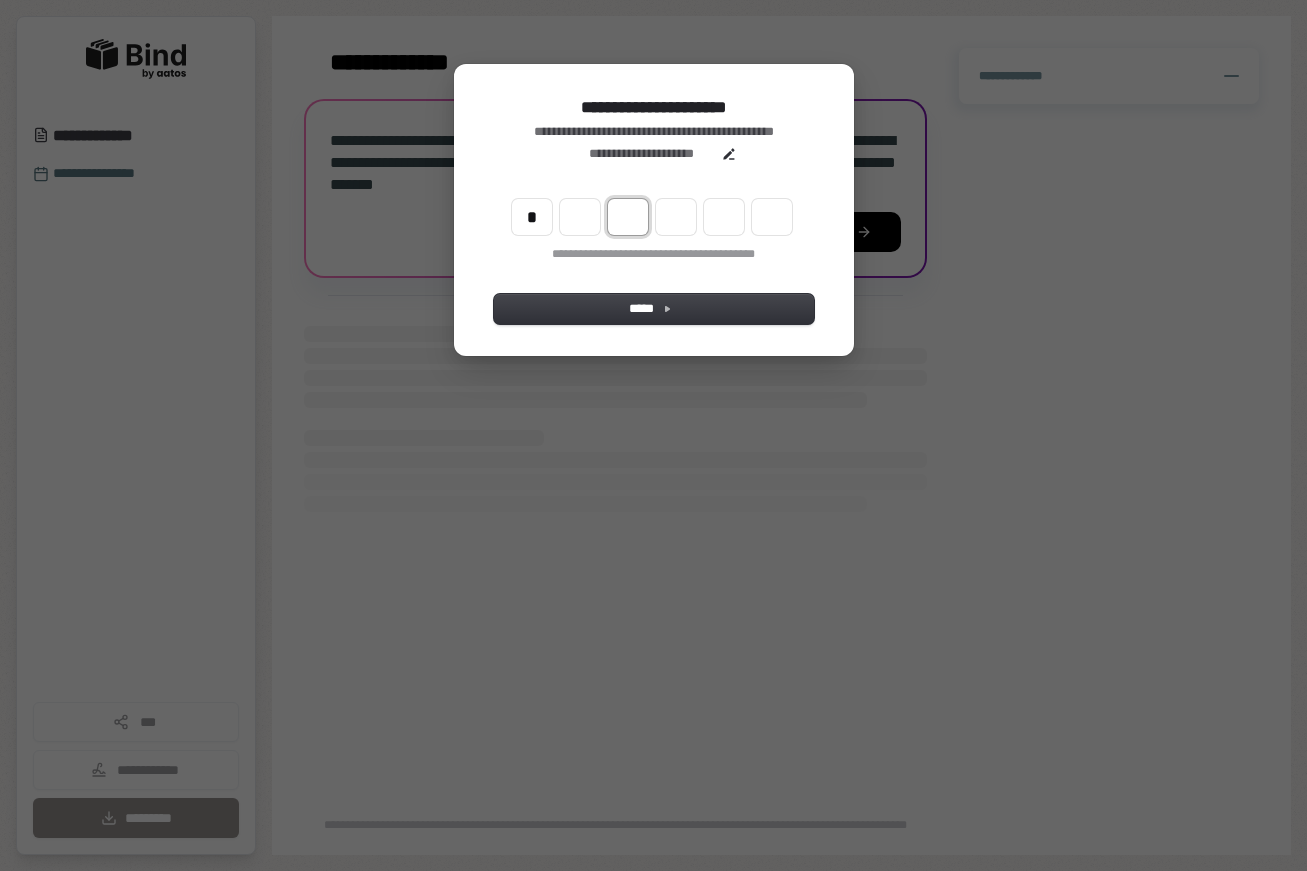 type on "*" 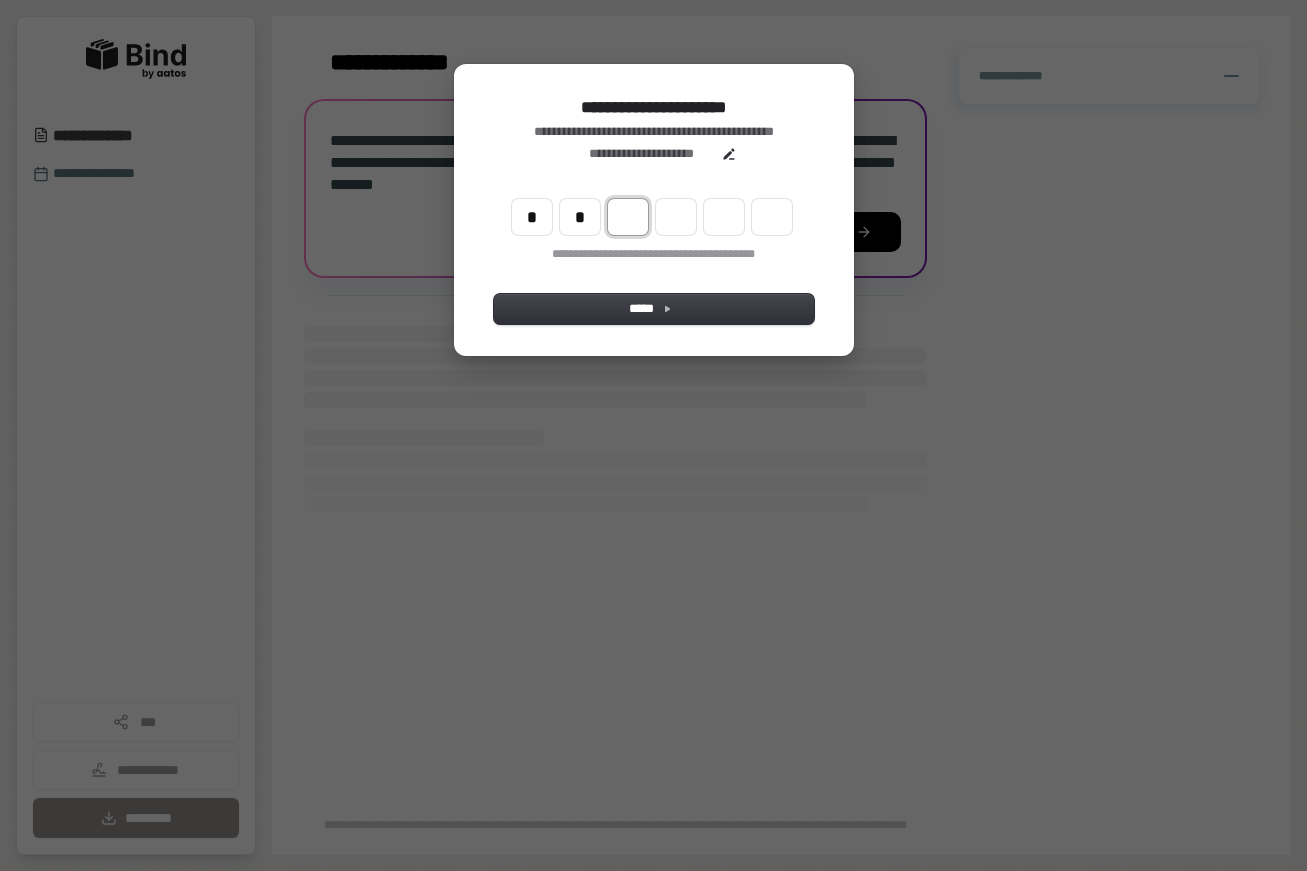 type on "**" 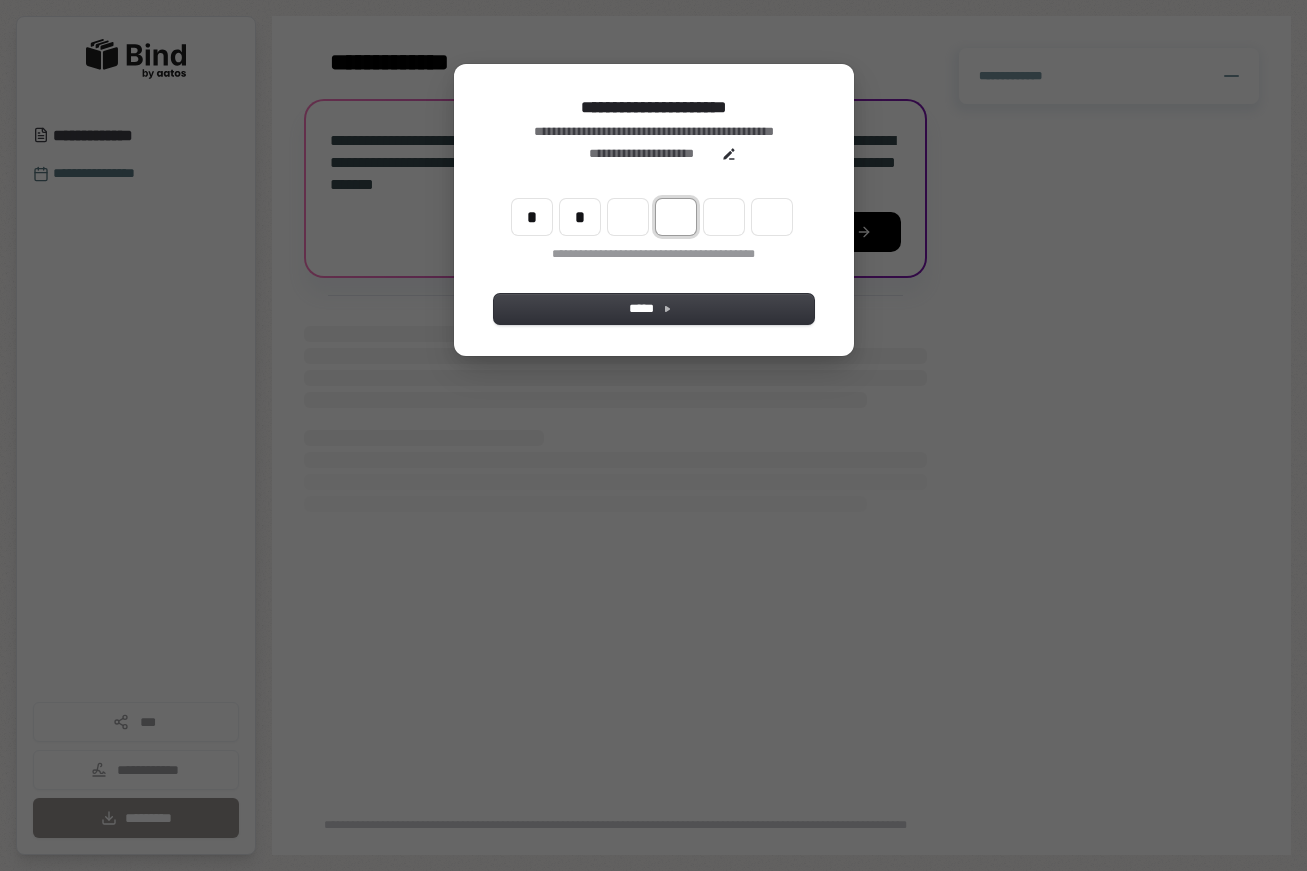 type on "*" 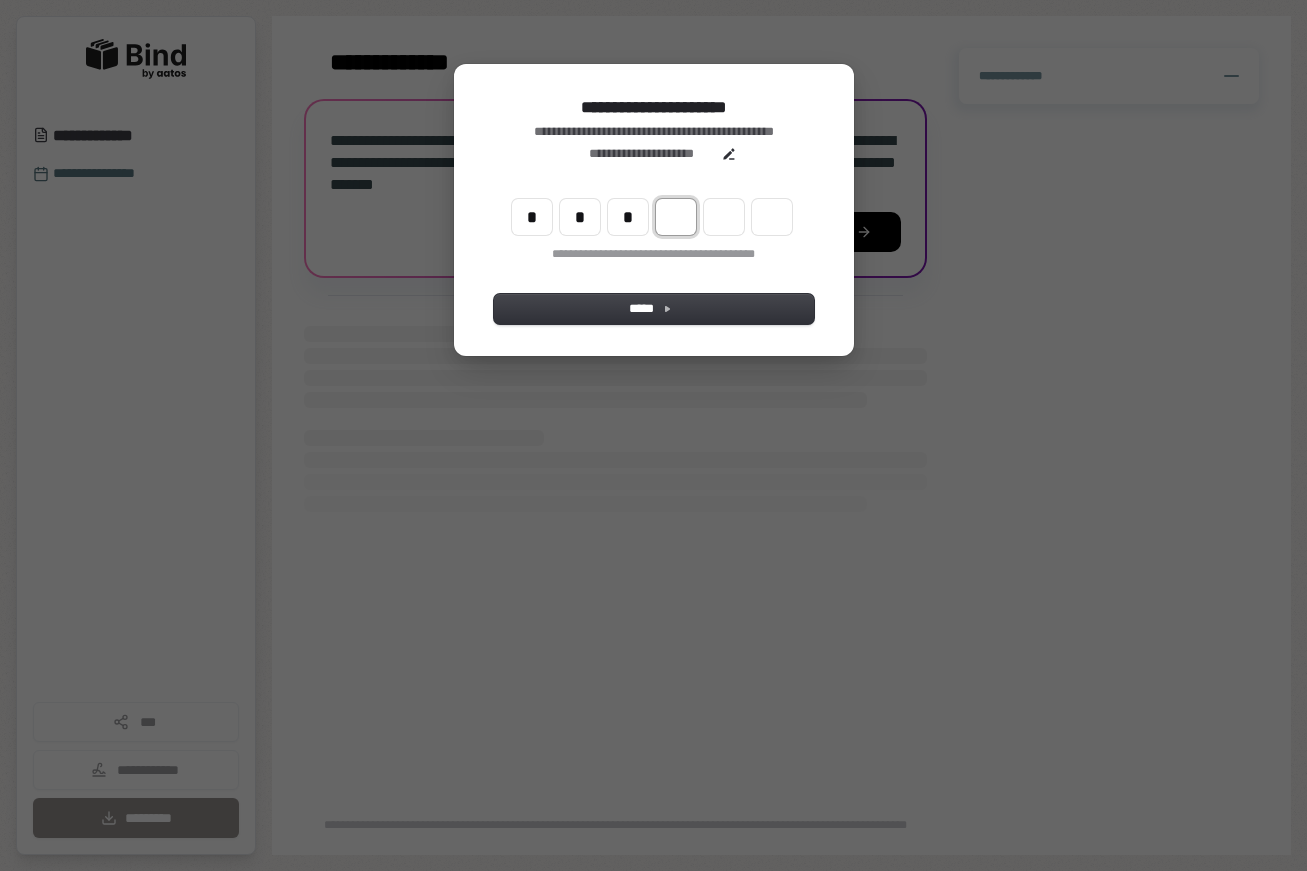 type on "***" 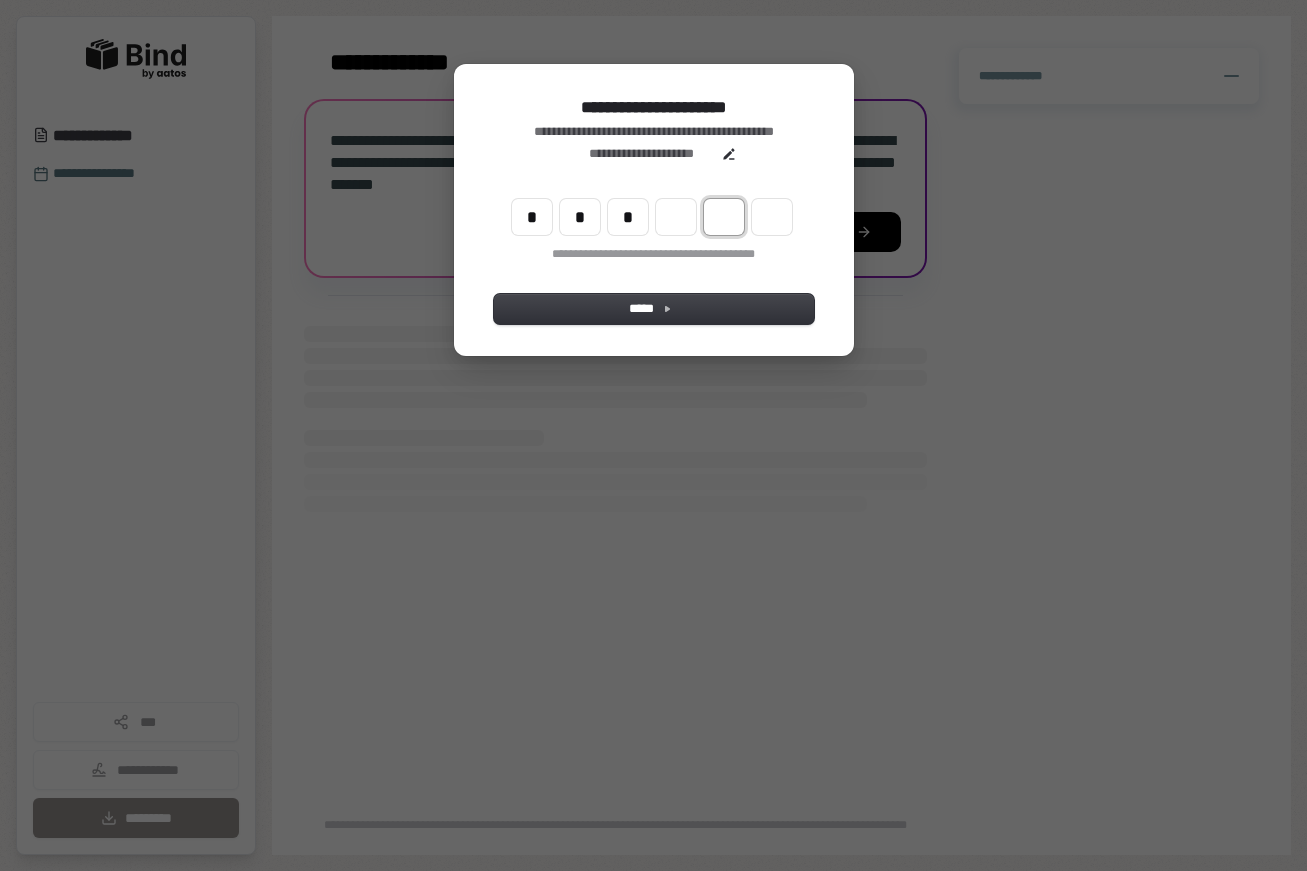 type on "*" 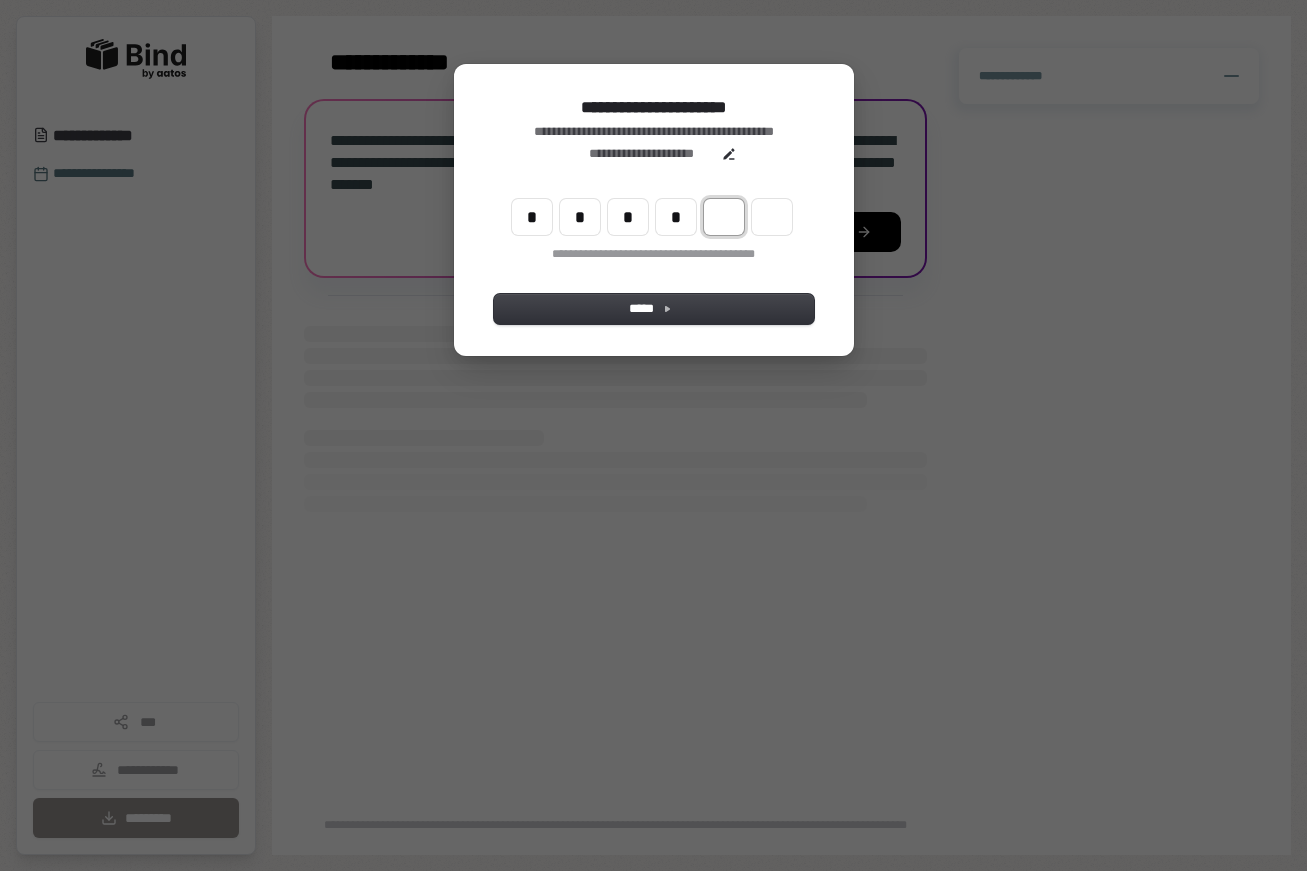 type on "****" 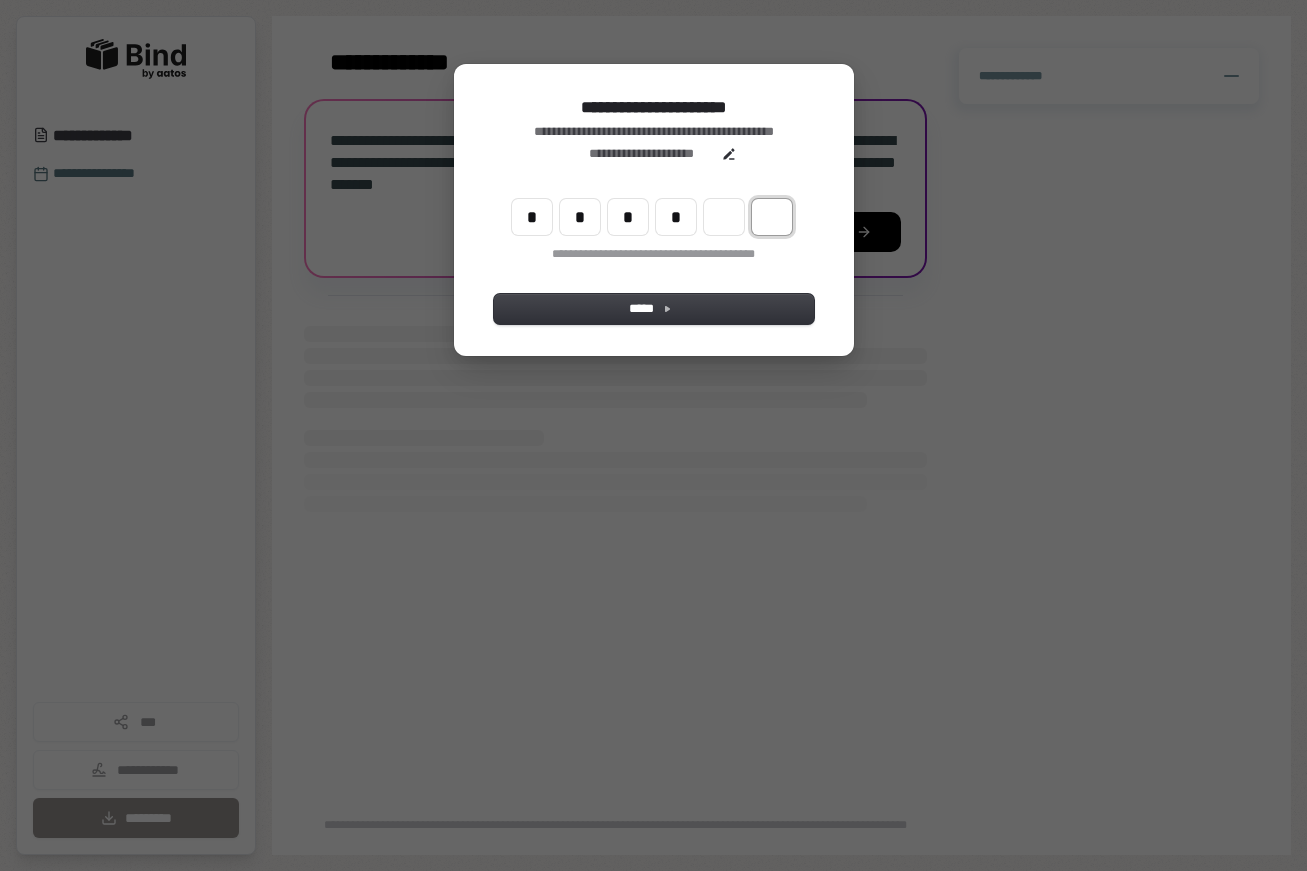 type on "*" 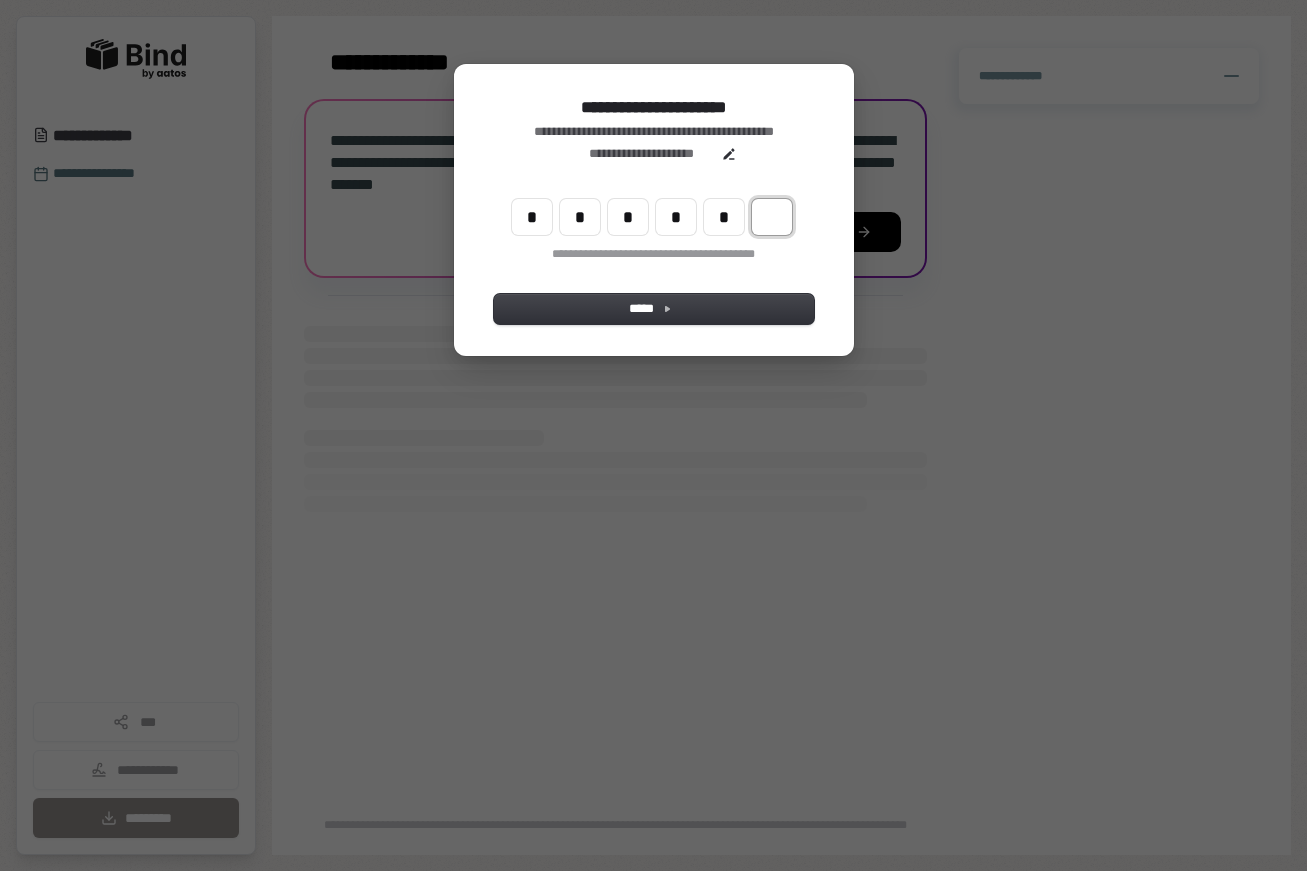 type on "*****" 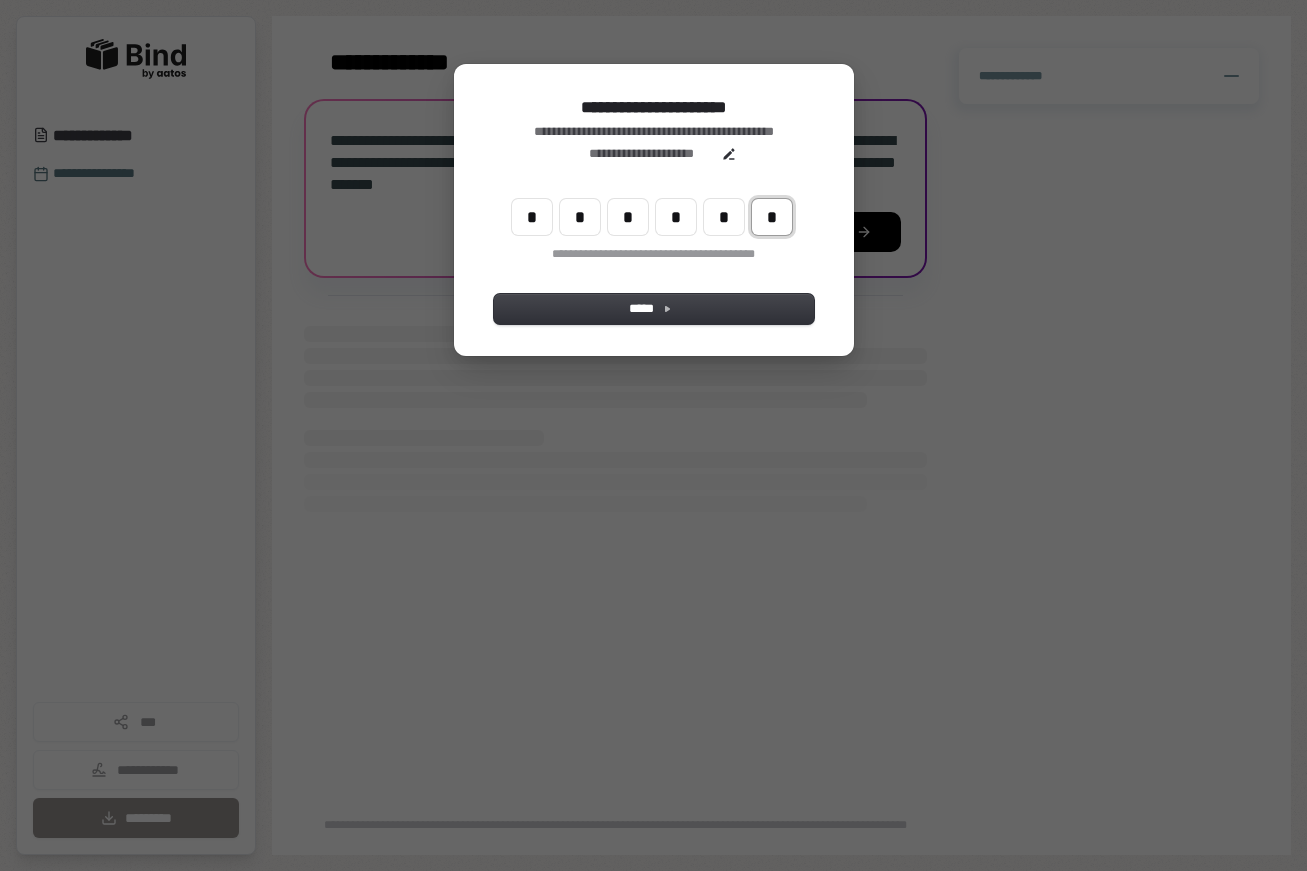 type on "******" 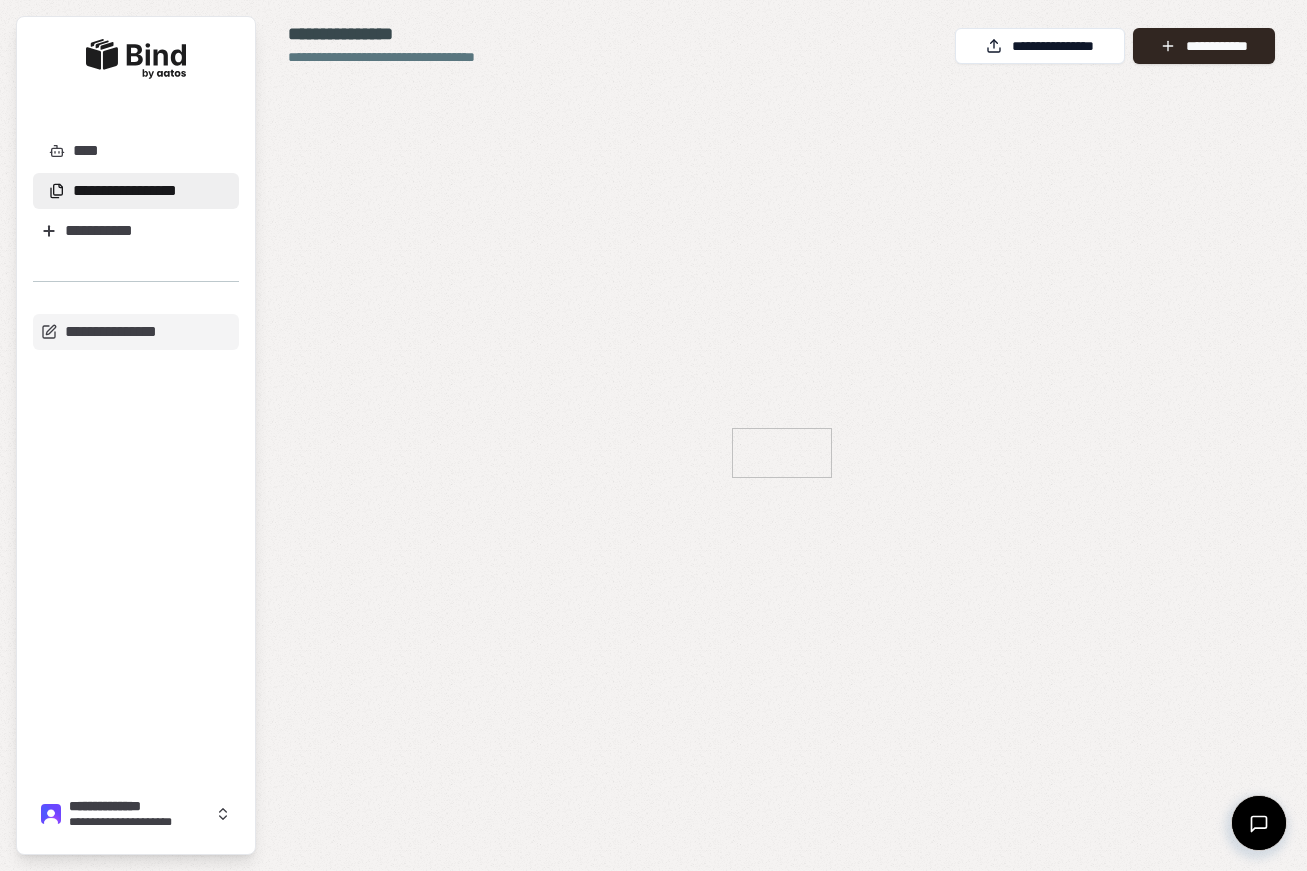 scroll, scrollTop: 0, scrollLeft: 0, axis: both 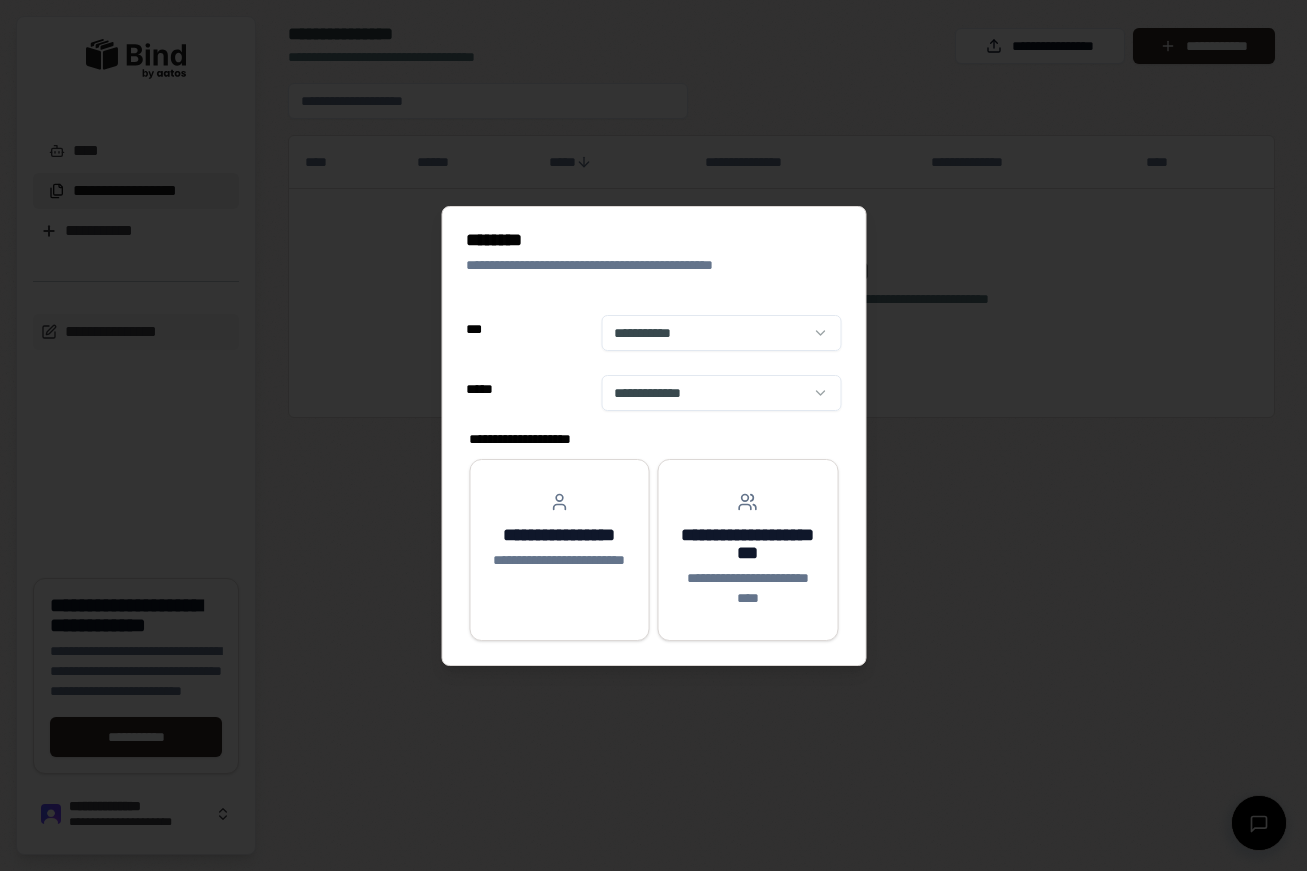 select on "**" 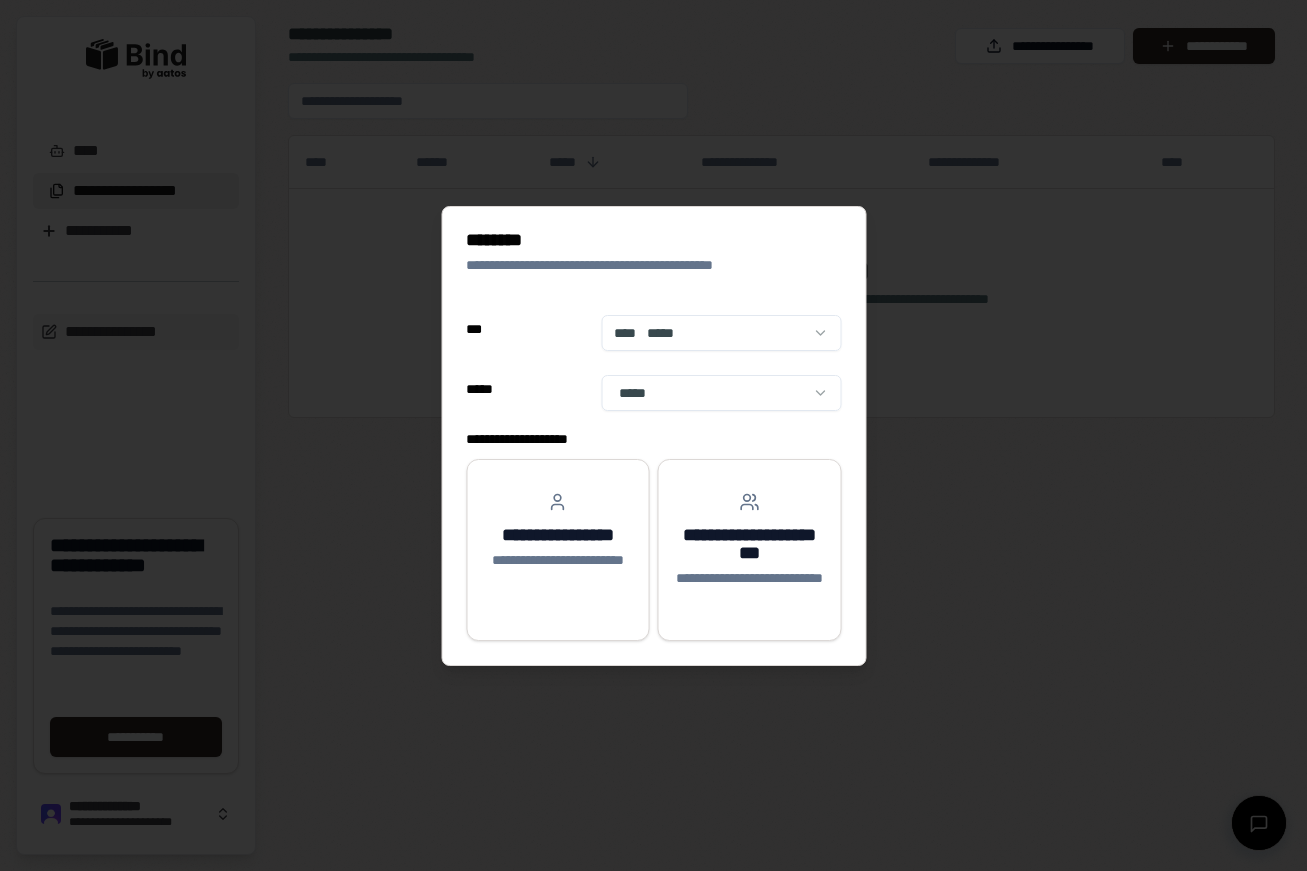 click at bounding box center (653, 435) 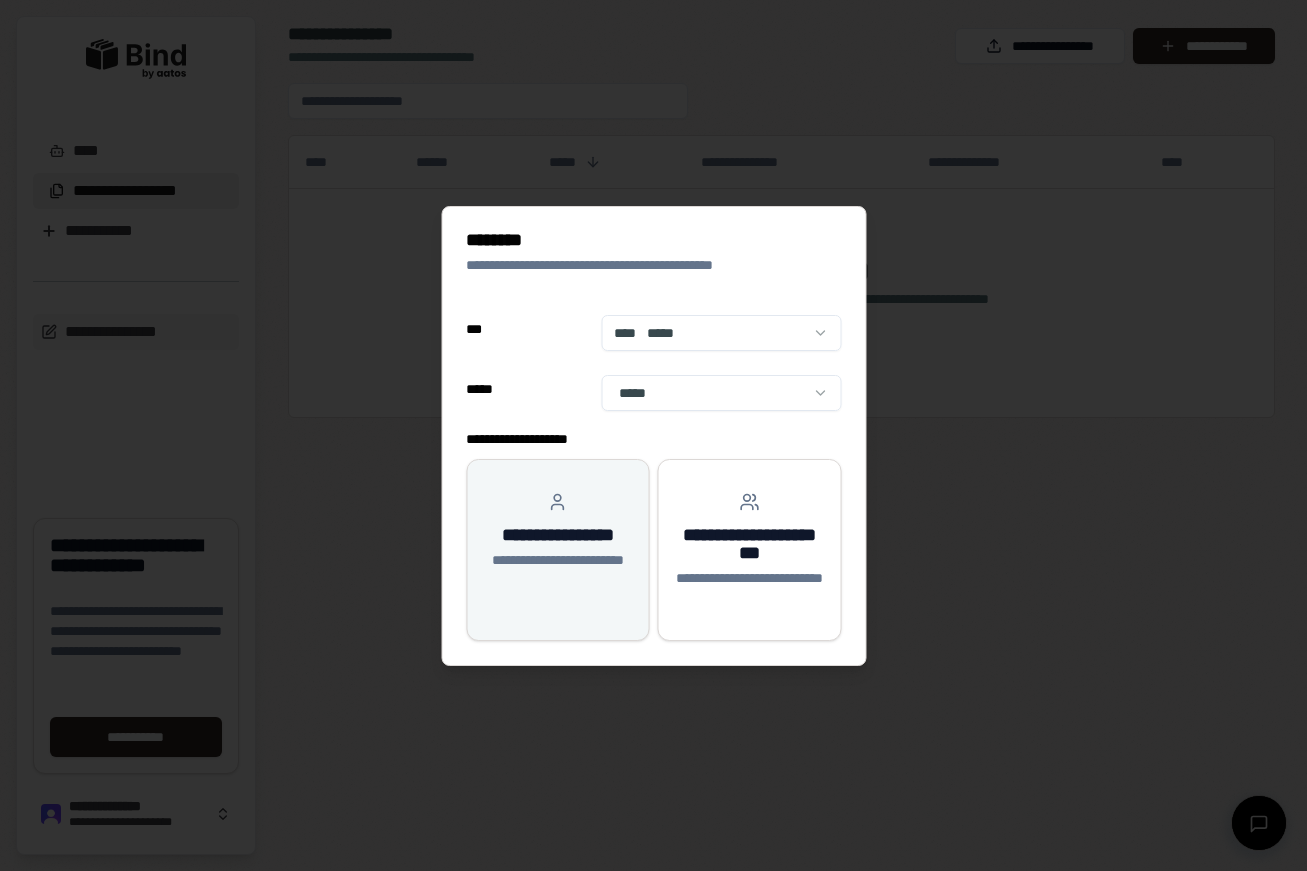 click on "**********" at bounding box center (558, 541) 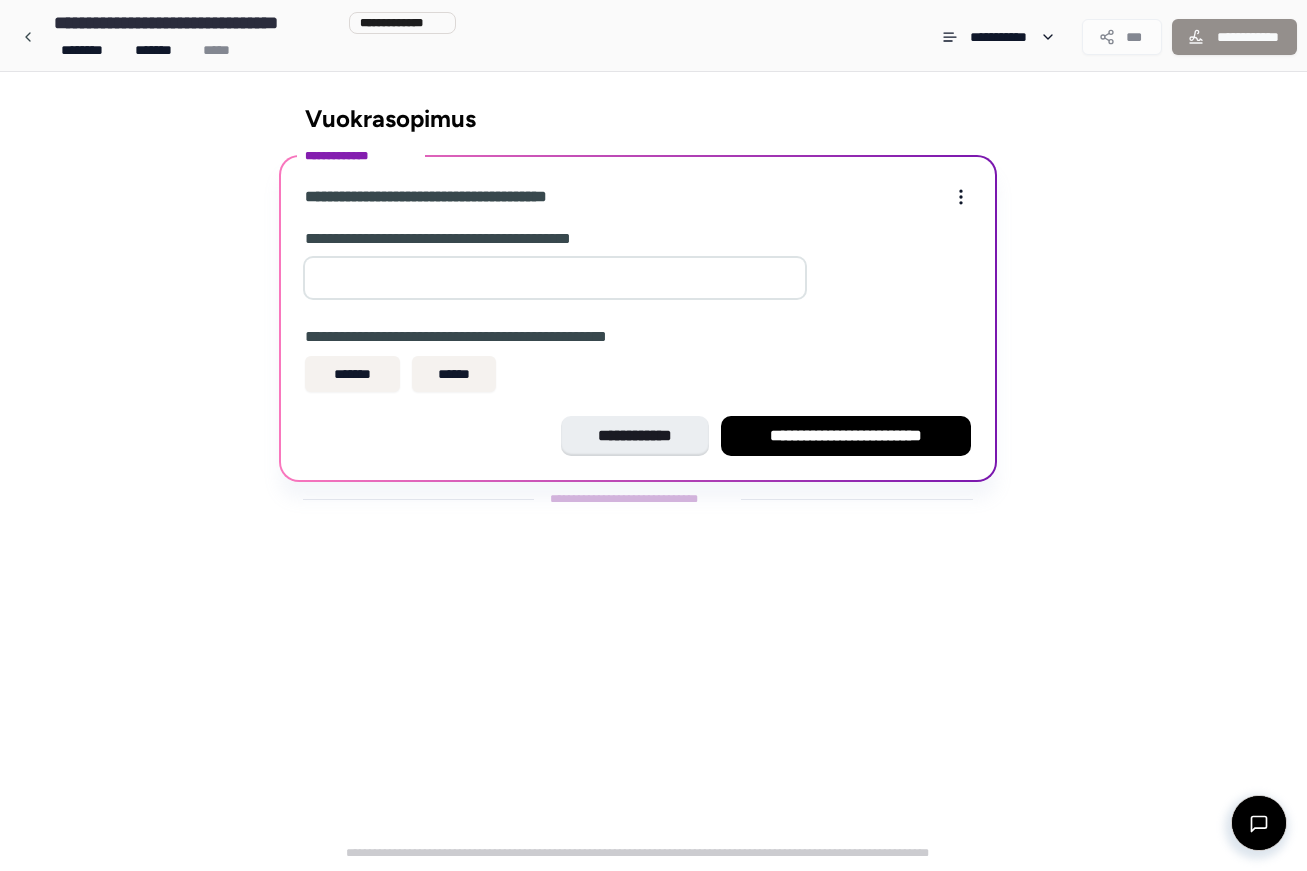 click on "**" at bounding box center [555, 278] 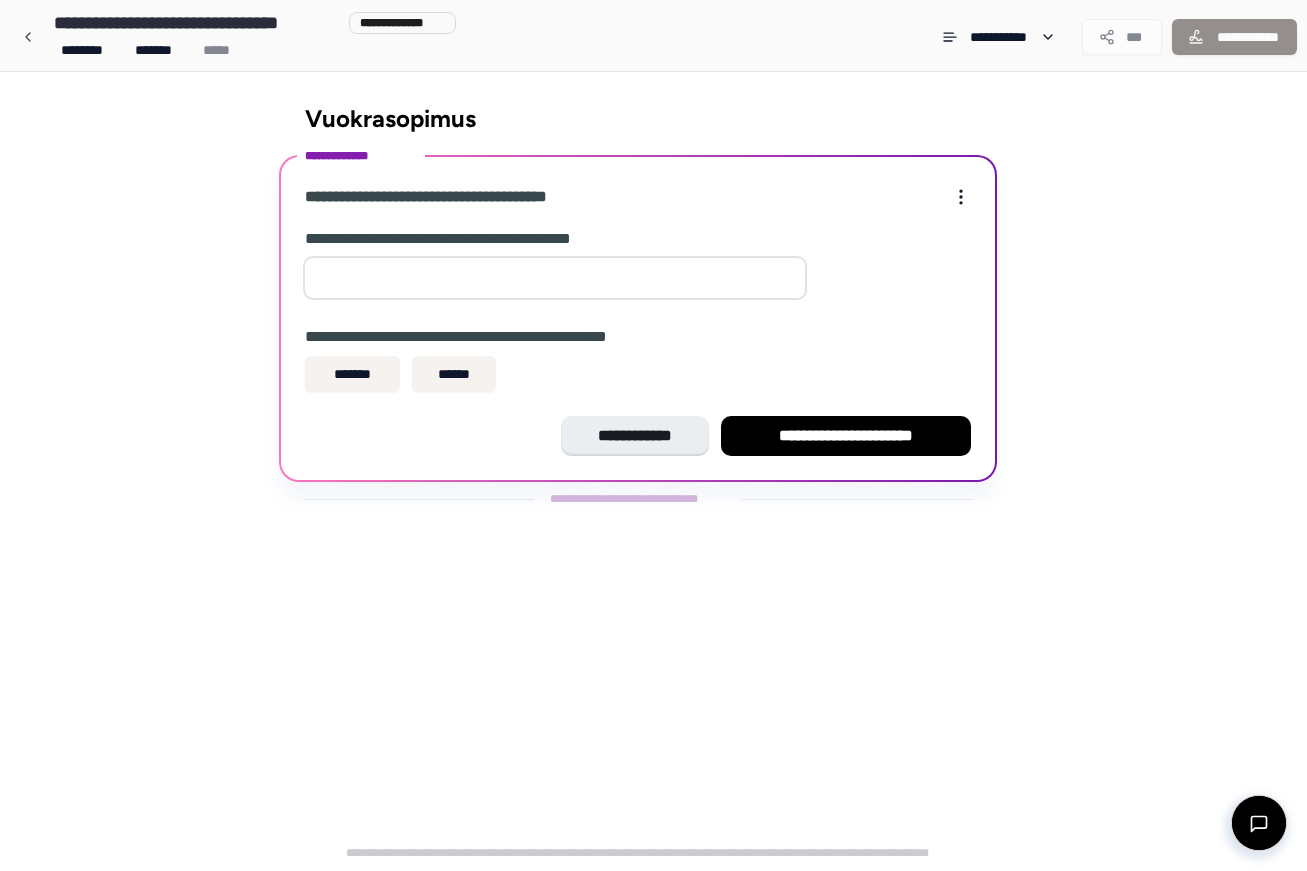 click on "*" at bounding box center [555, 278] 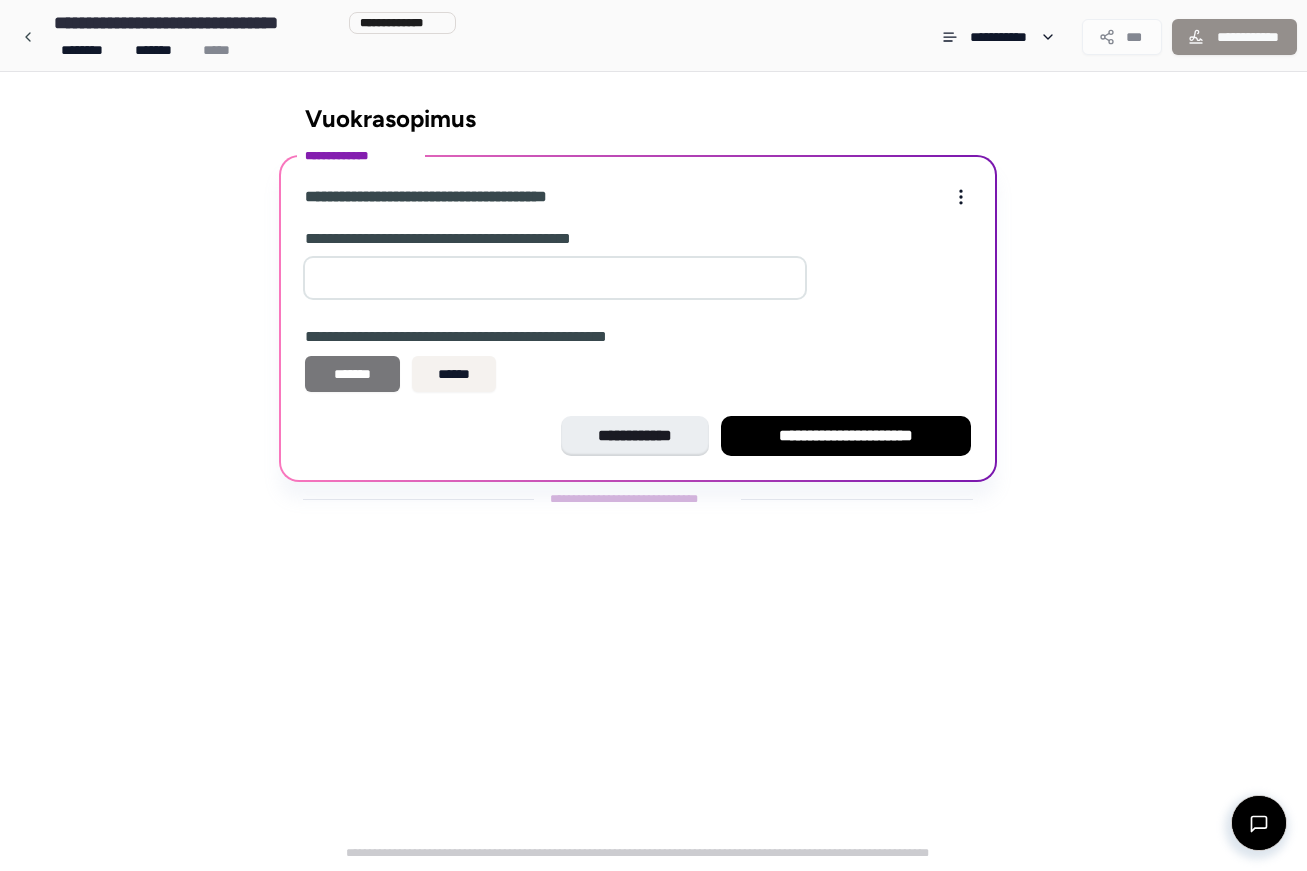 click on "*******" at bounding box center [353, 374] 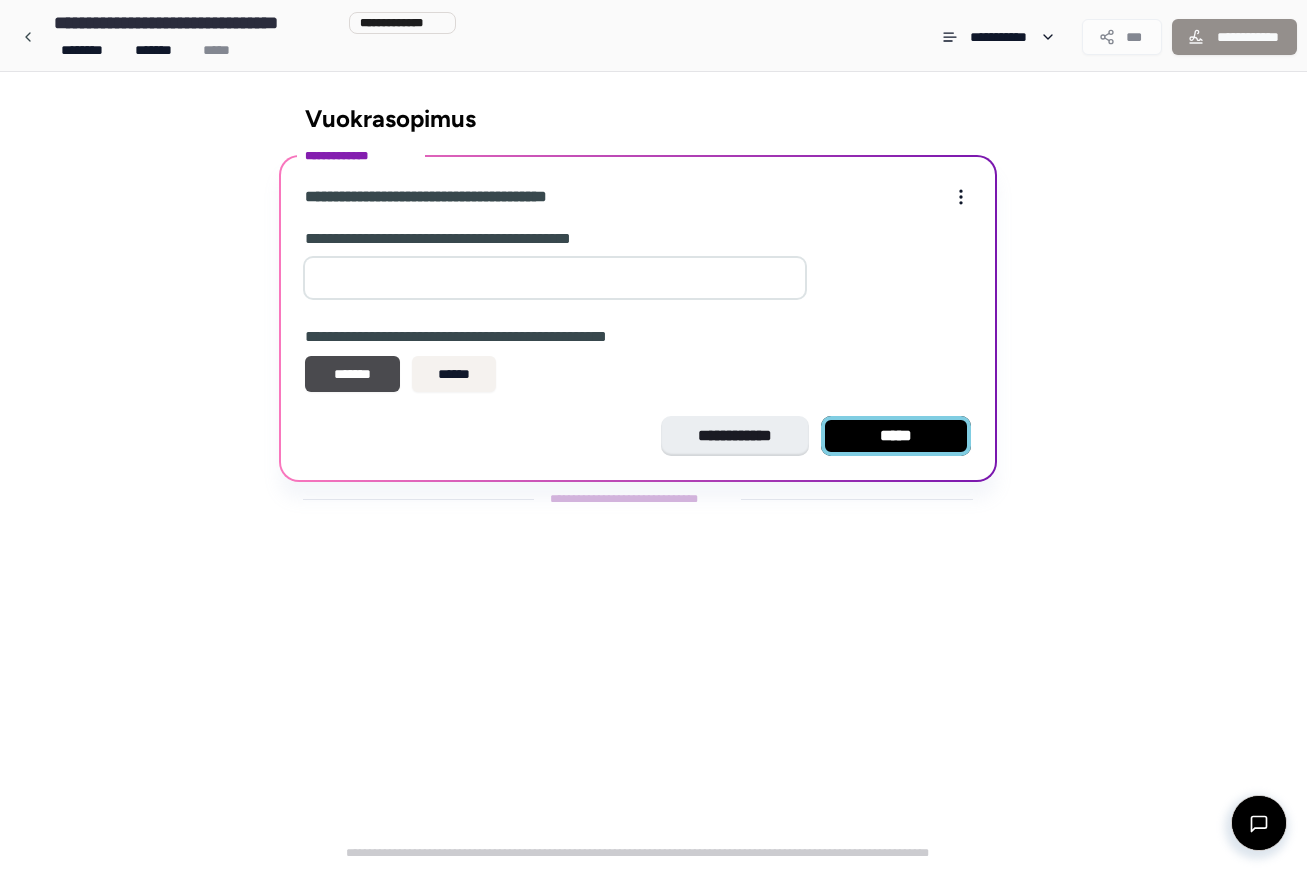 click on "*****" at bounding box center [896, 436] 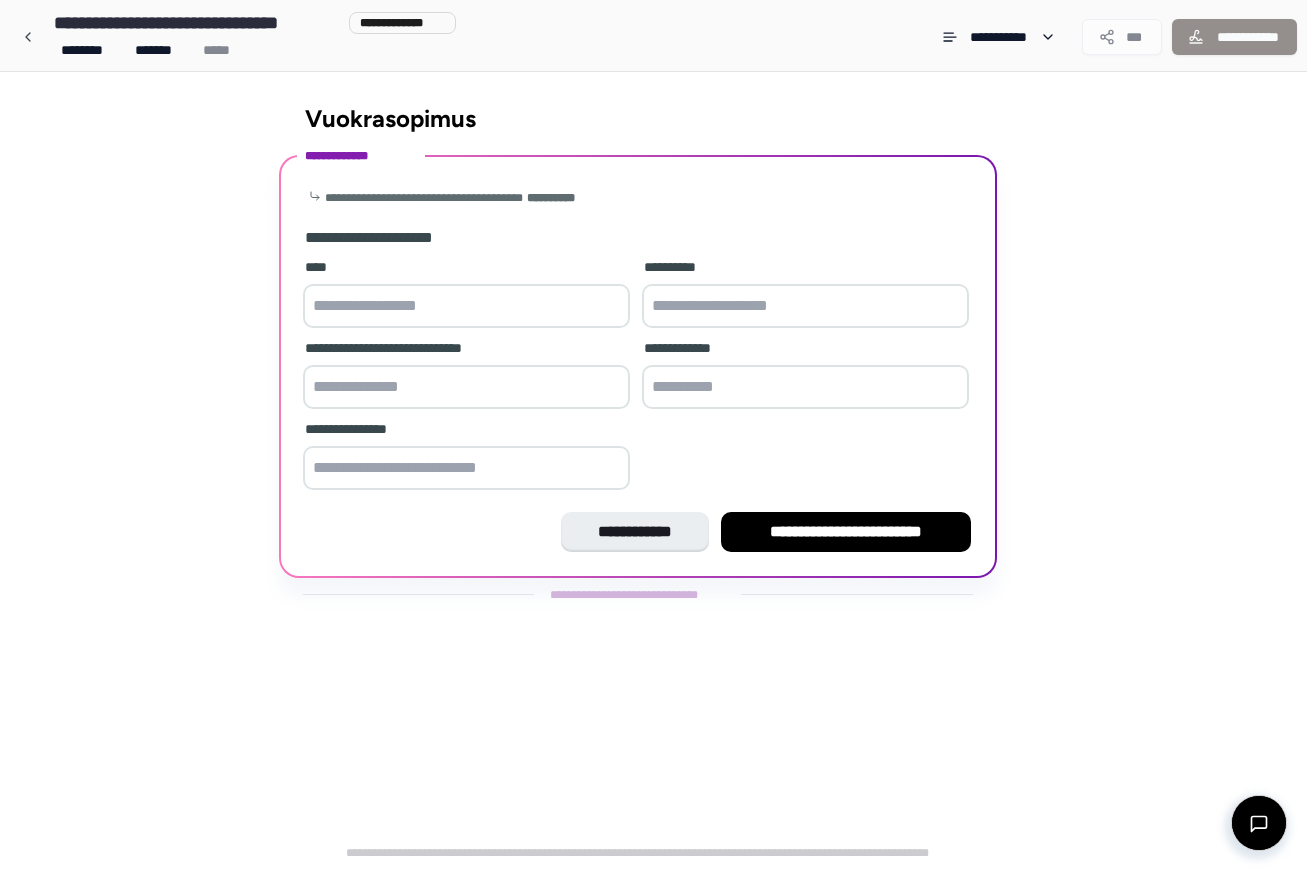 click at bounding box center [466, 306] 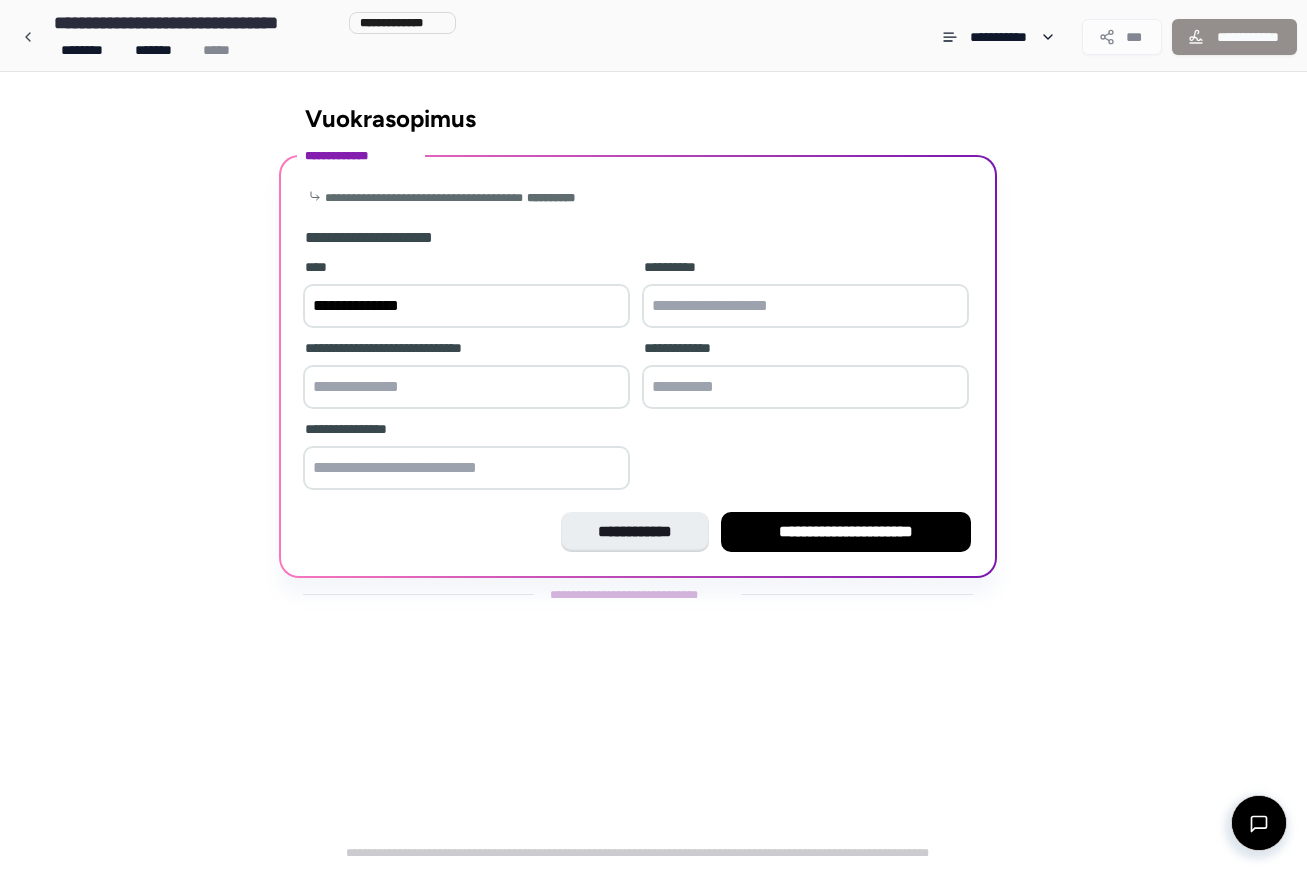 type on "**********" 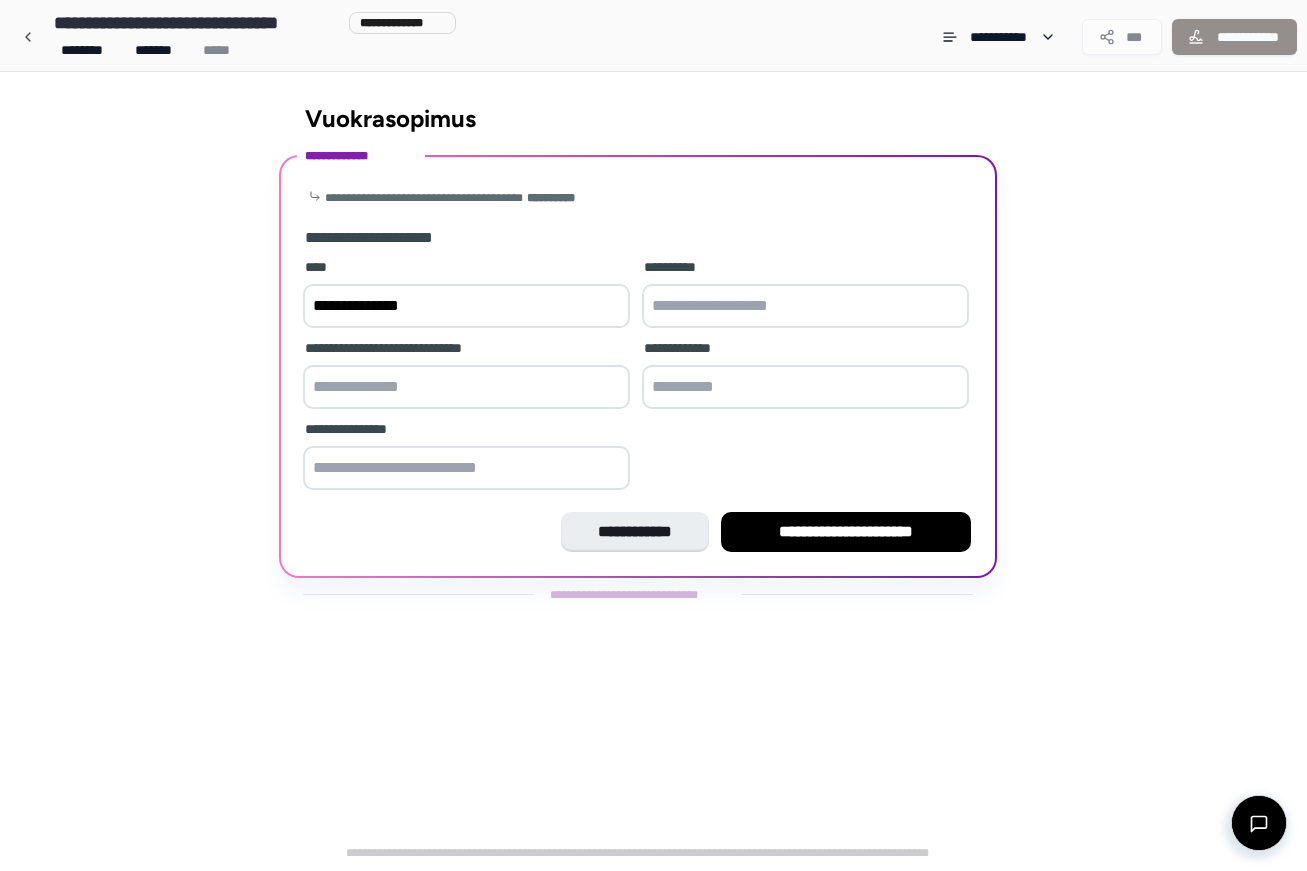 click at bounding box center (805, 306) 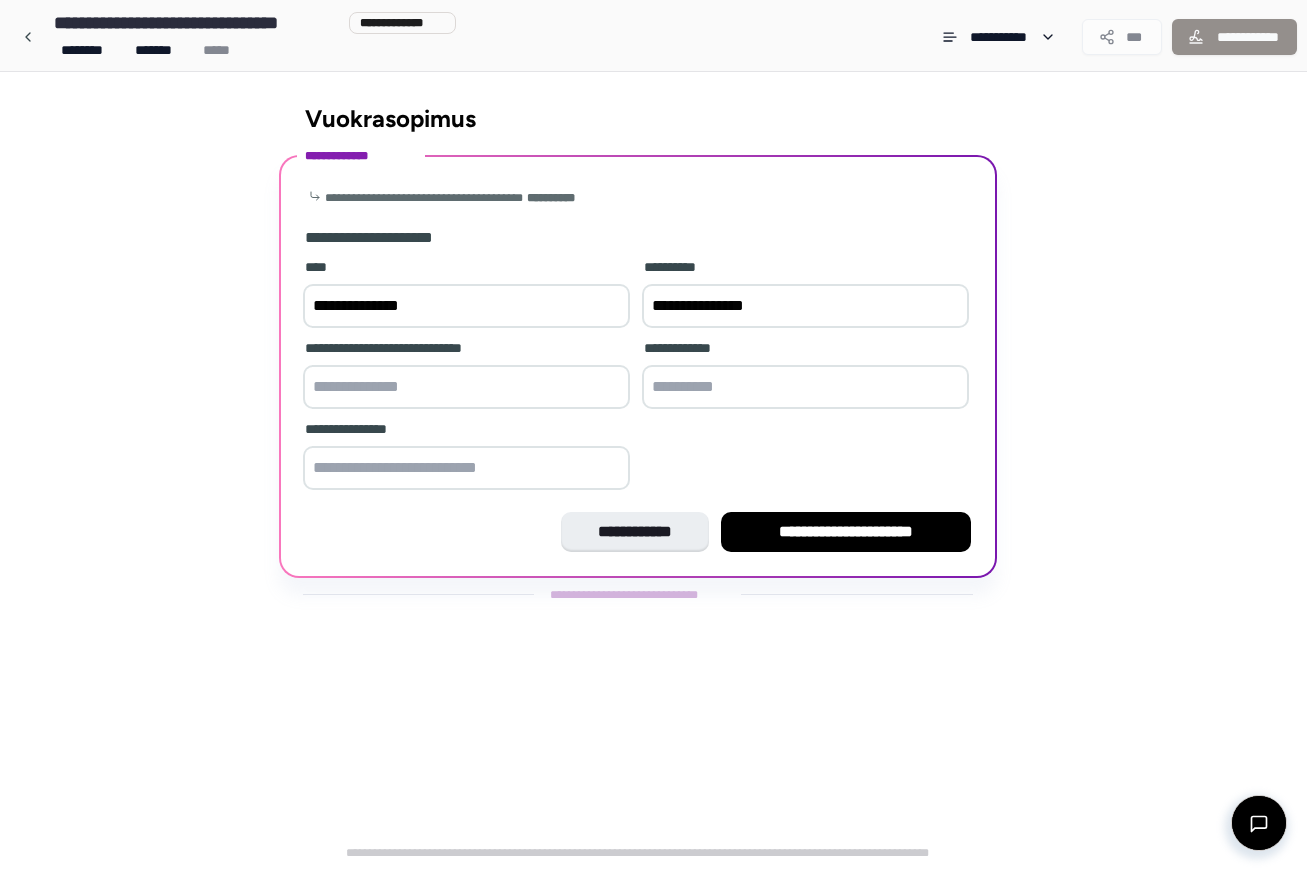 type on "**********" 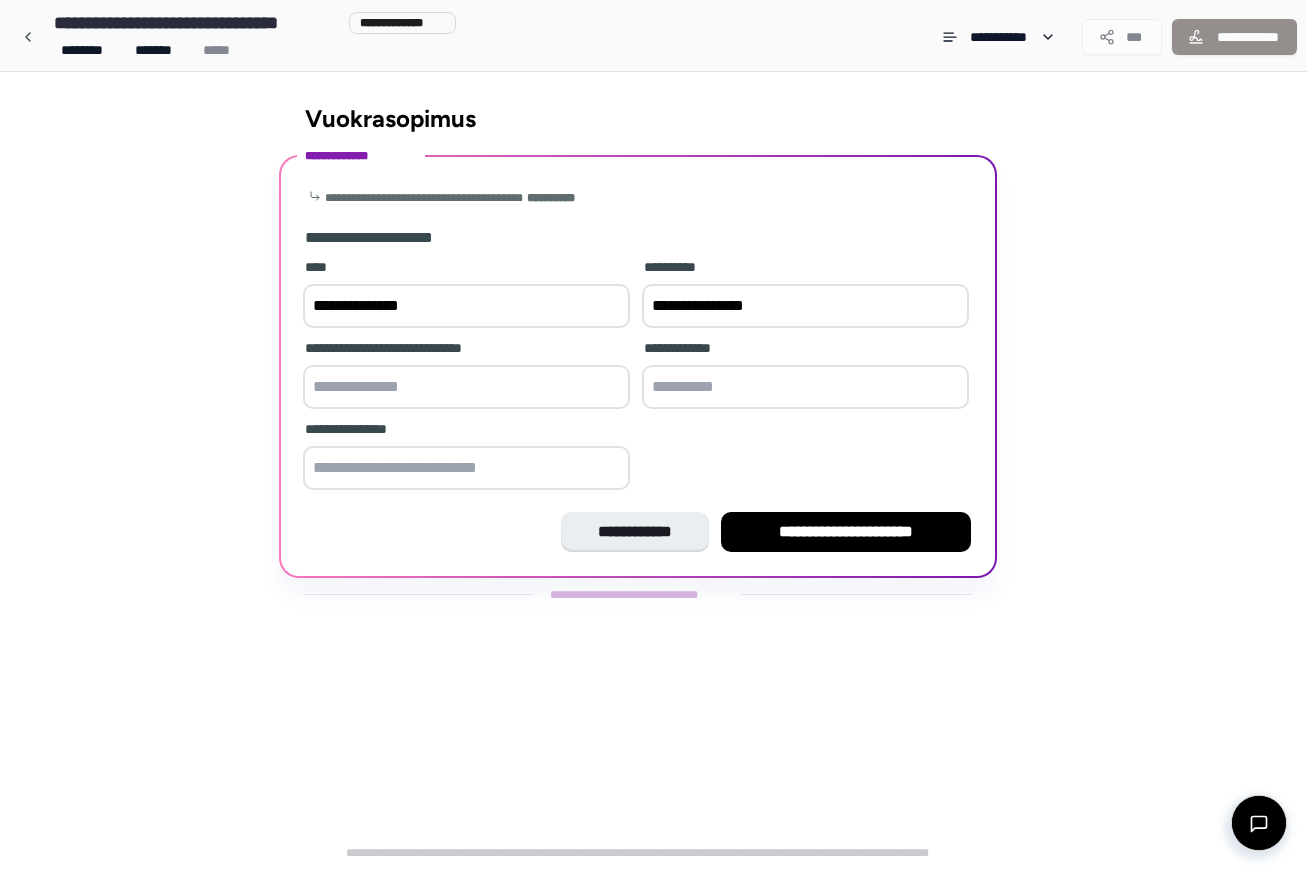 click at bounding box center [466, 387] 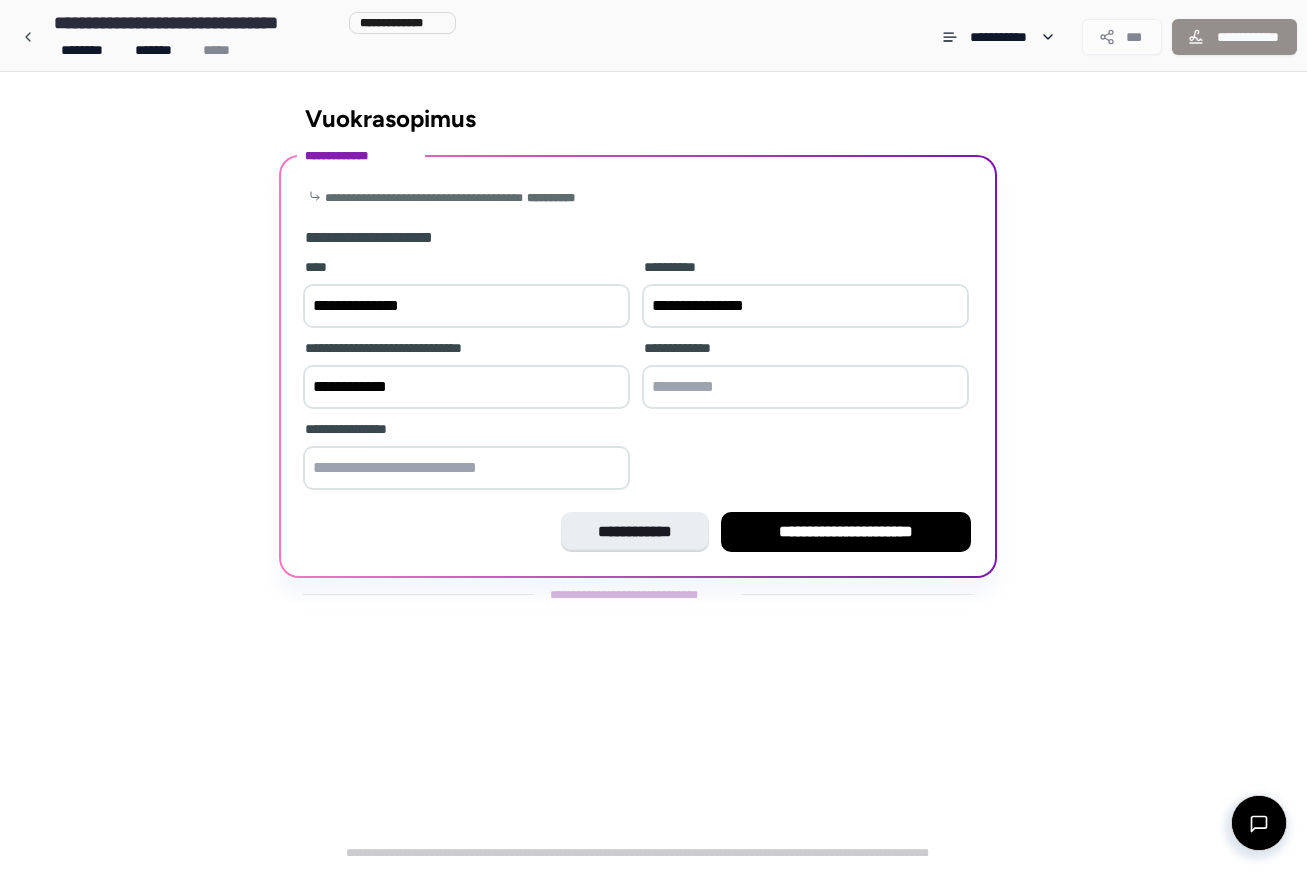 type on "**********" 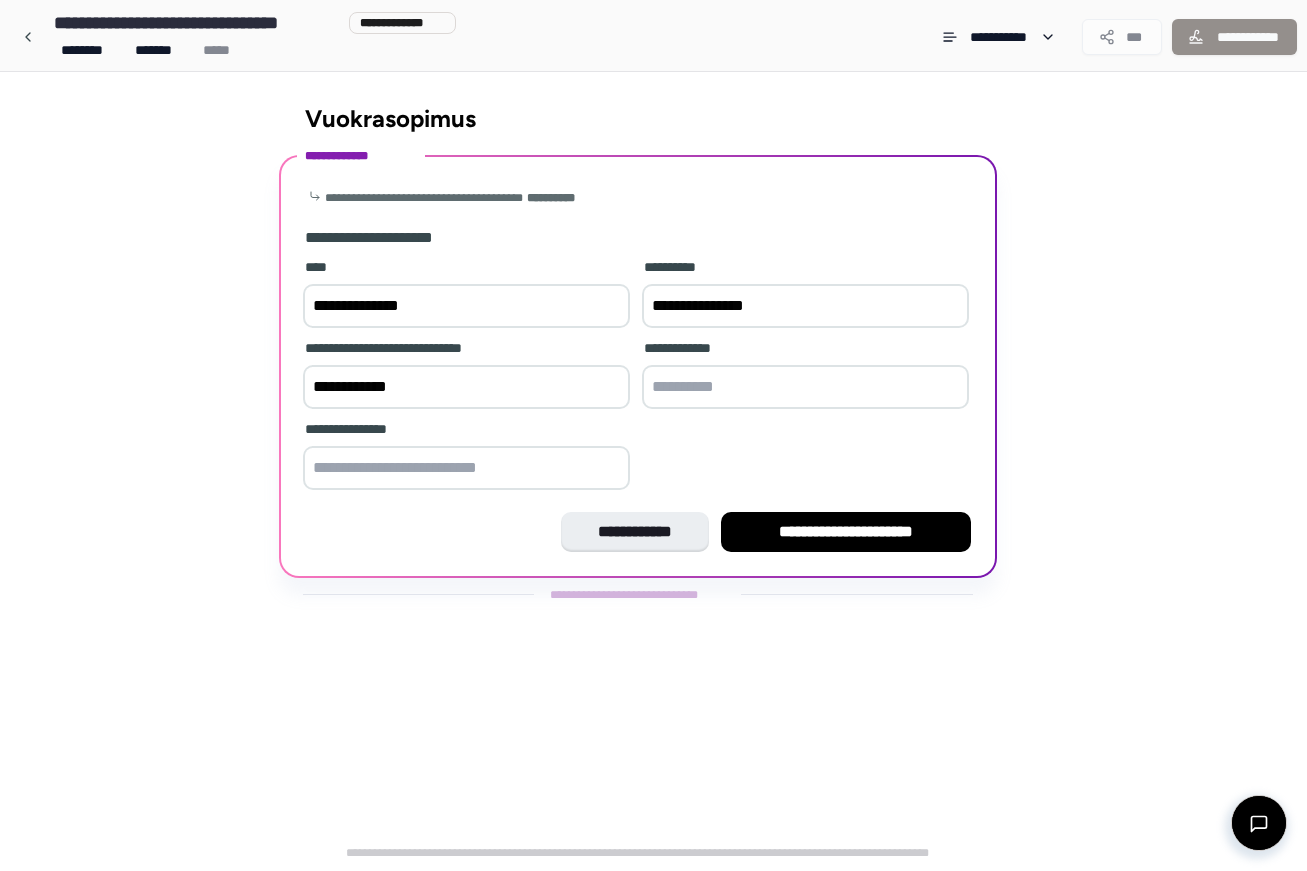 click at bounding box center (805, 387) 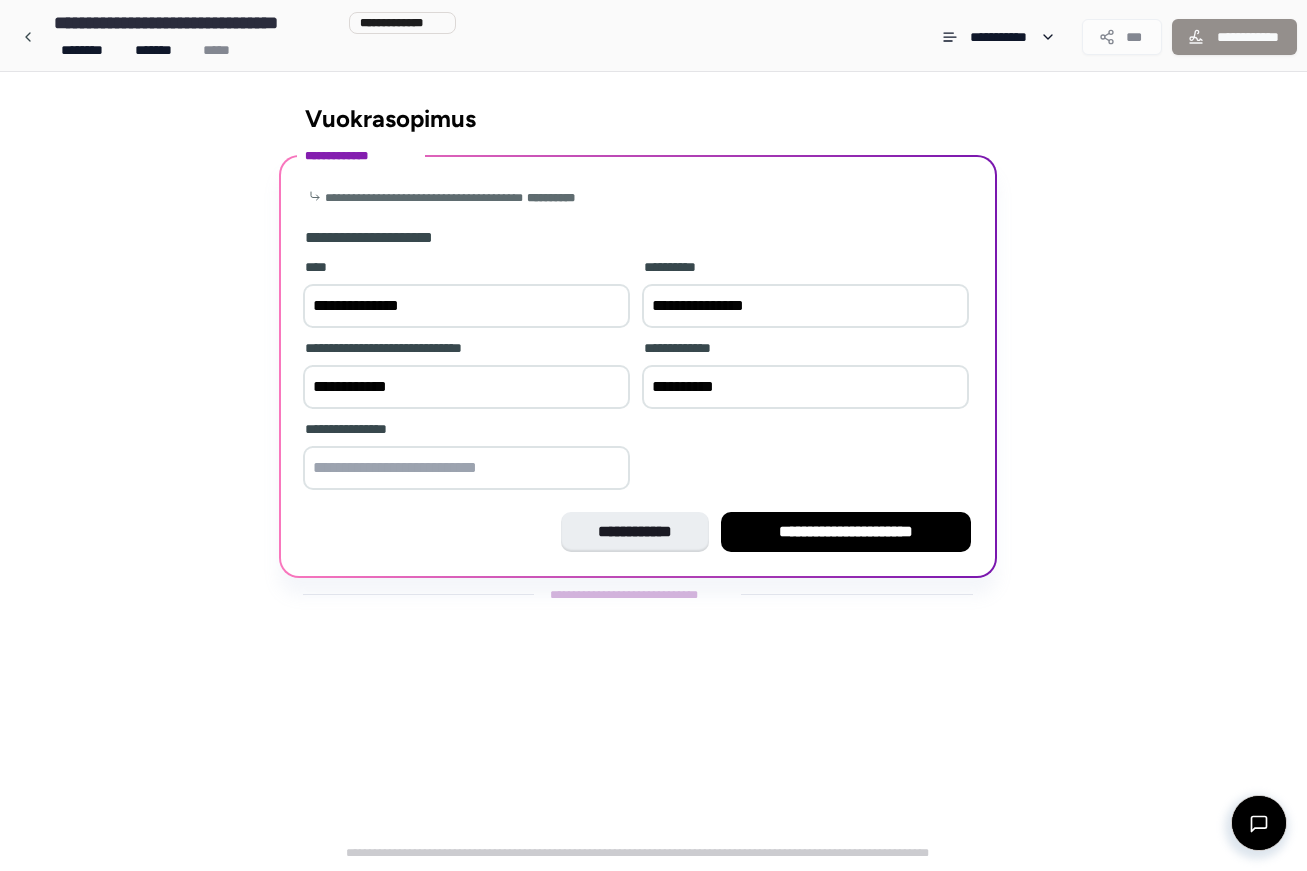 type on "**********" 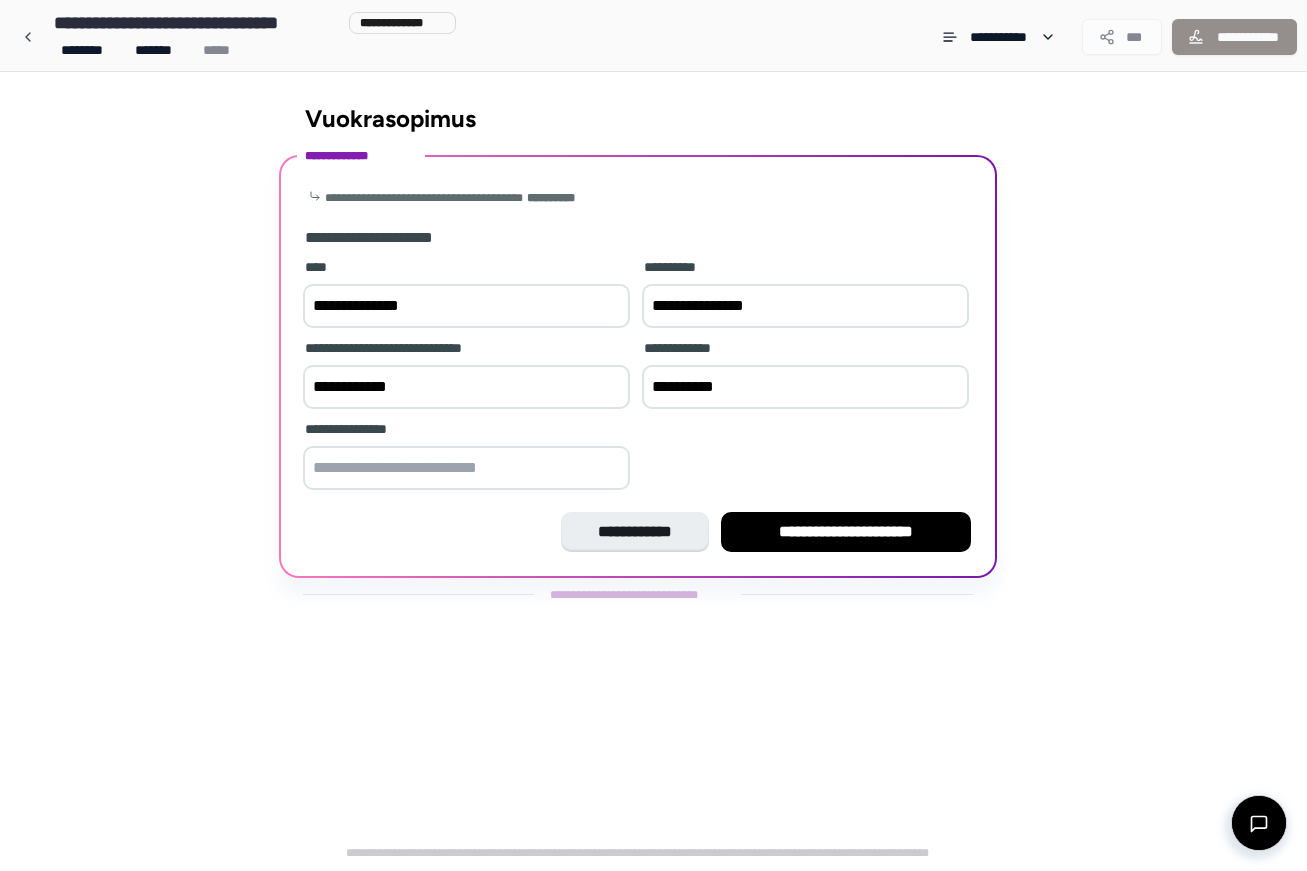 click at bounding box center (466, 468) 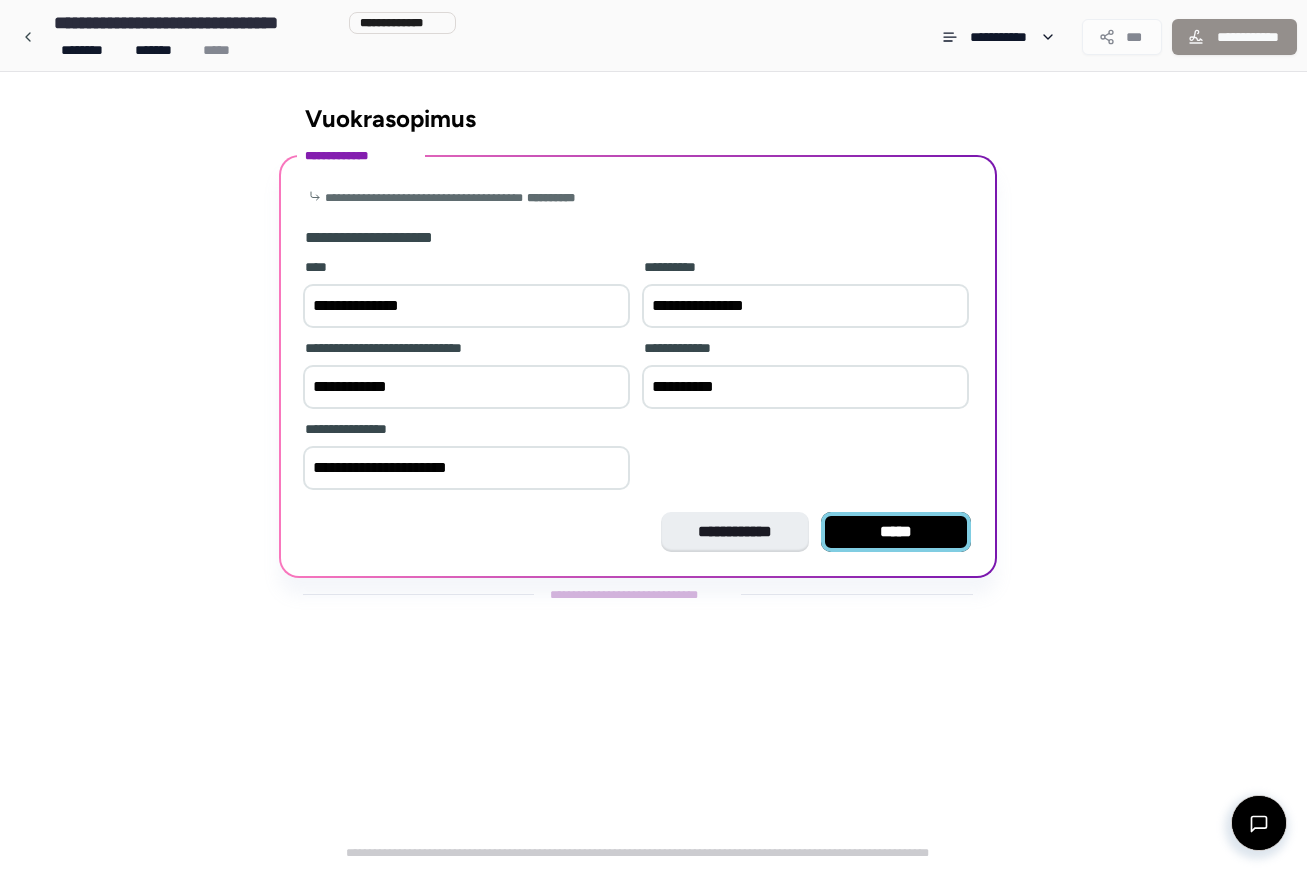 type on "**********" 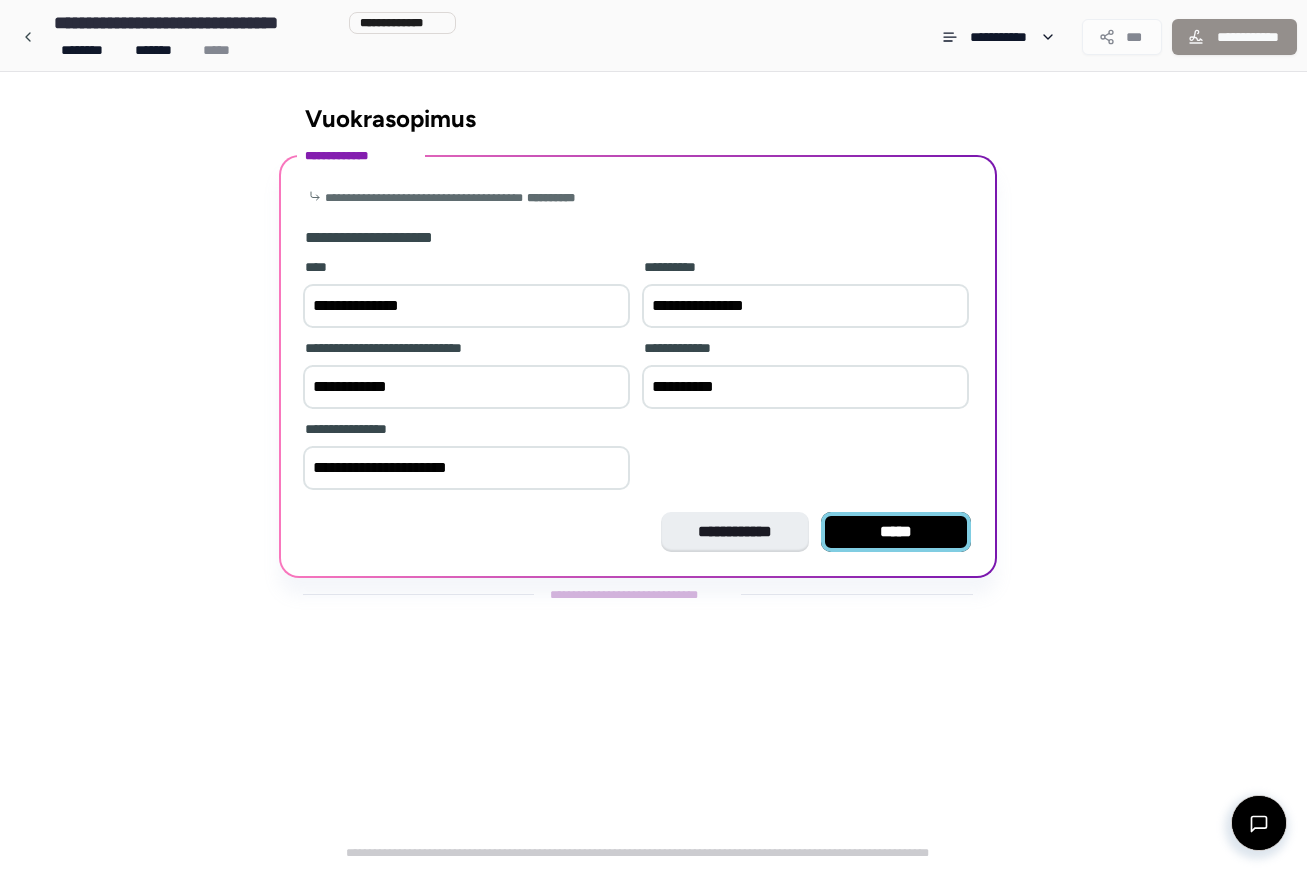 click on "*****" at bounding box center [896, 532] 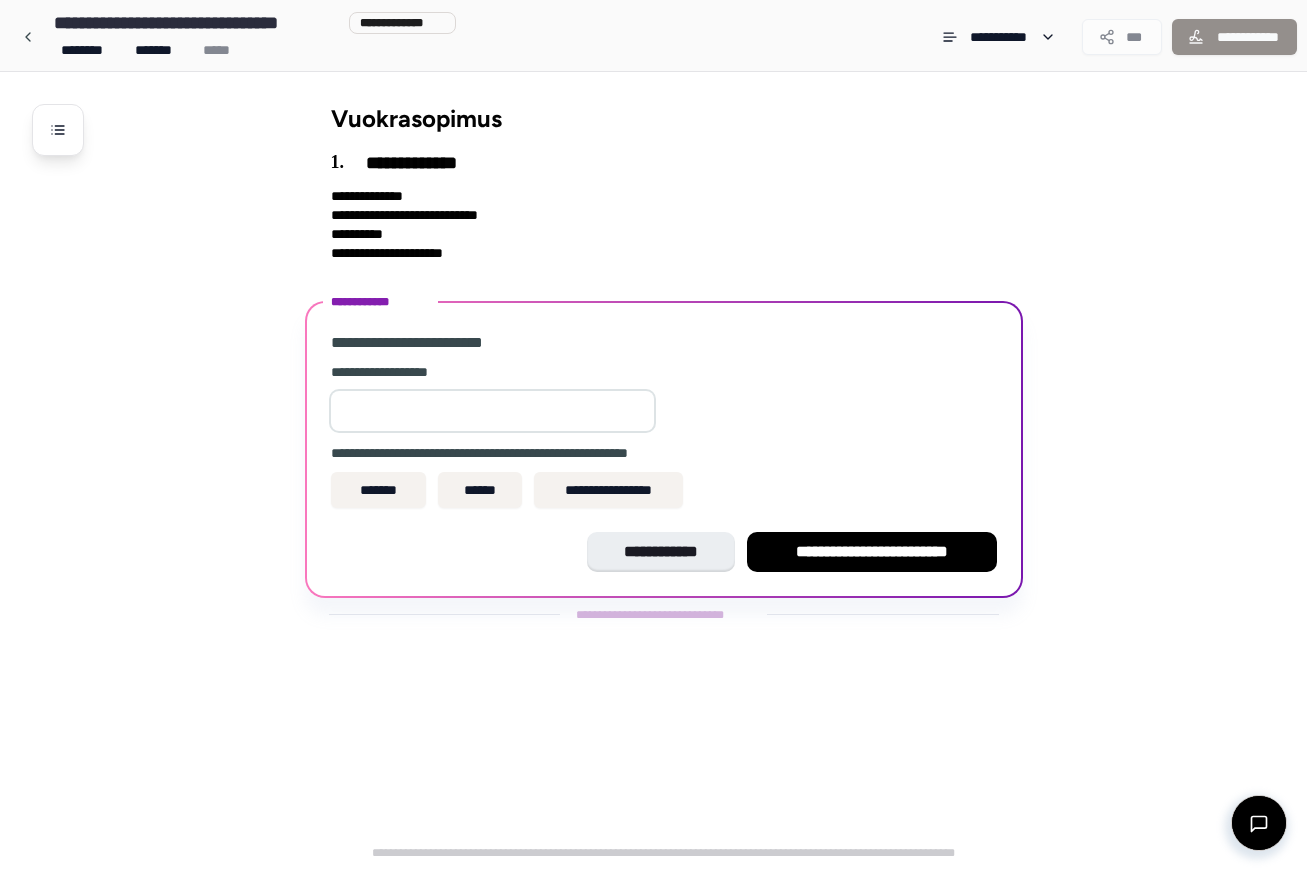 type on "*" 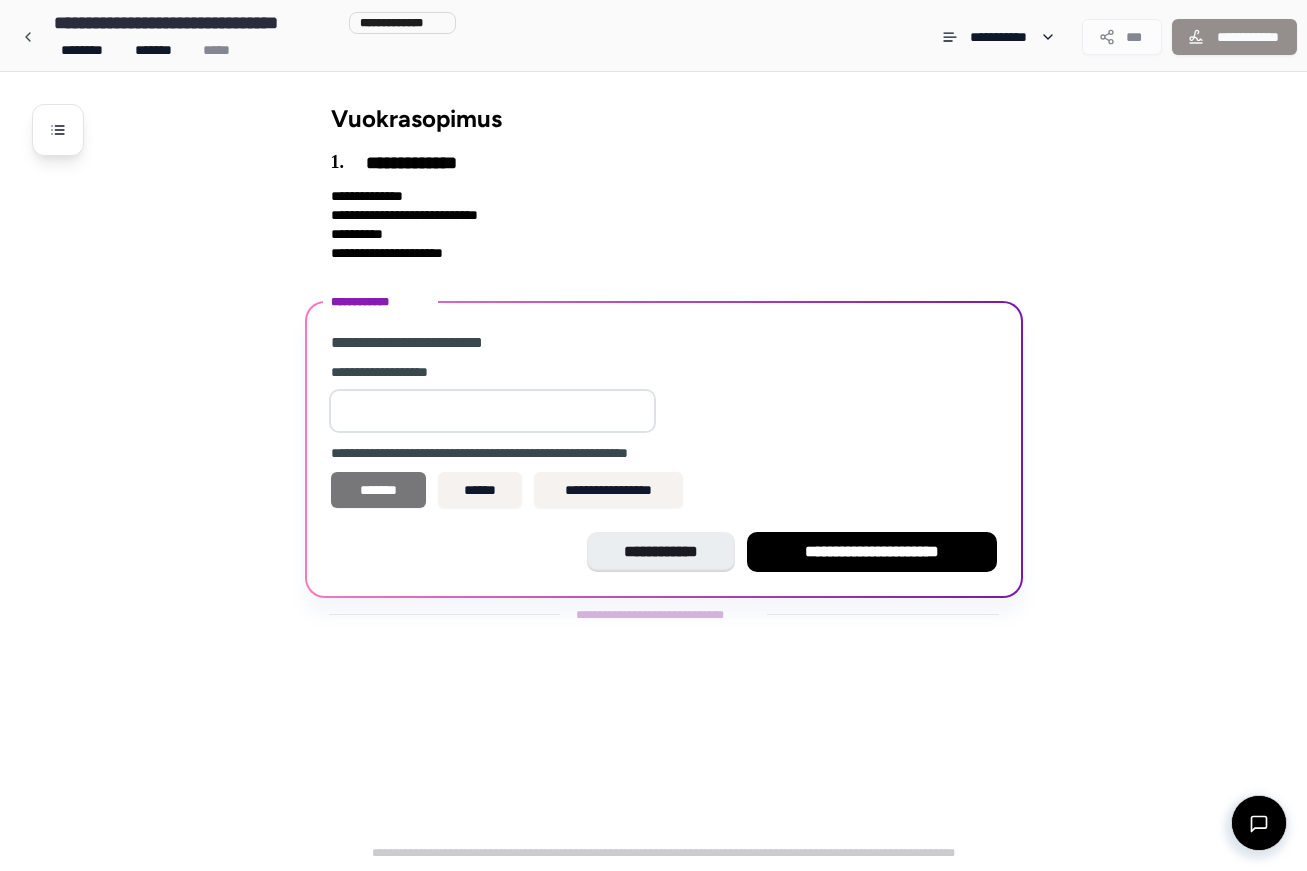 click on "*******" at bounding box center (379, 490) 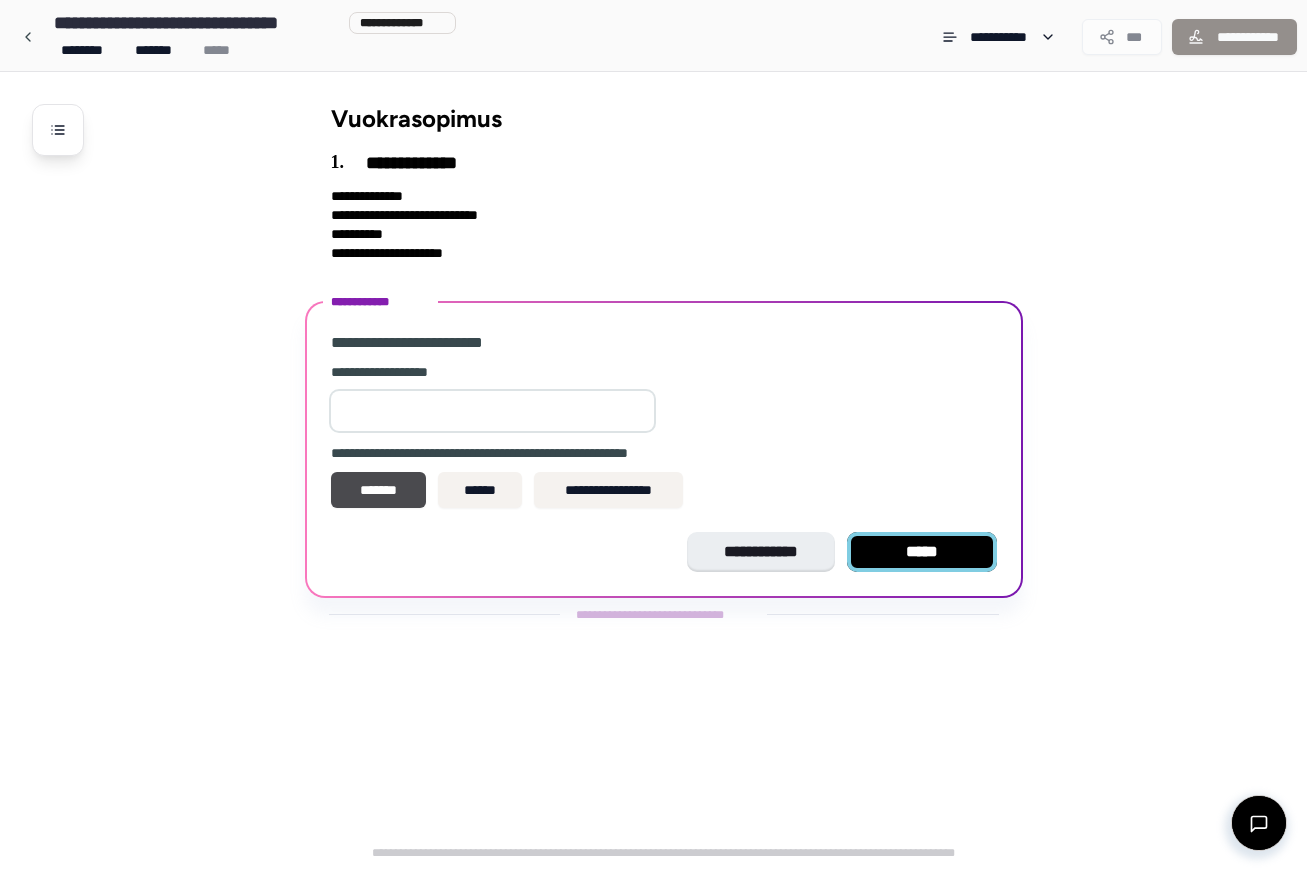 click on "*****" at bounding box center [922, 552] 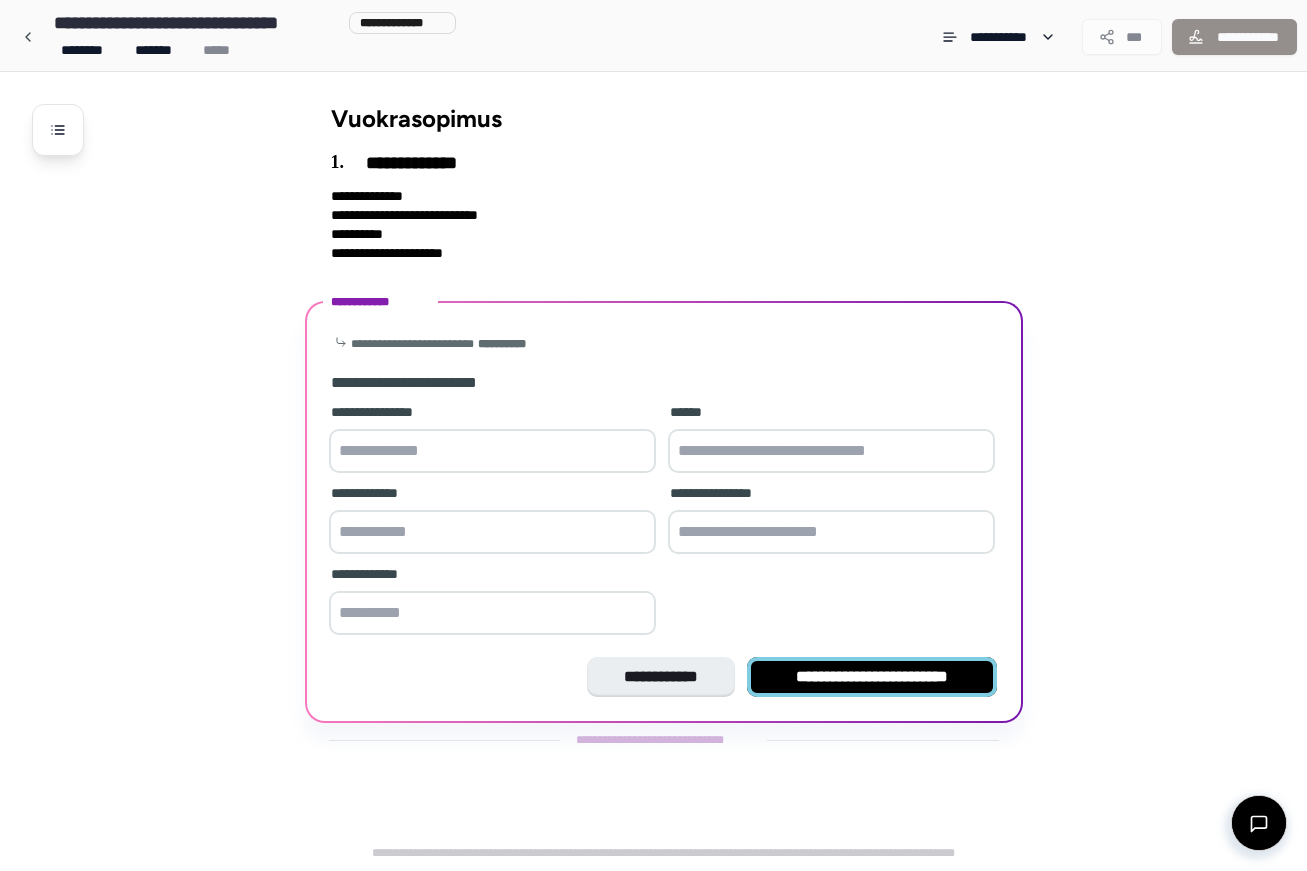 click on "**********" at bounding box center (872, 677) 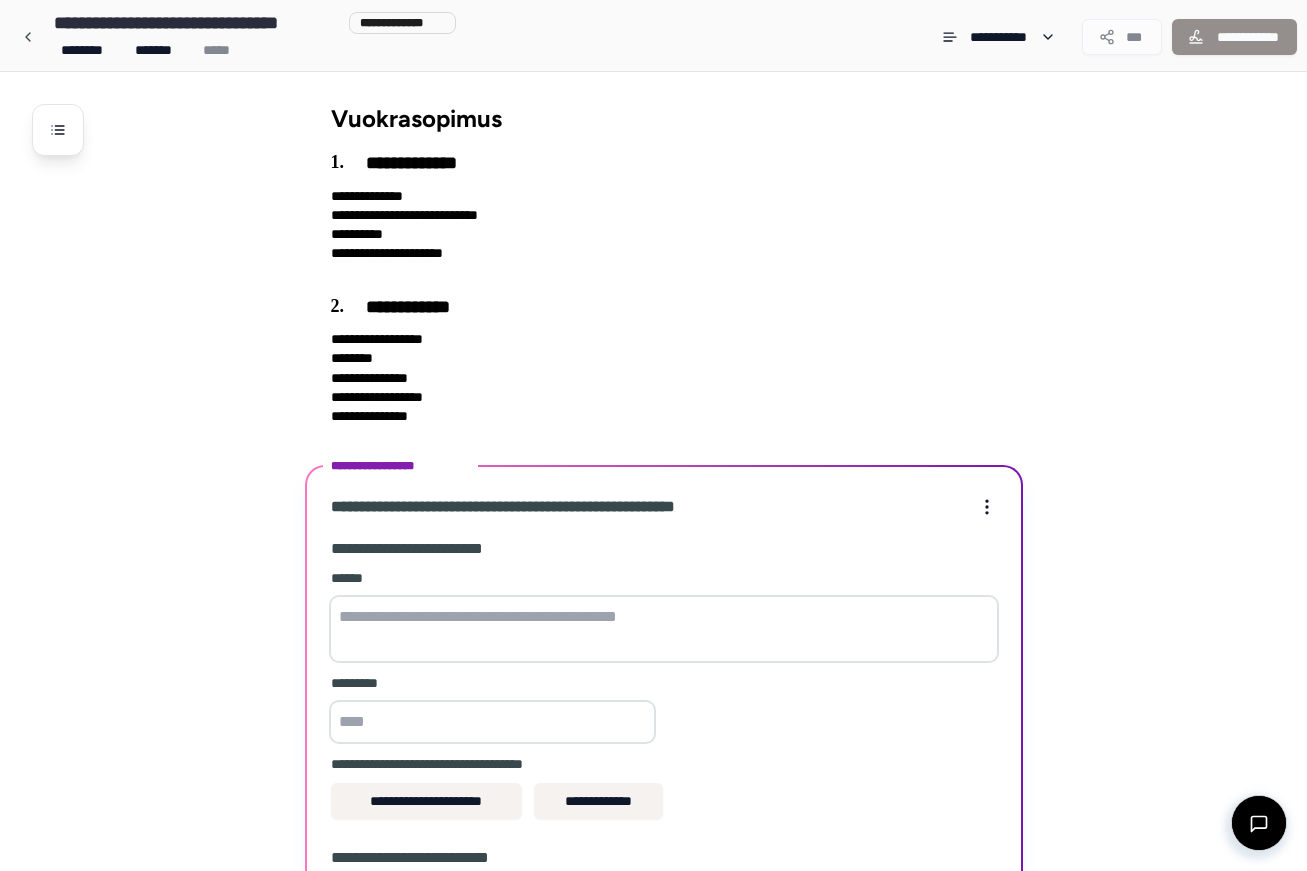 scroll, scrollTop: 316, scrollLeft: 0, axis: vertical 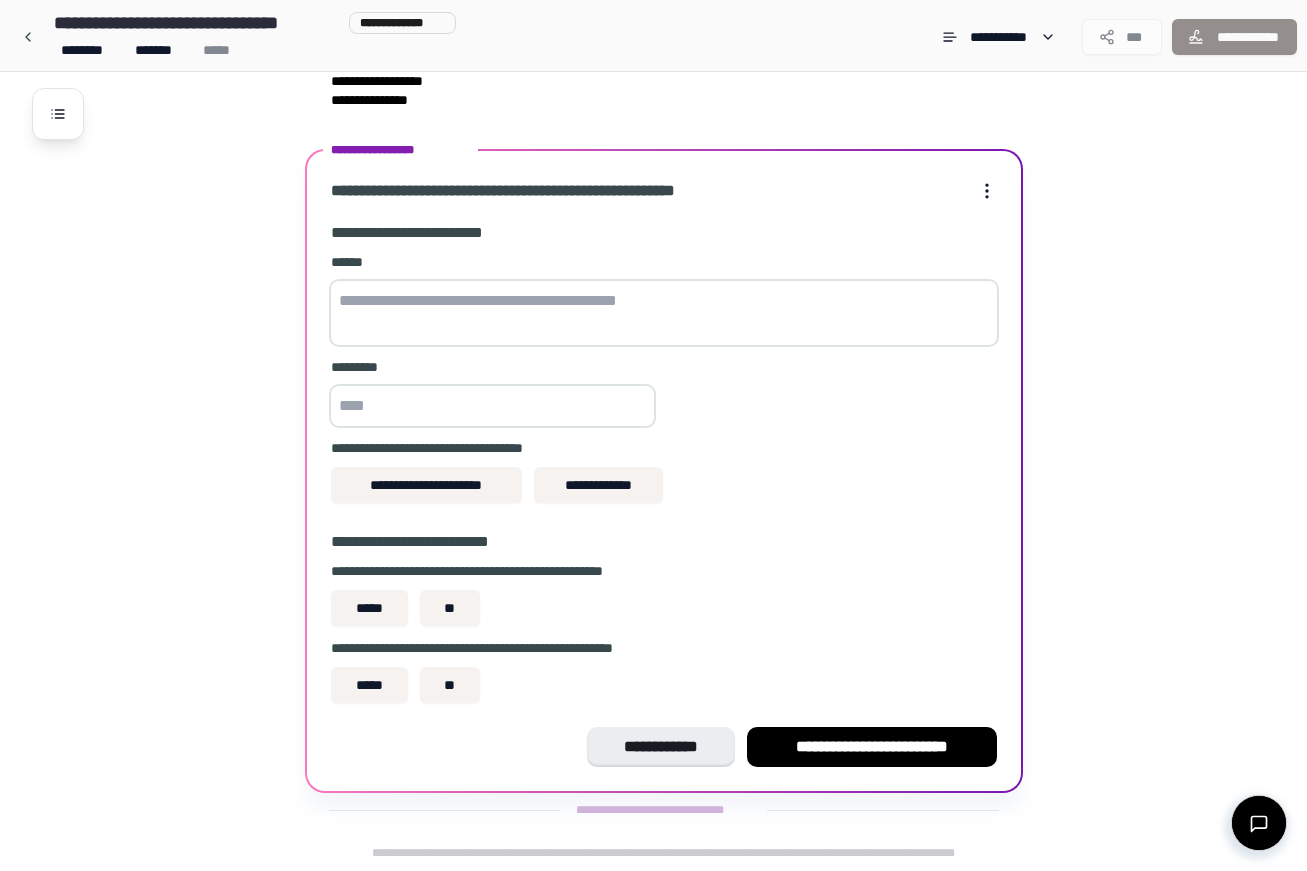 click at bounding box center (664, 313) 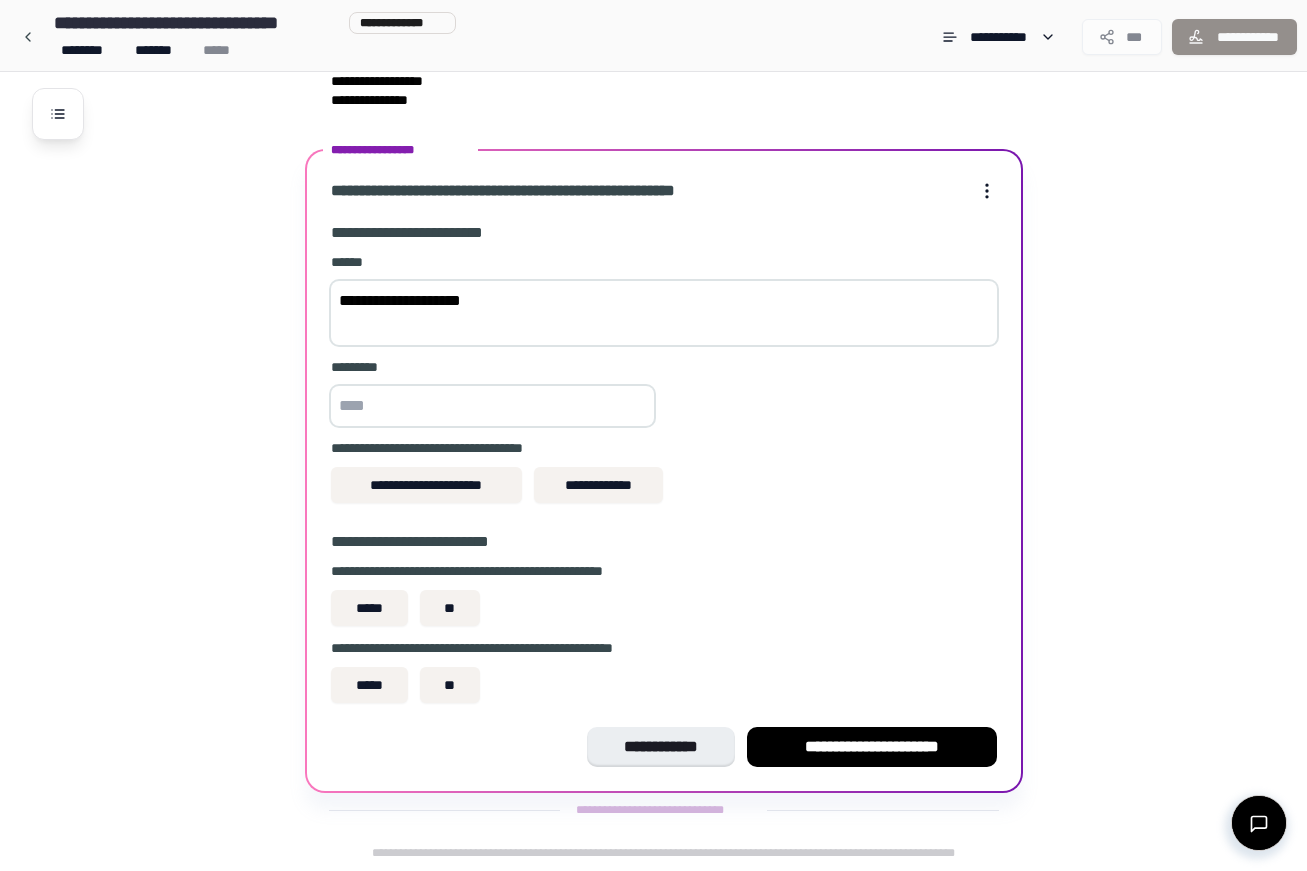 type on "**********" 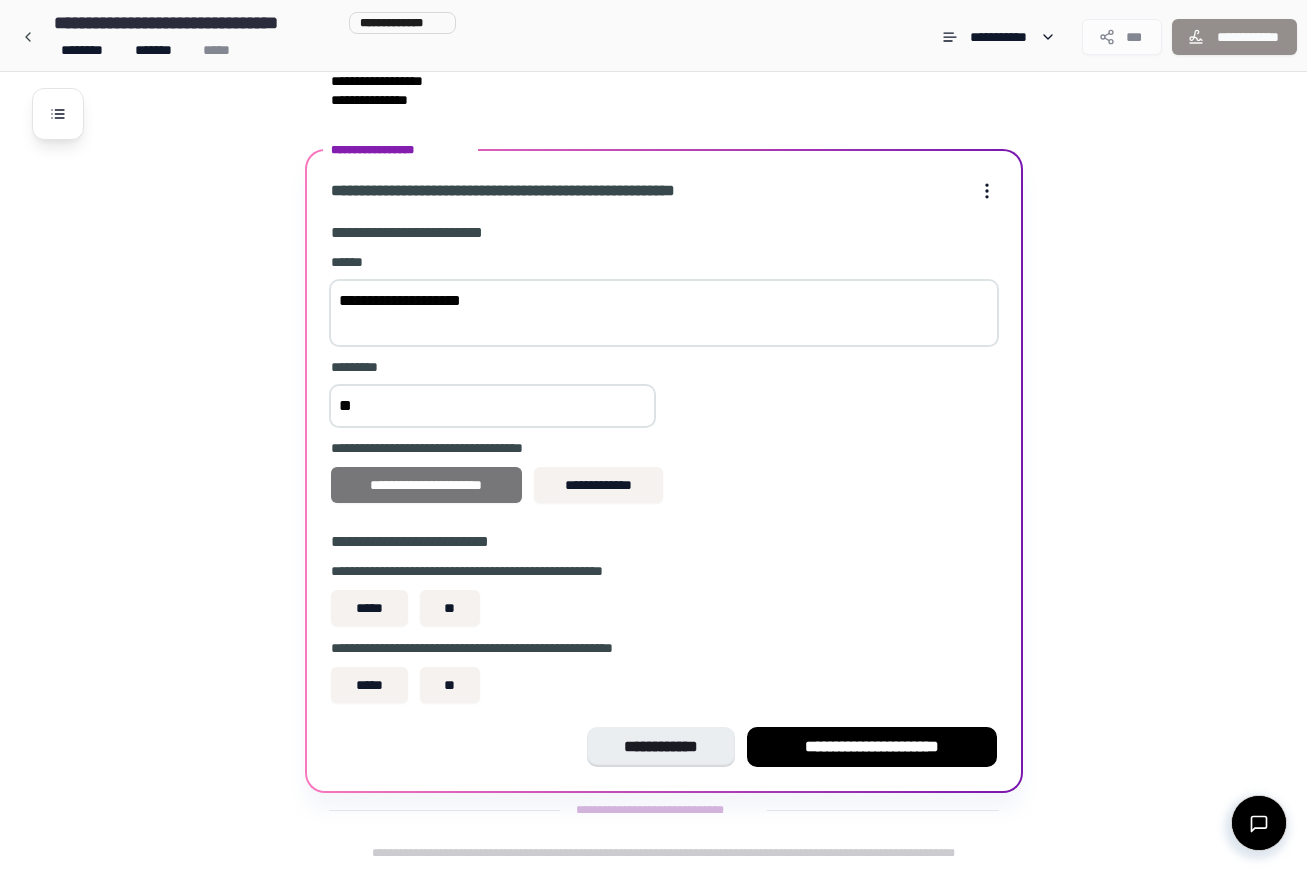 type on "**" 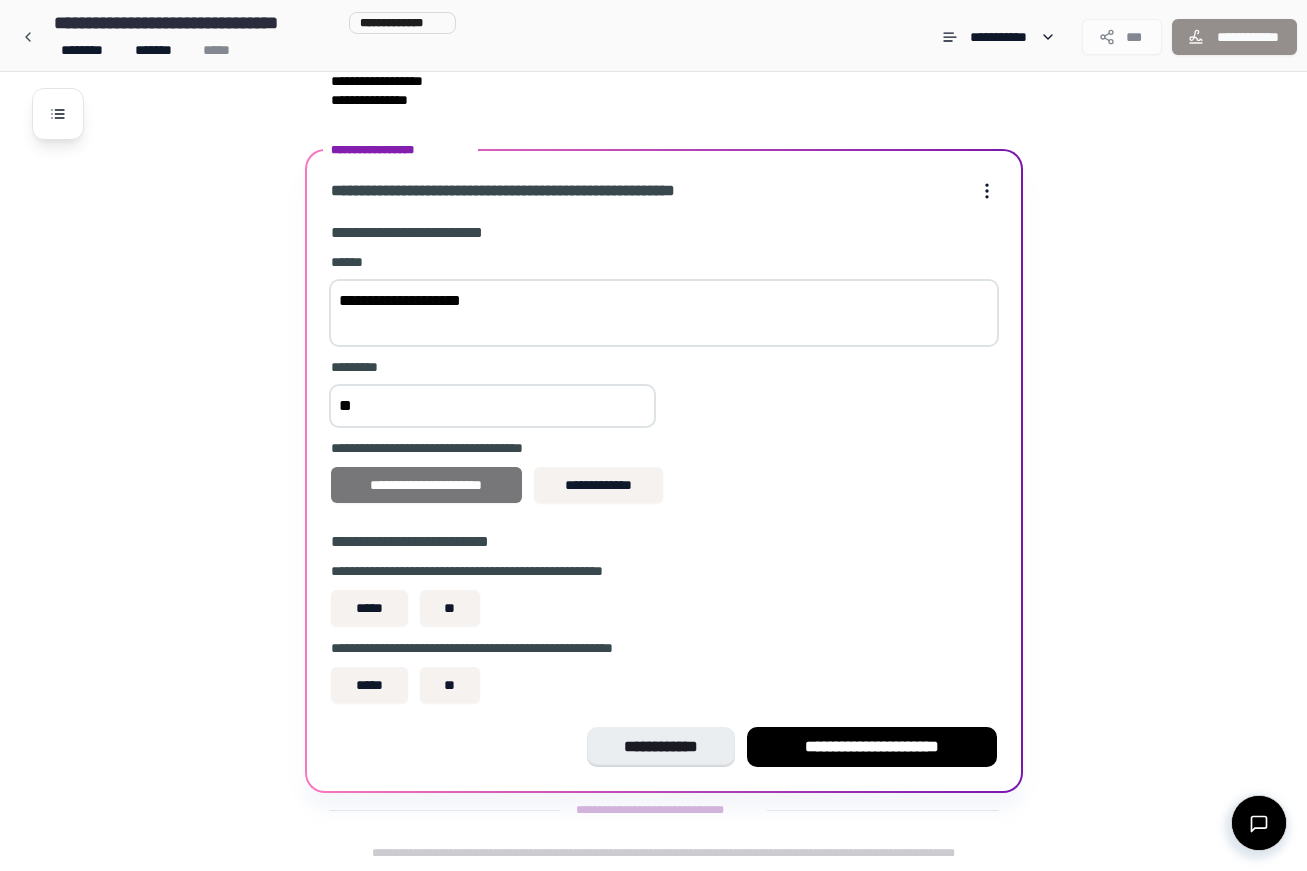 click on "**********" at bounding box center (427, 485) 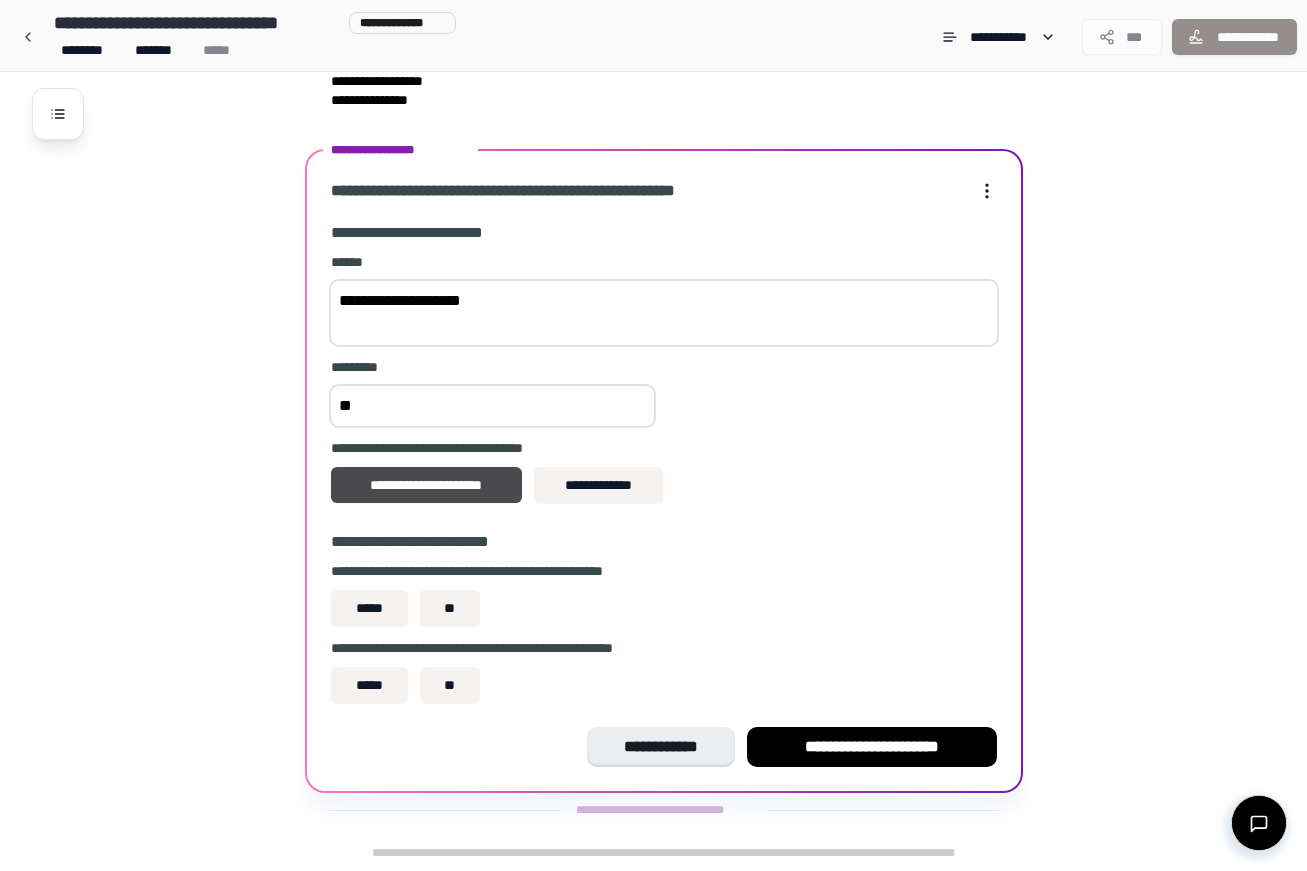 scroll, scrollTop: 316, scrollLeft: 0, axis: vertical 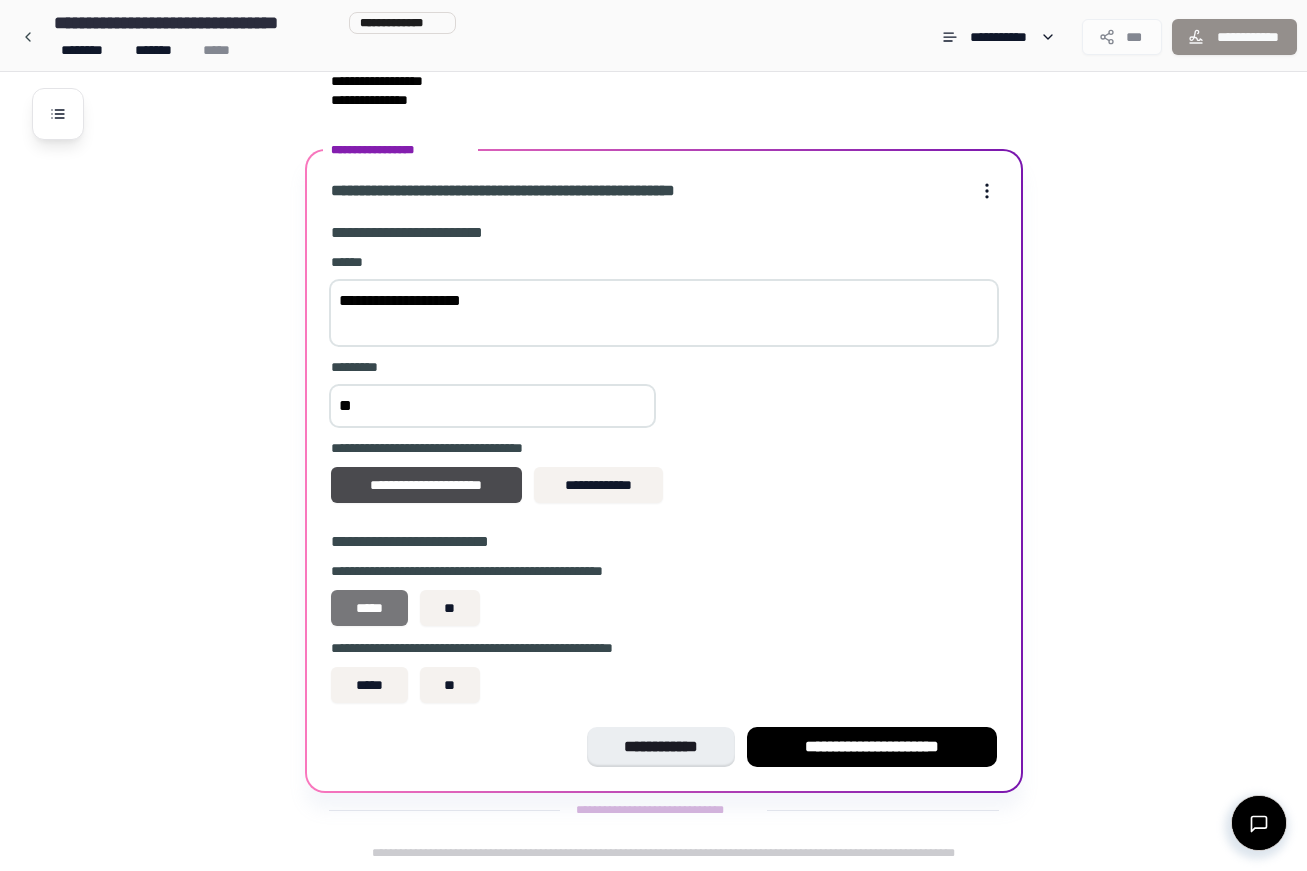 click on "*****" at bounding box center [370, 608] 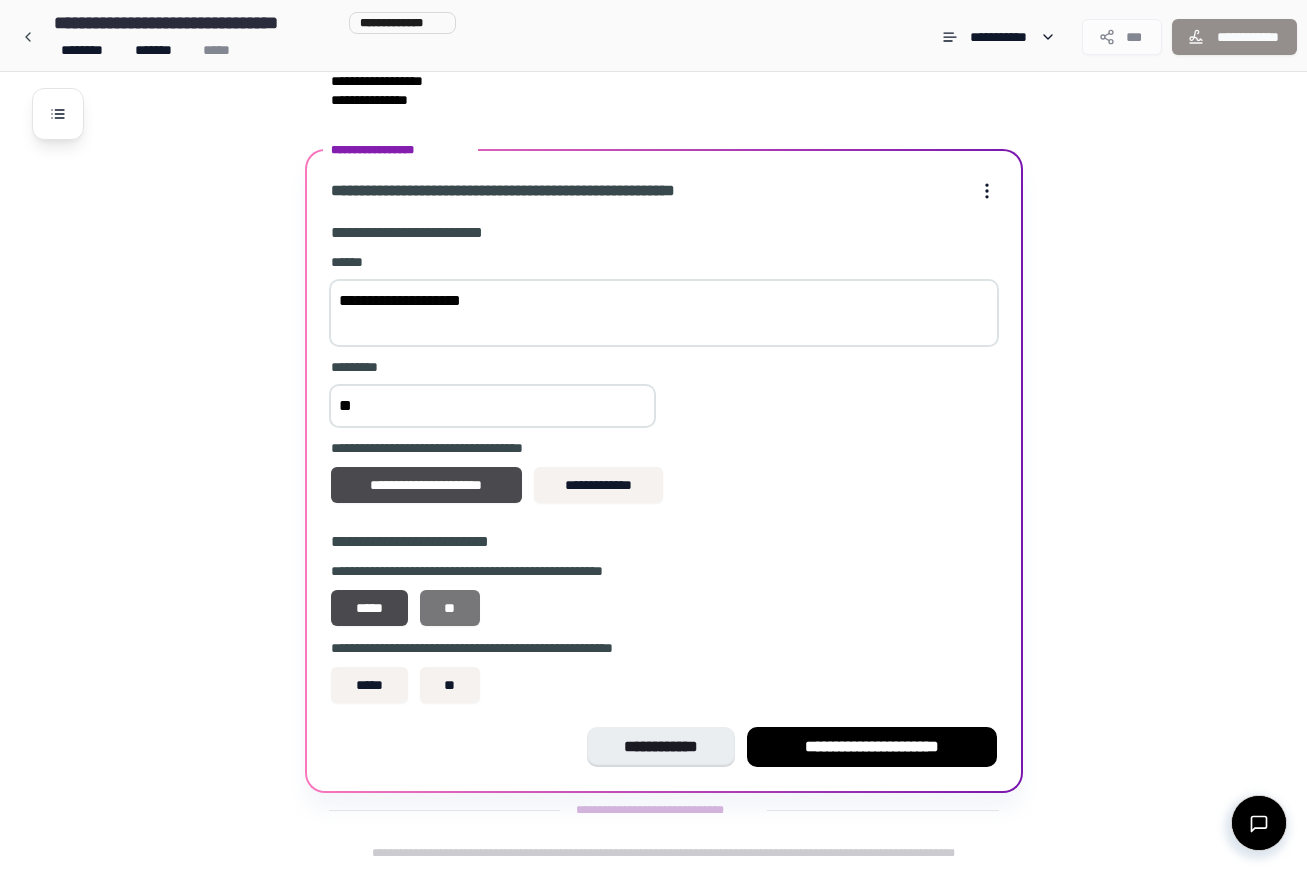 click on "**" at bounding box center (450, 608) 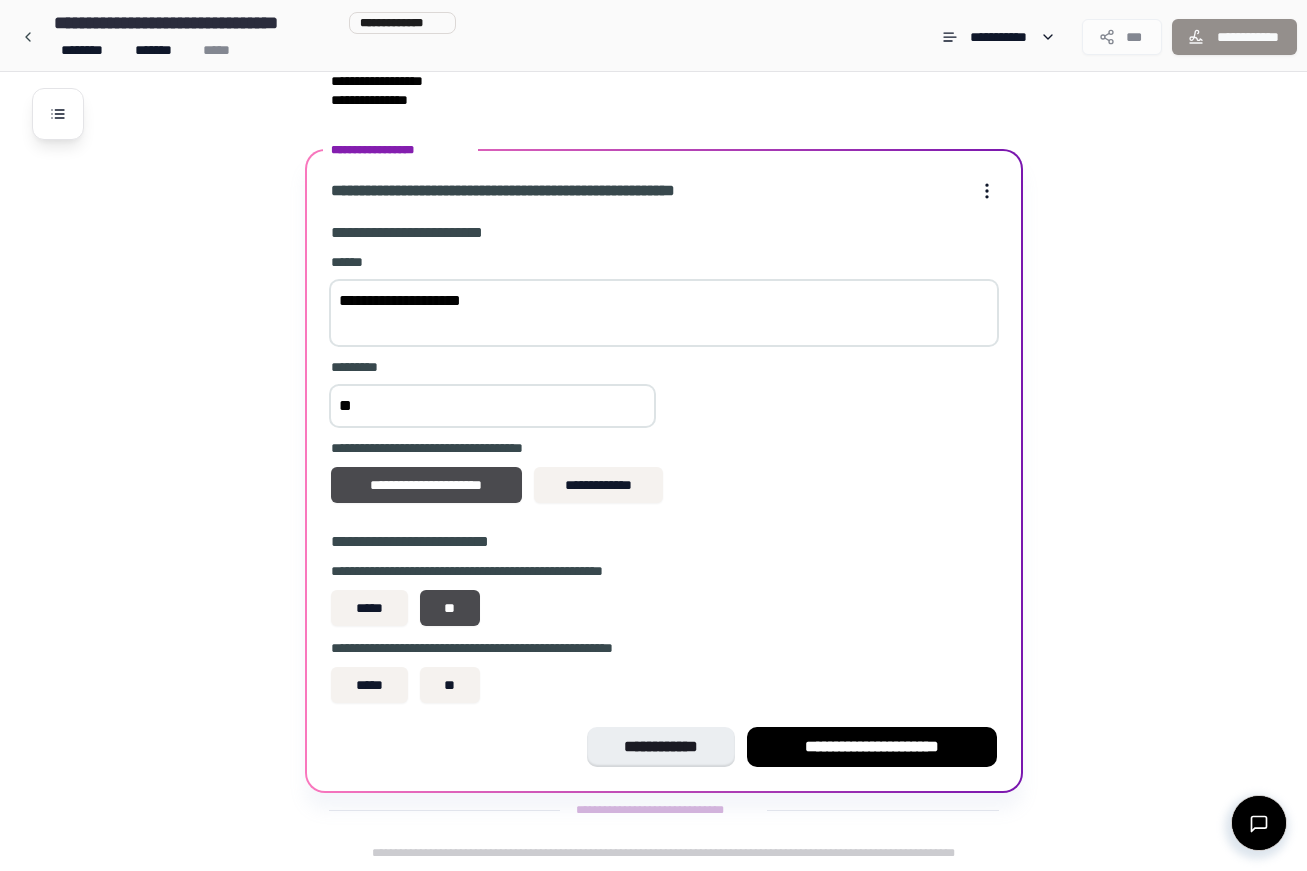 click on "***** **" at bounding box center [664, 608] 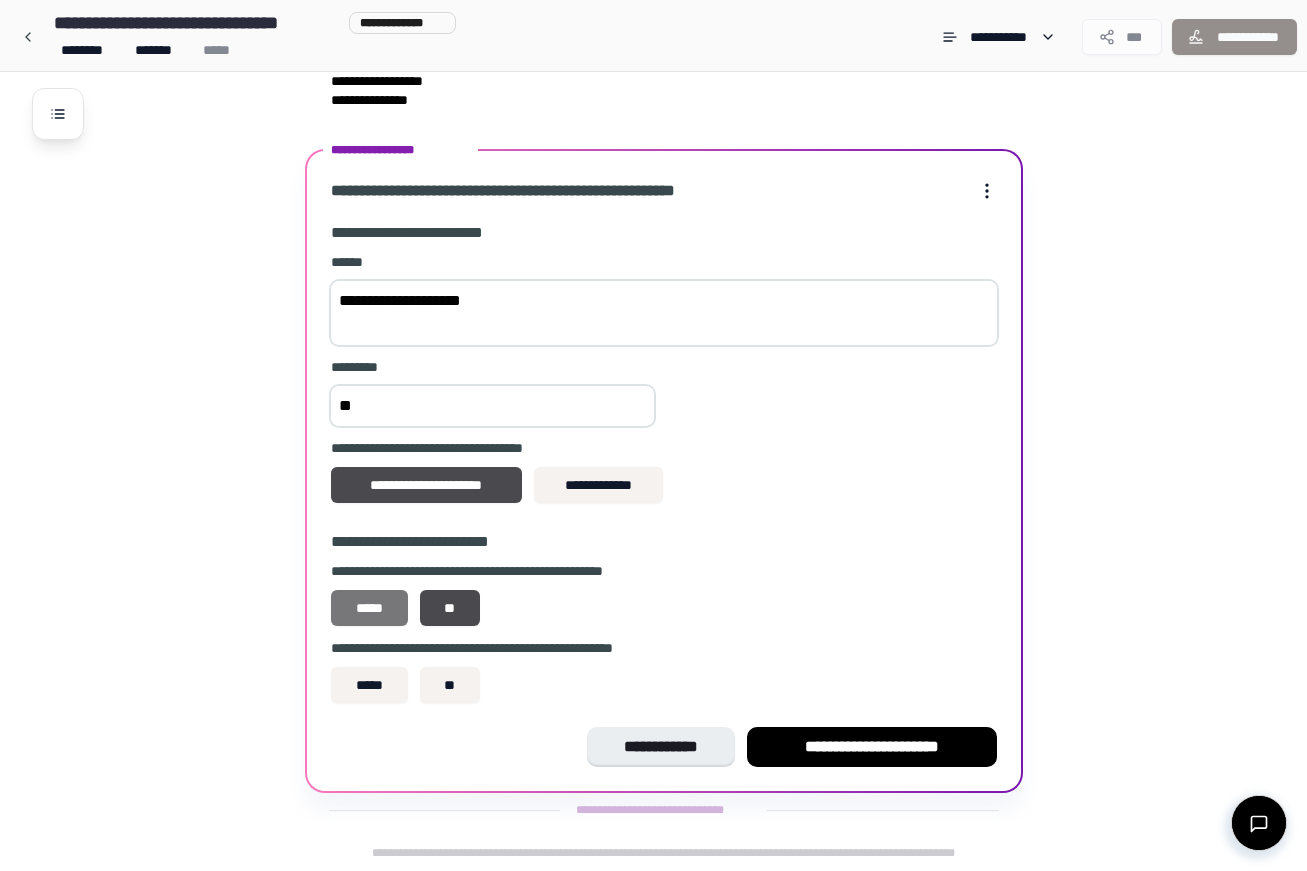 click on "*****" at bounding box center [370, 608] 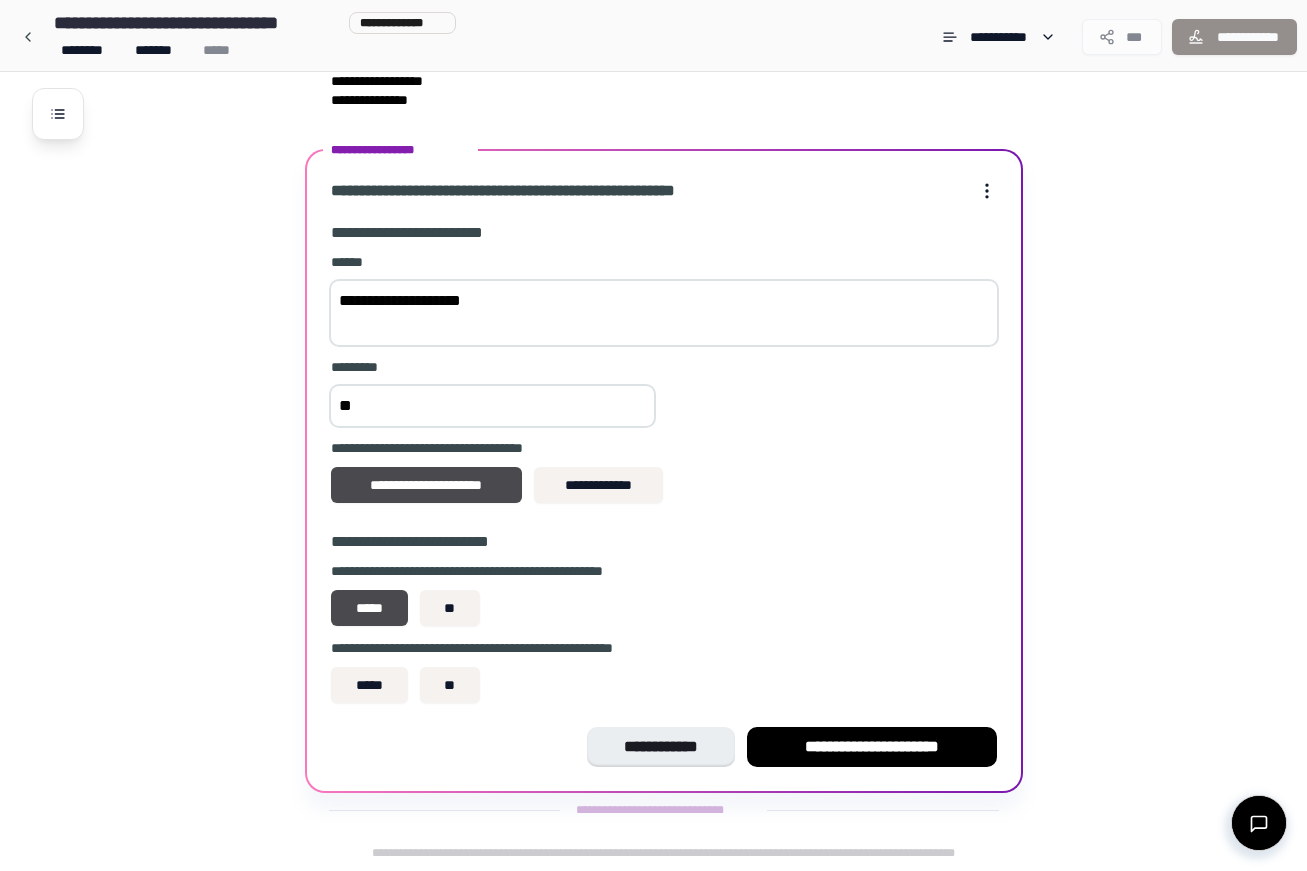 scroll, scrollTop: 310, scrollLeft: 0, axis: vertical 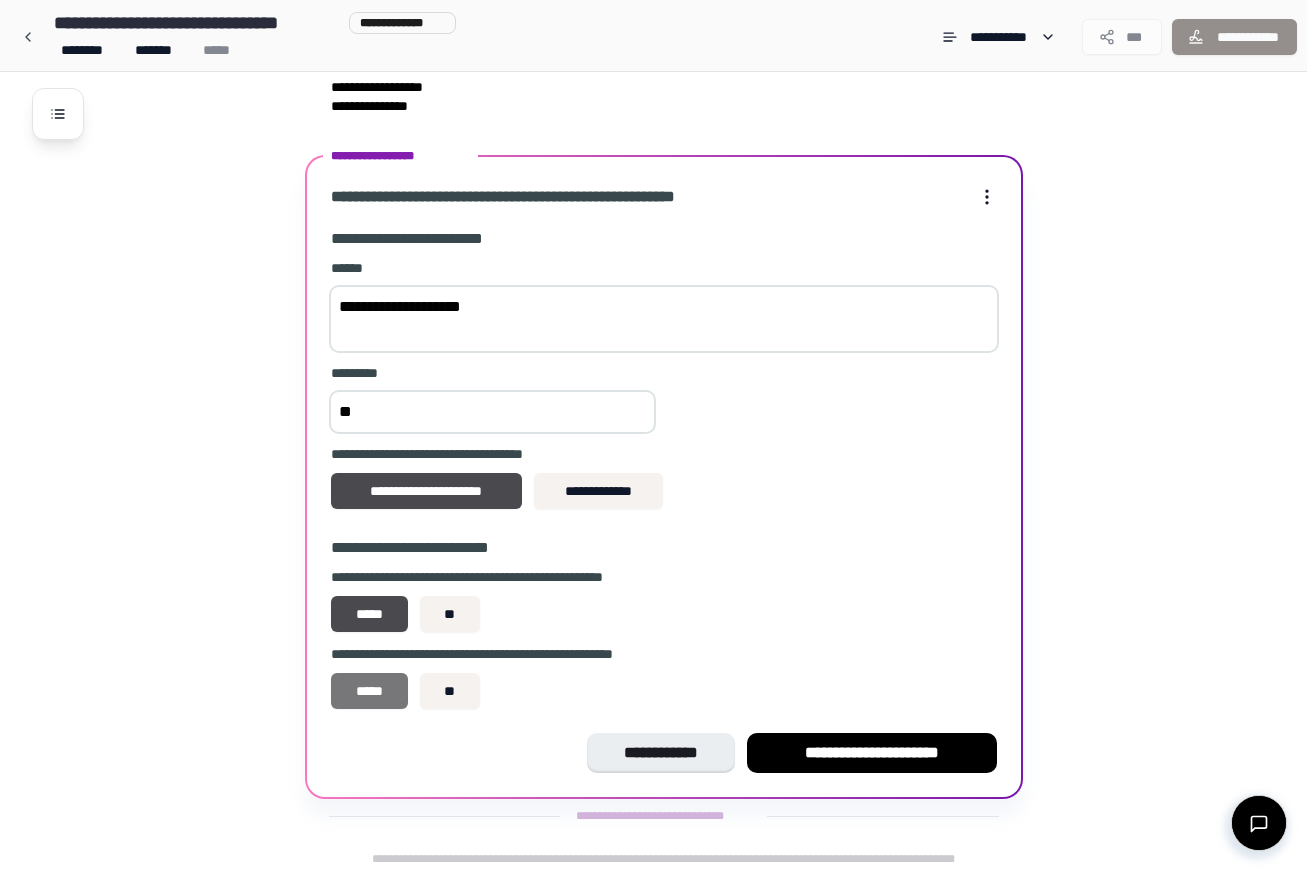 click on "*****" at bounding box center [370, 691] 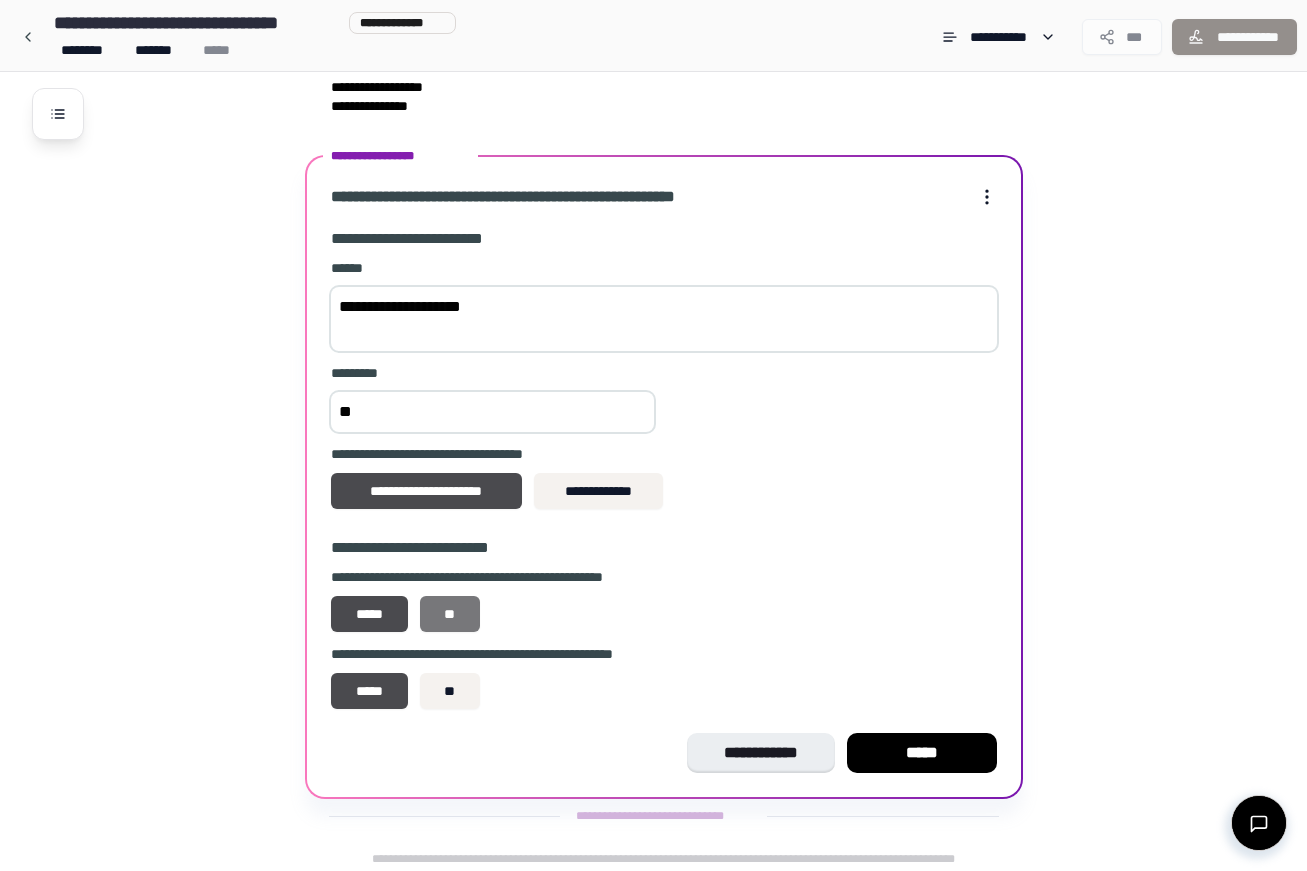 click on "**" at bounding box center [450, 614] 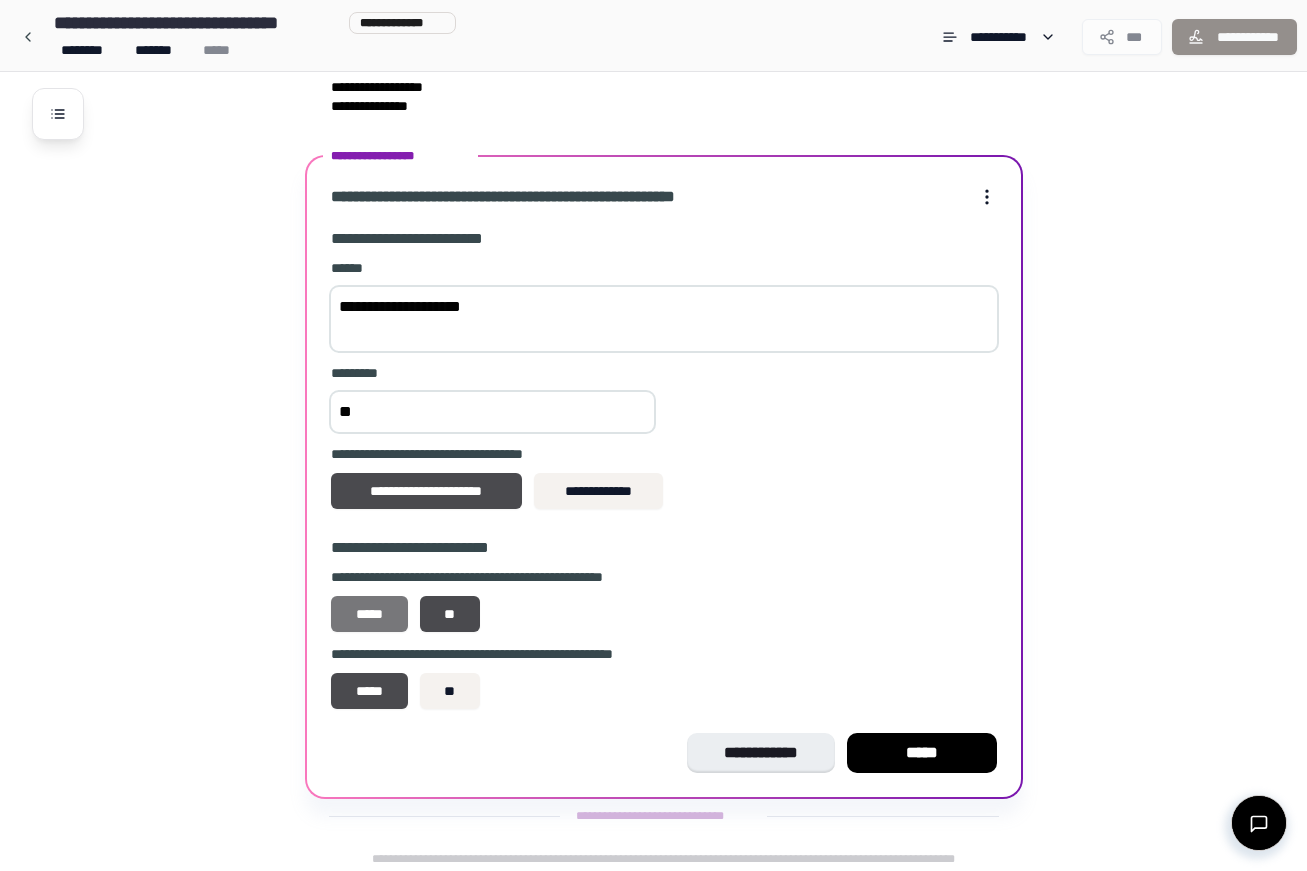 drag, startPoint x: 435, startPoint y: 618, endPoint x: 377, endPoint y: 620, distance: 58.034473 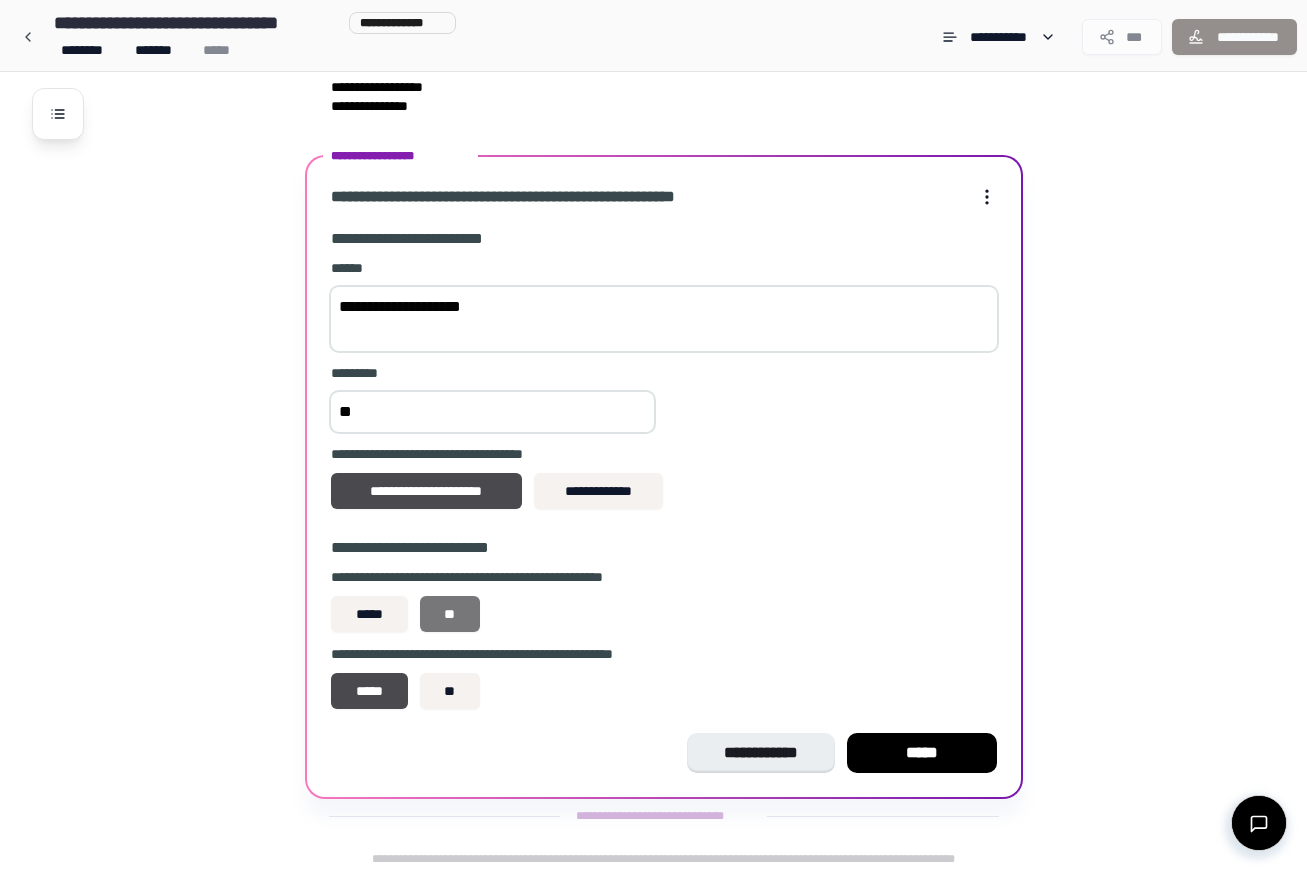 drag, startPoint x: 377, startPoint y: 620, endPoint x: 445, endPoint y: 628, distance: 68.46897 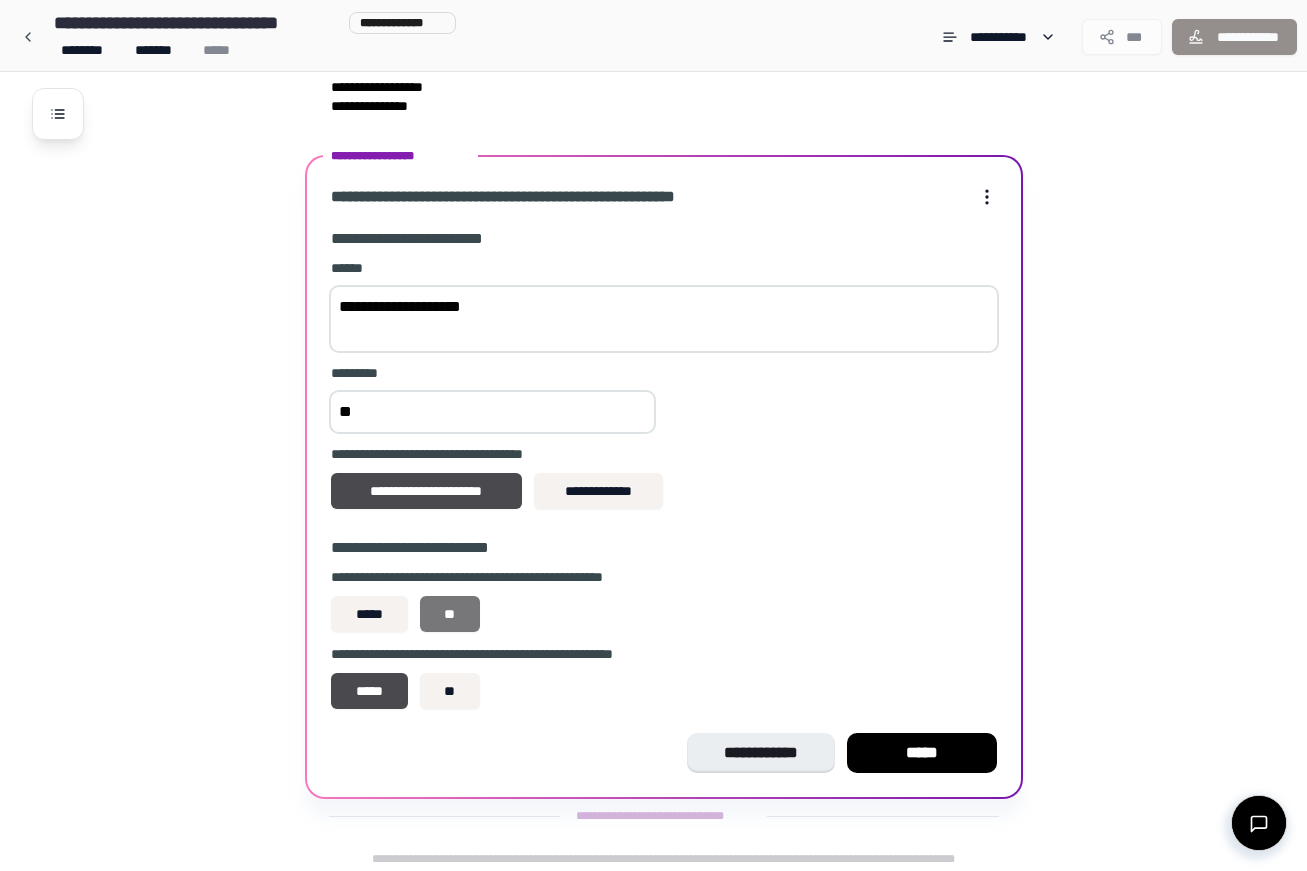 click on "*****" at bounding box center [370, 614] 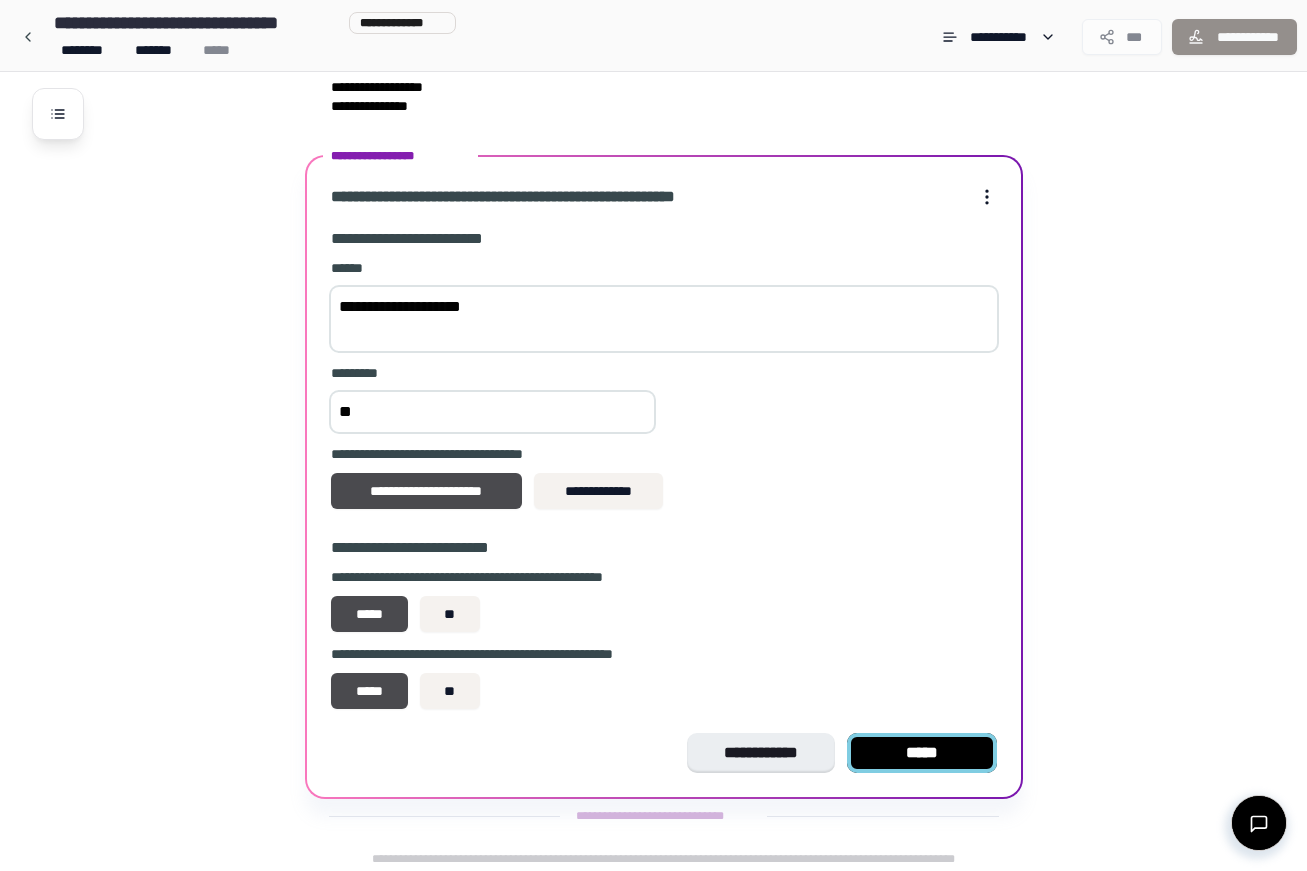 click on "*****" at bounding box center [922, 753] 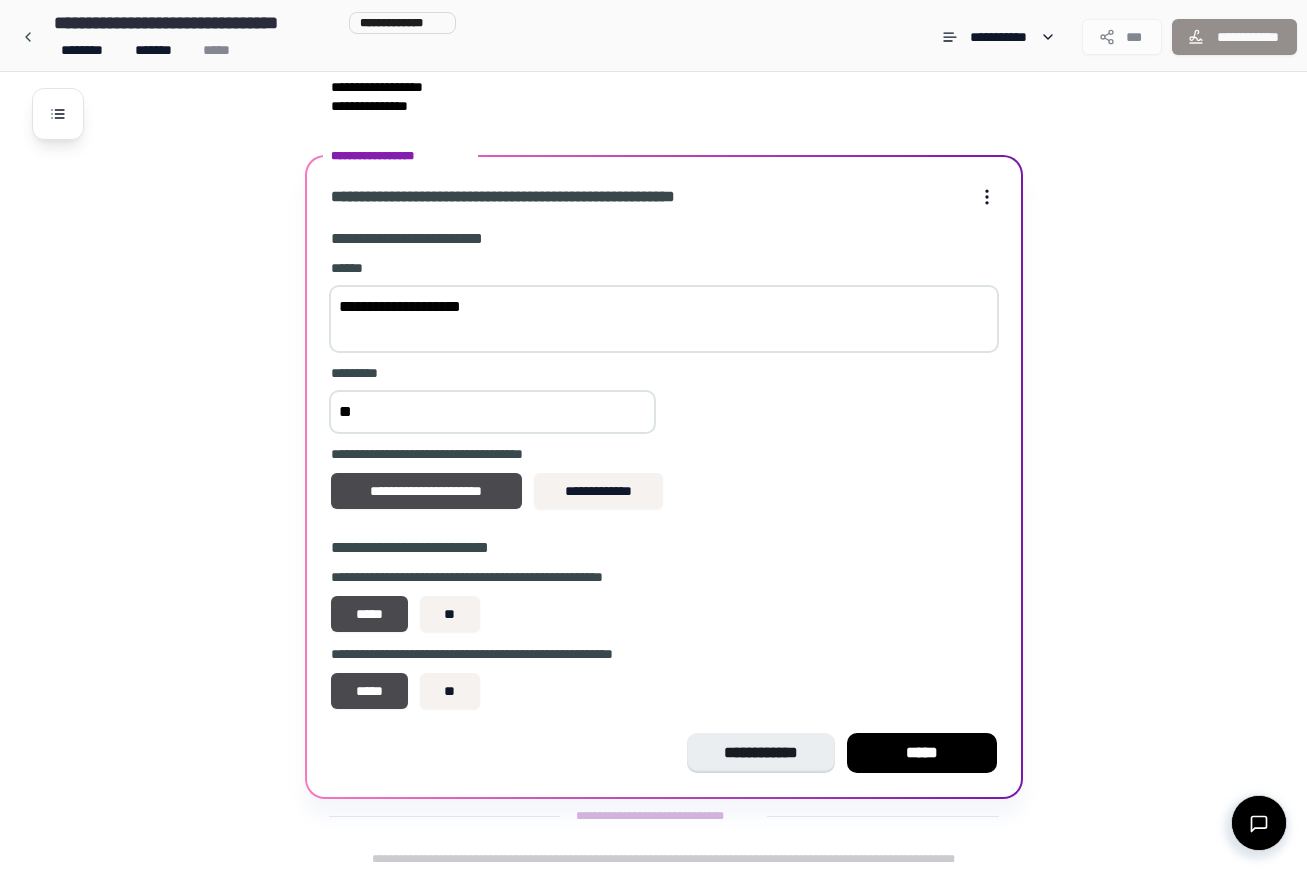 scroll, scrollTop: 0, scrollLeft: 0, axis: both 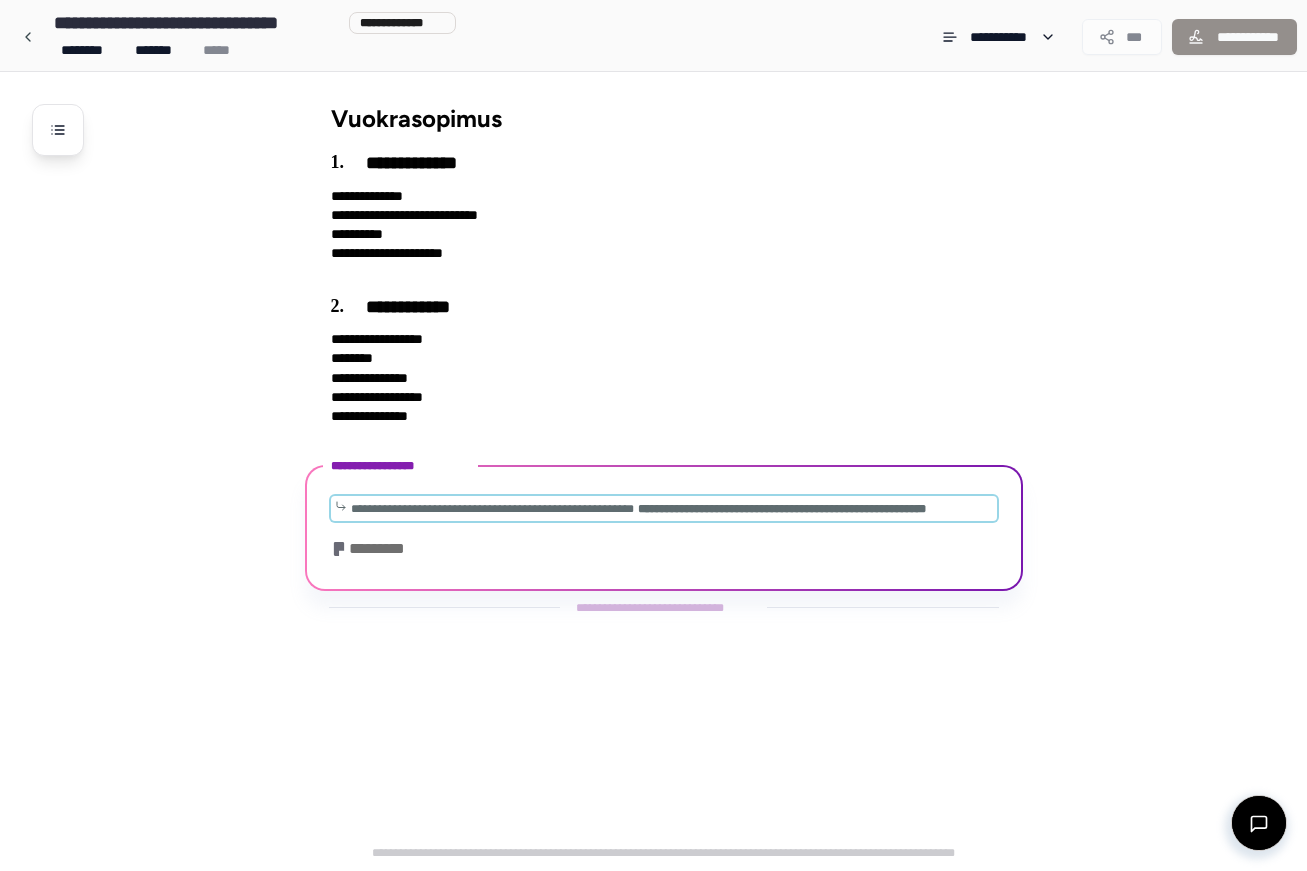 click on "**********" at bounding box center (492, 509) 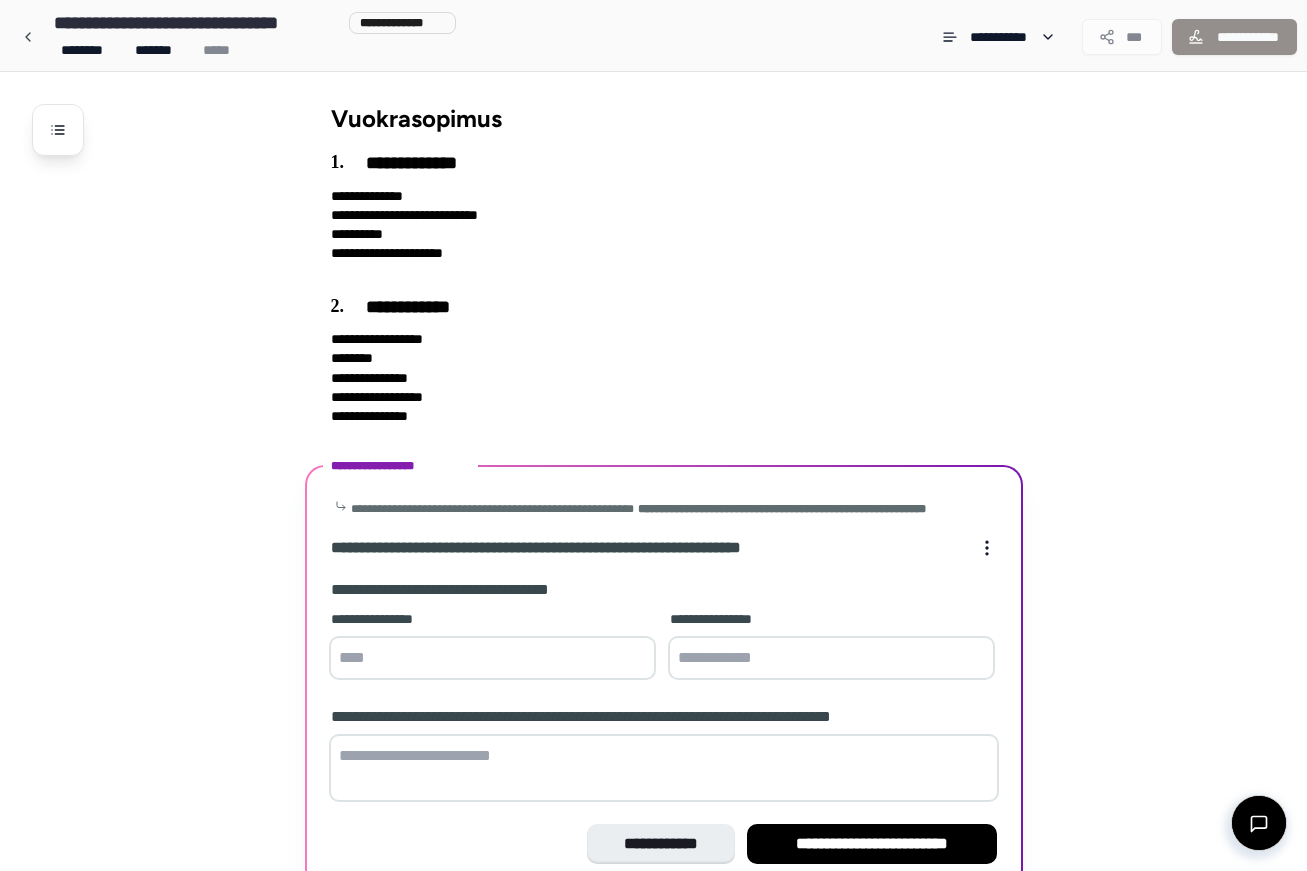 scroll, scrollTop: 97, scrollLeft: 0, axis: vertical 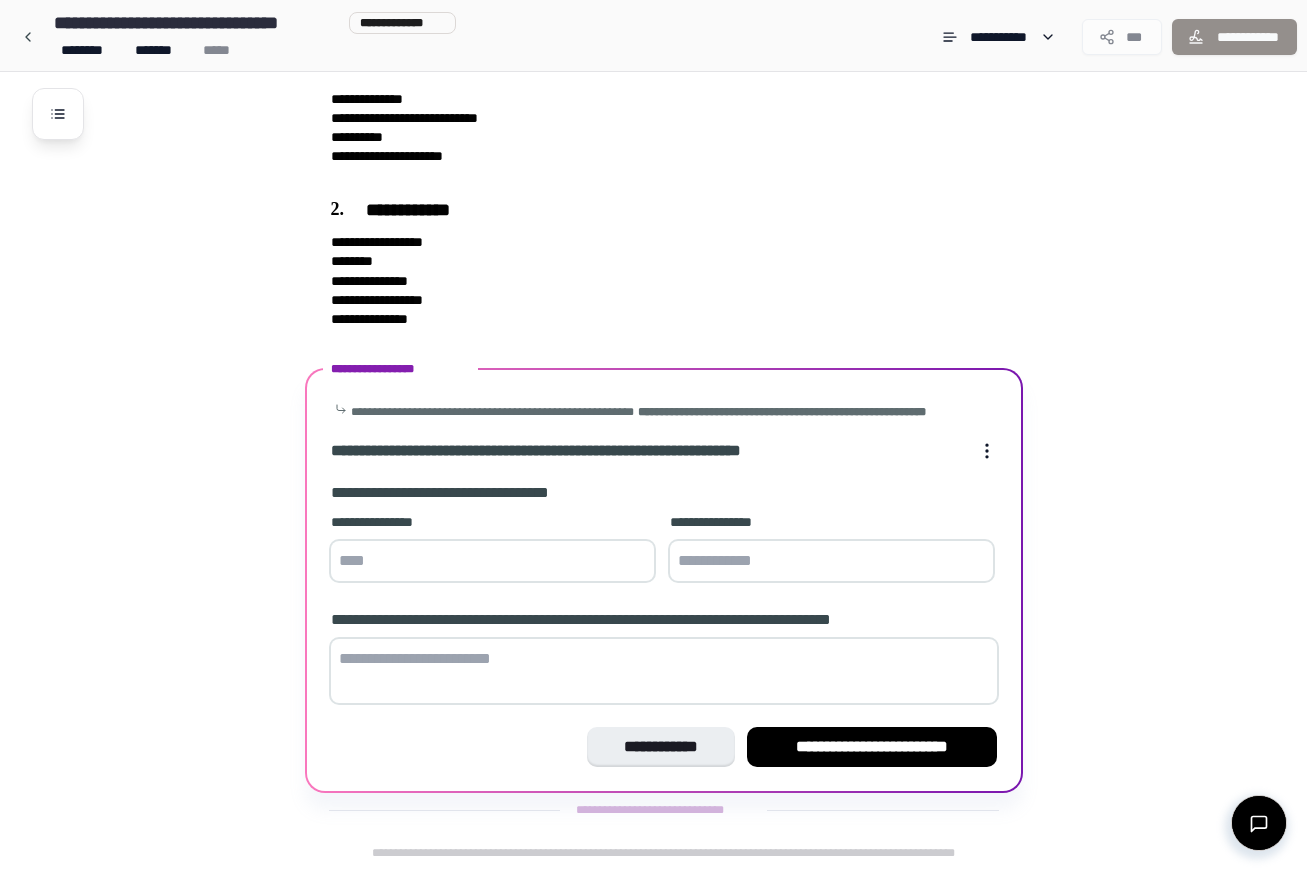 click at bounding box center [492, 561] 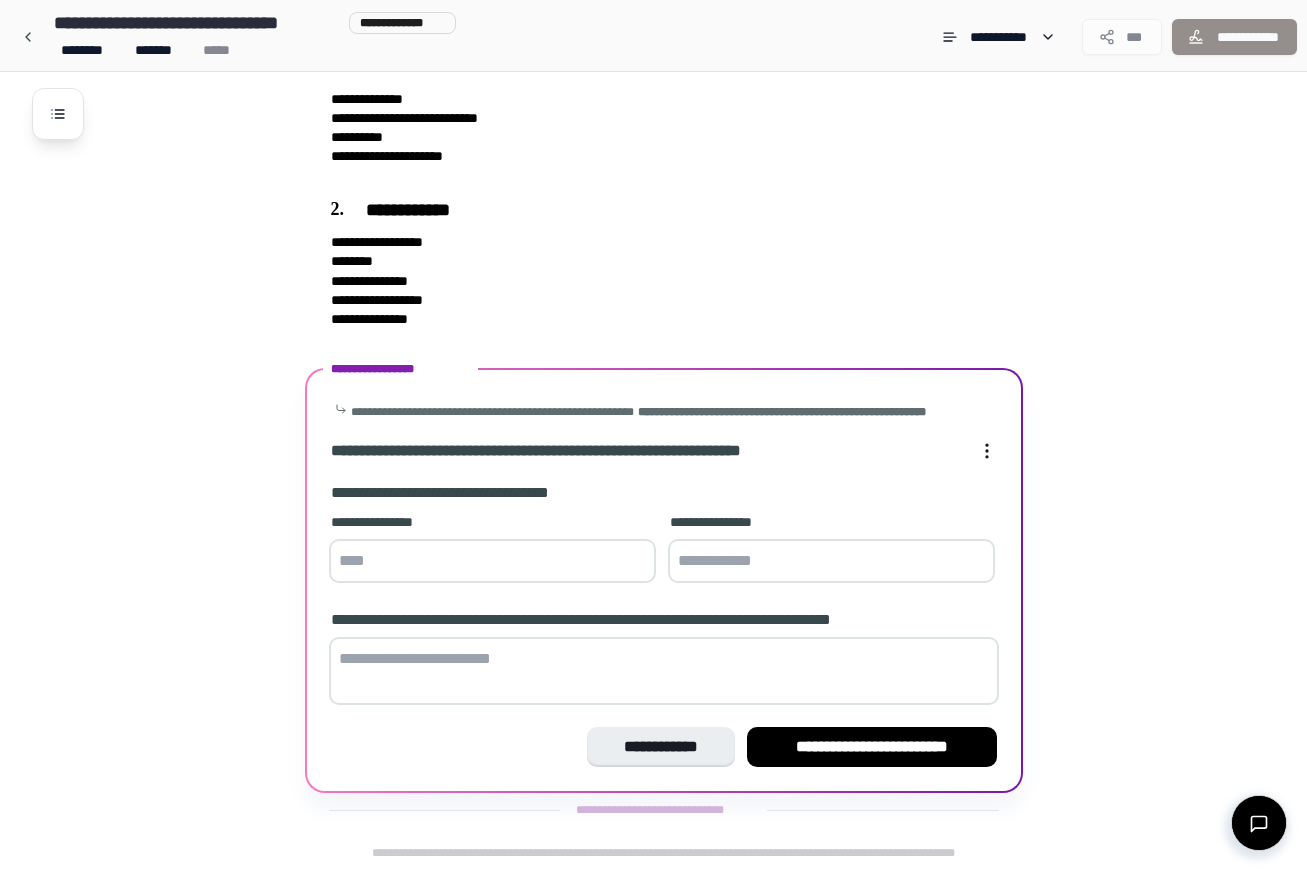 click at bounding box center [831, 561] 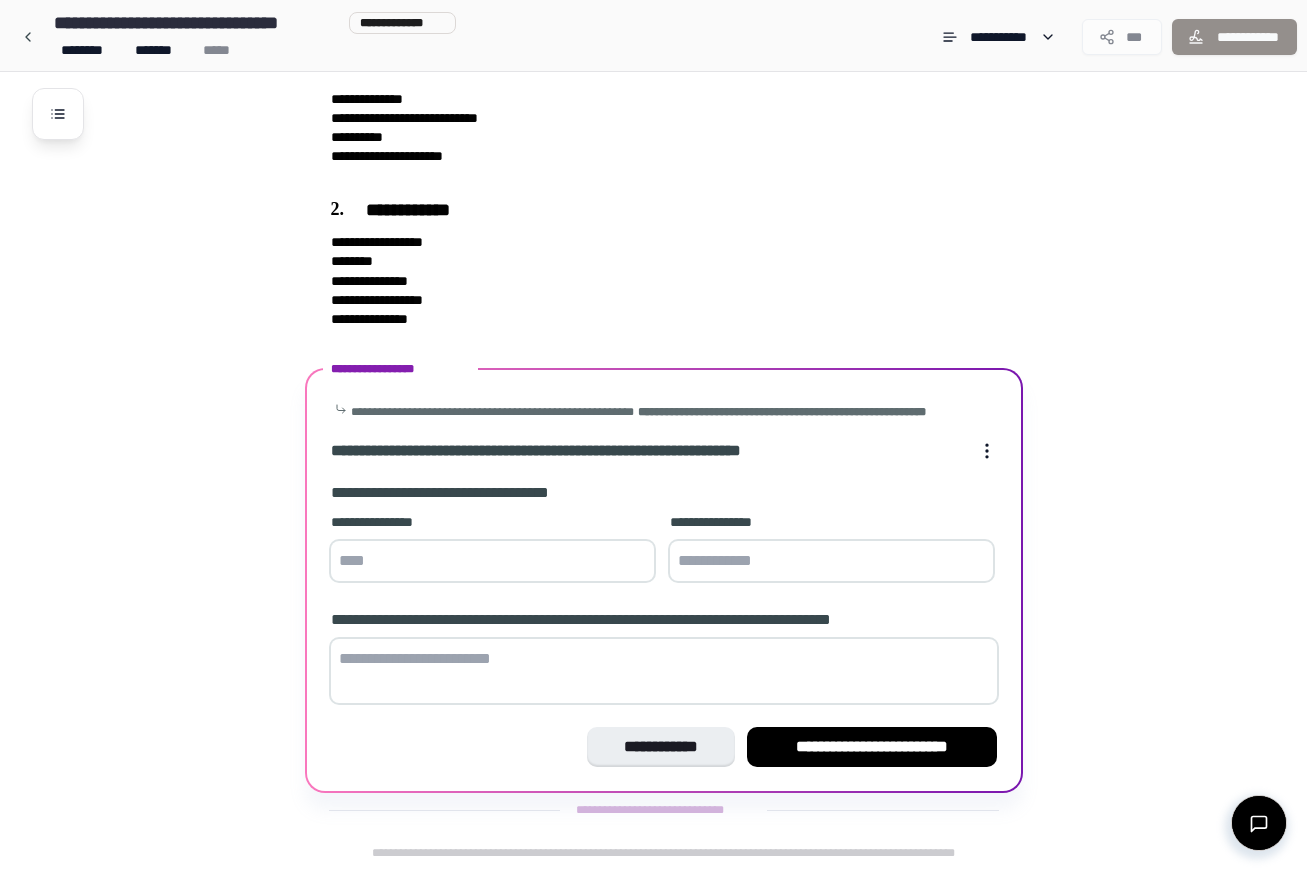 click at bounding box center [664, 671] 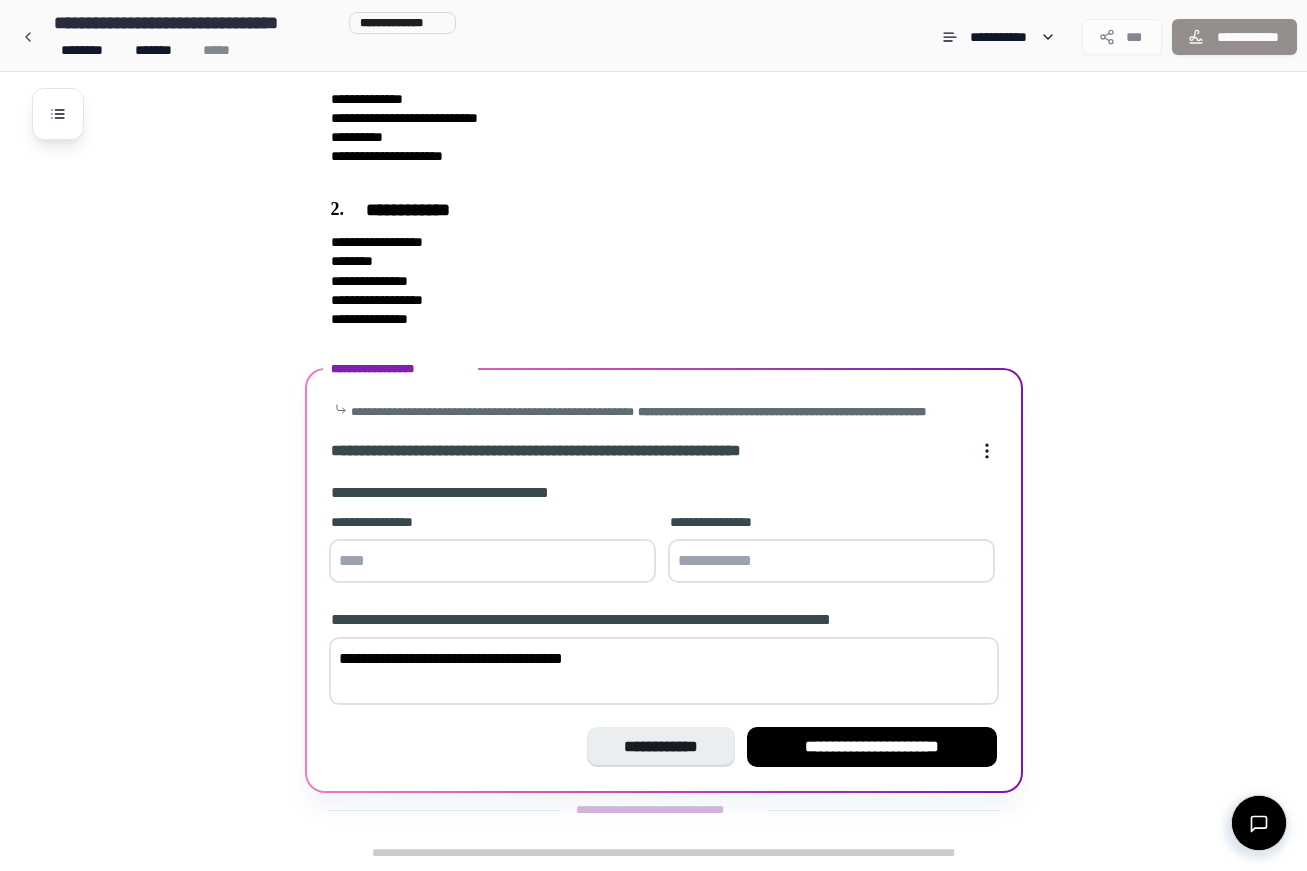 click on "**********" at bounding box center [664, 671] 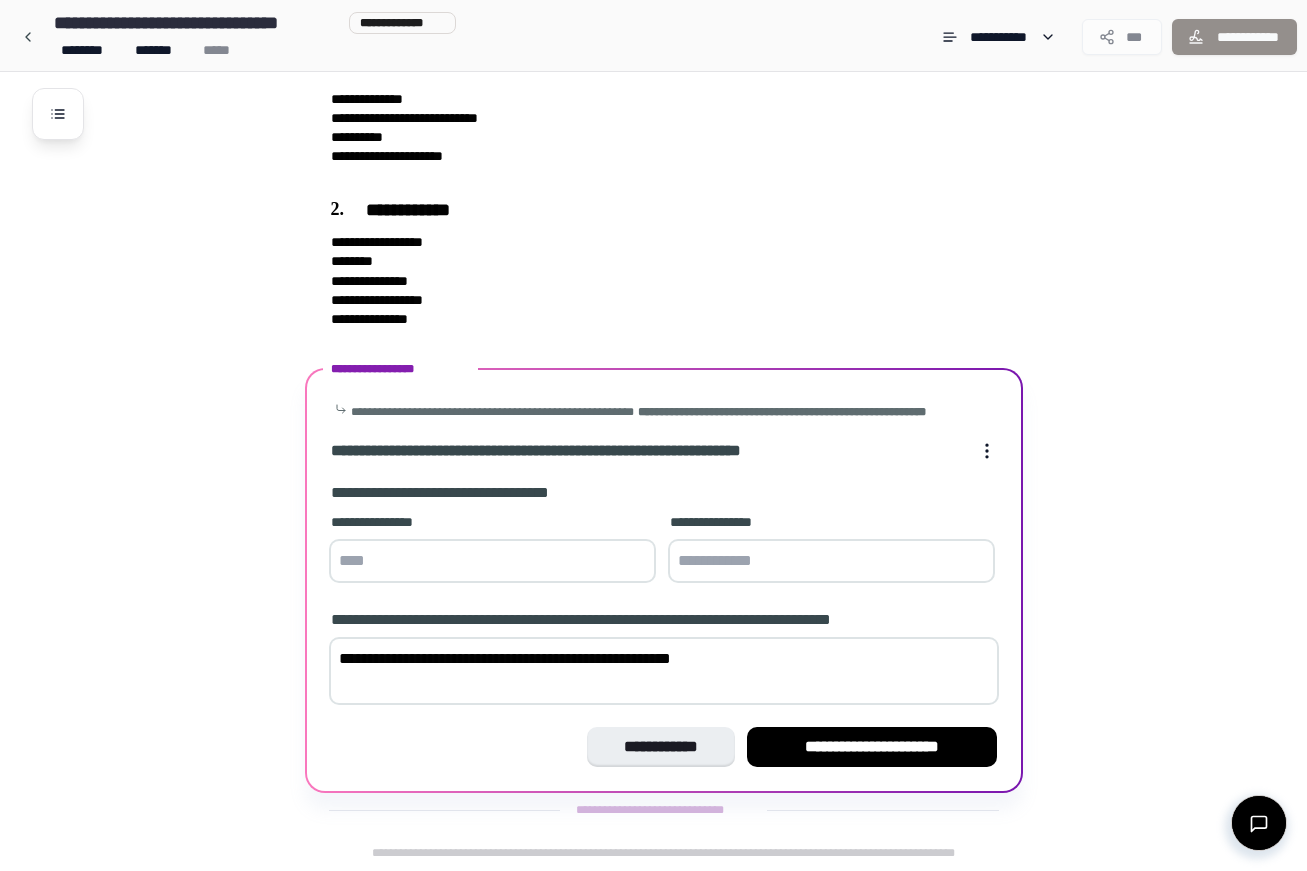 click on "**********" at bounding box center [664, 671] 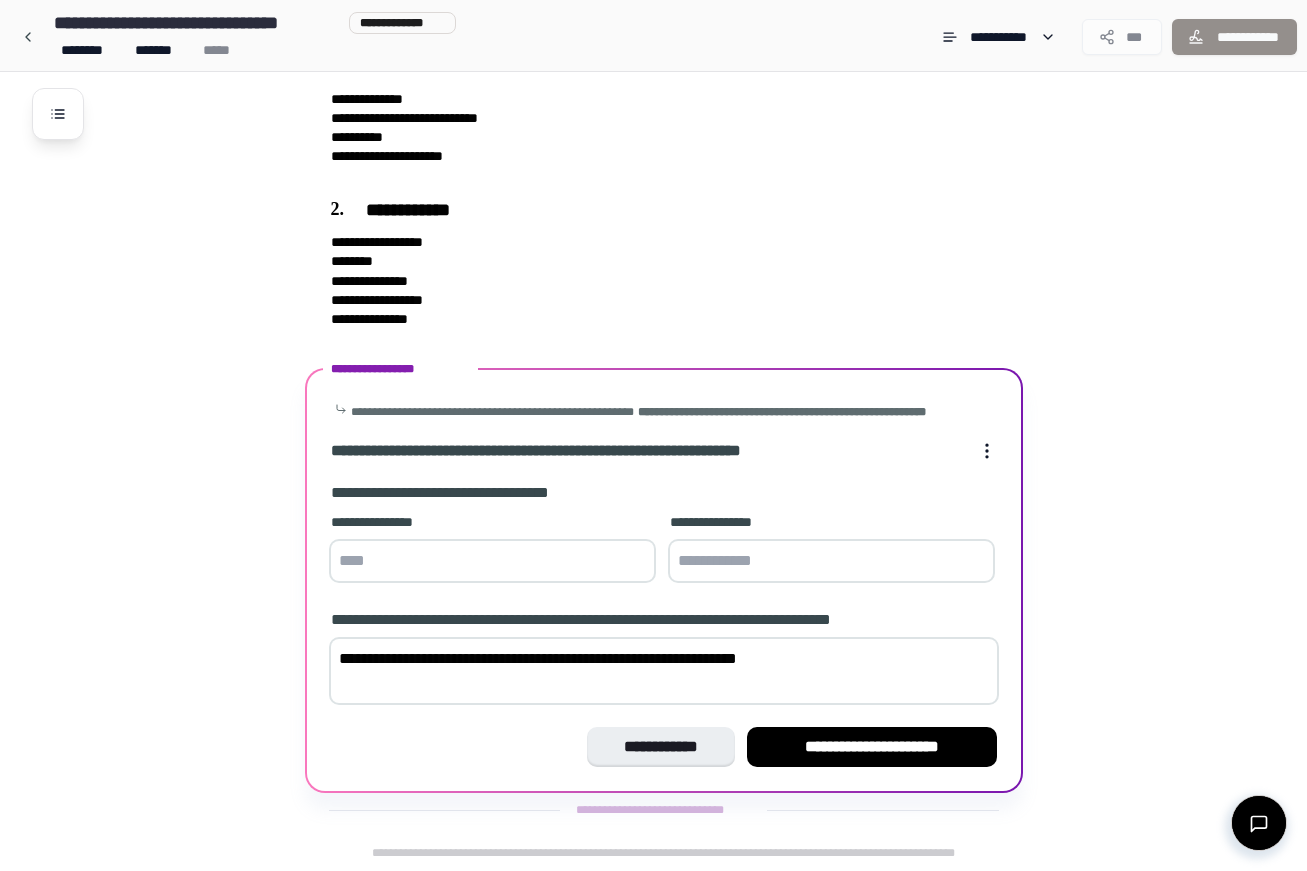 type on "**********" 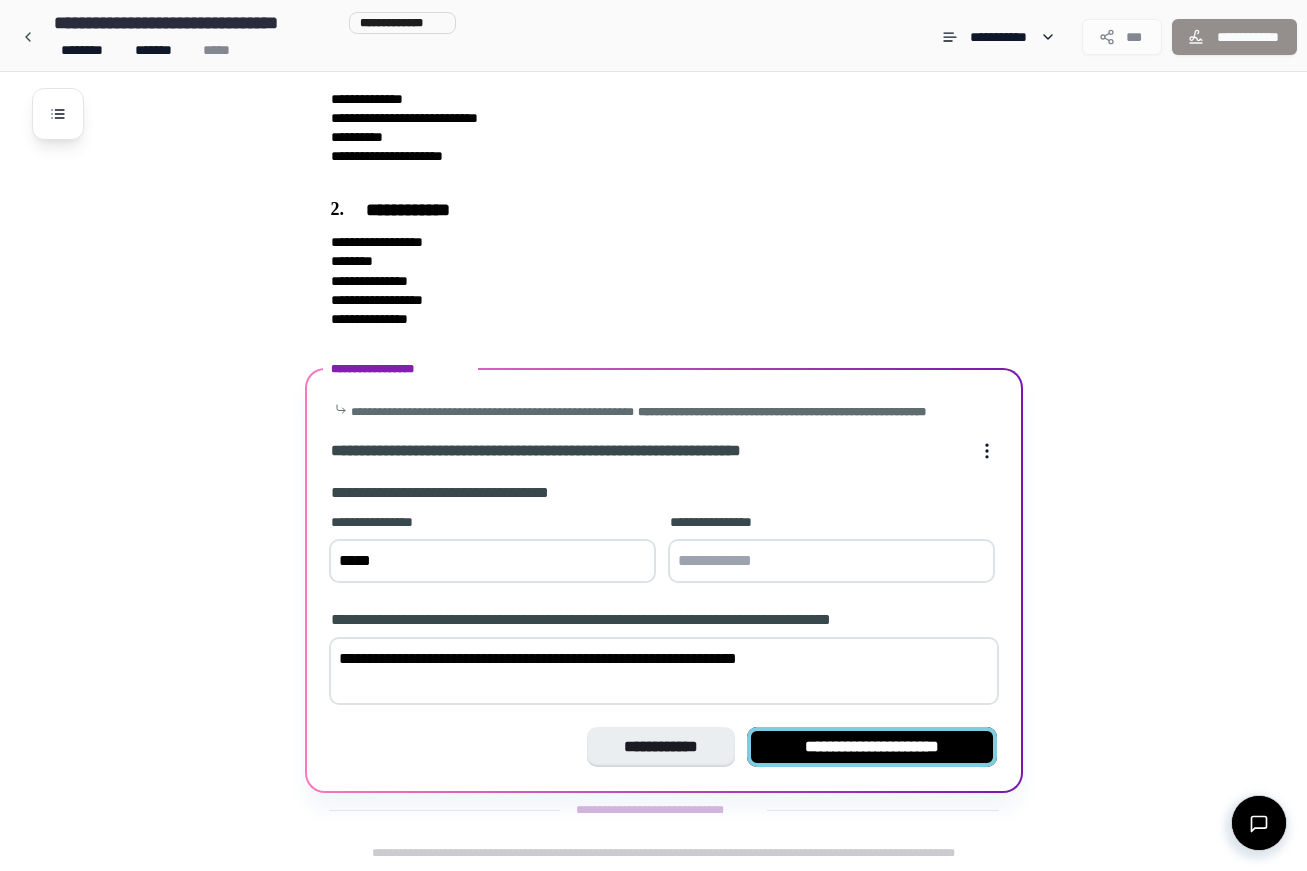 type on "****" 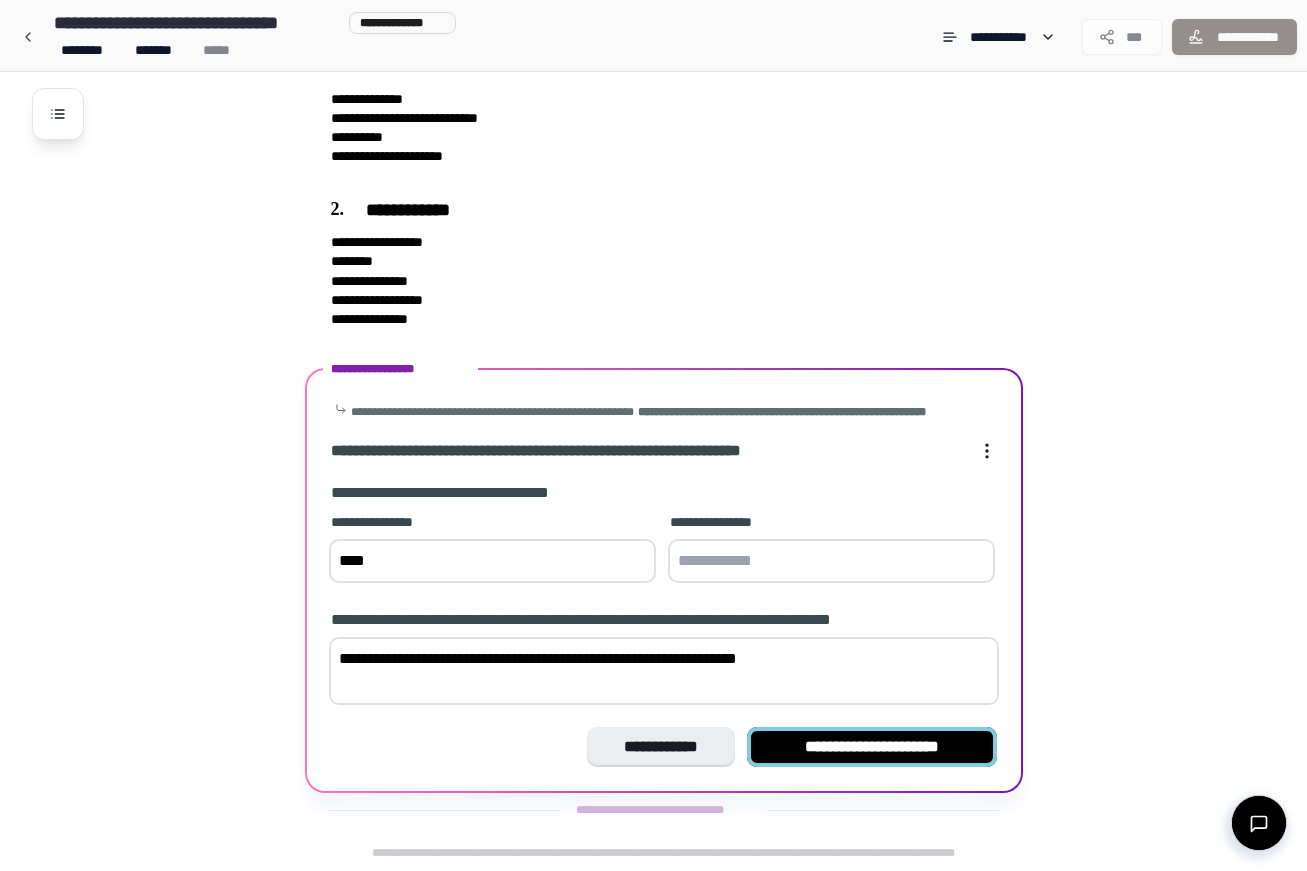 click on "**********" at bounding box center [872, 747] 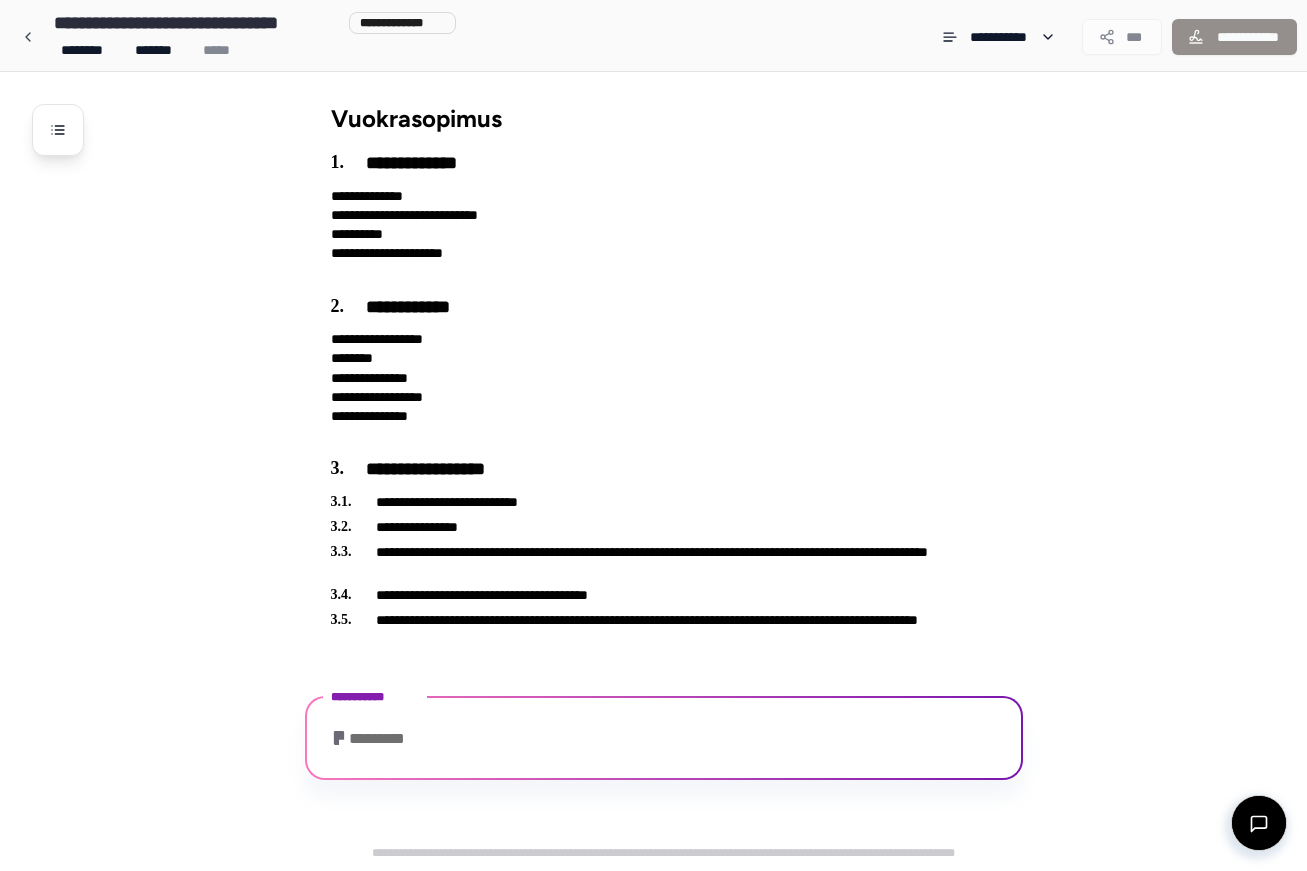 scroll, scrollTop: 204, scrollLeft: 0, axis: vertical 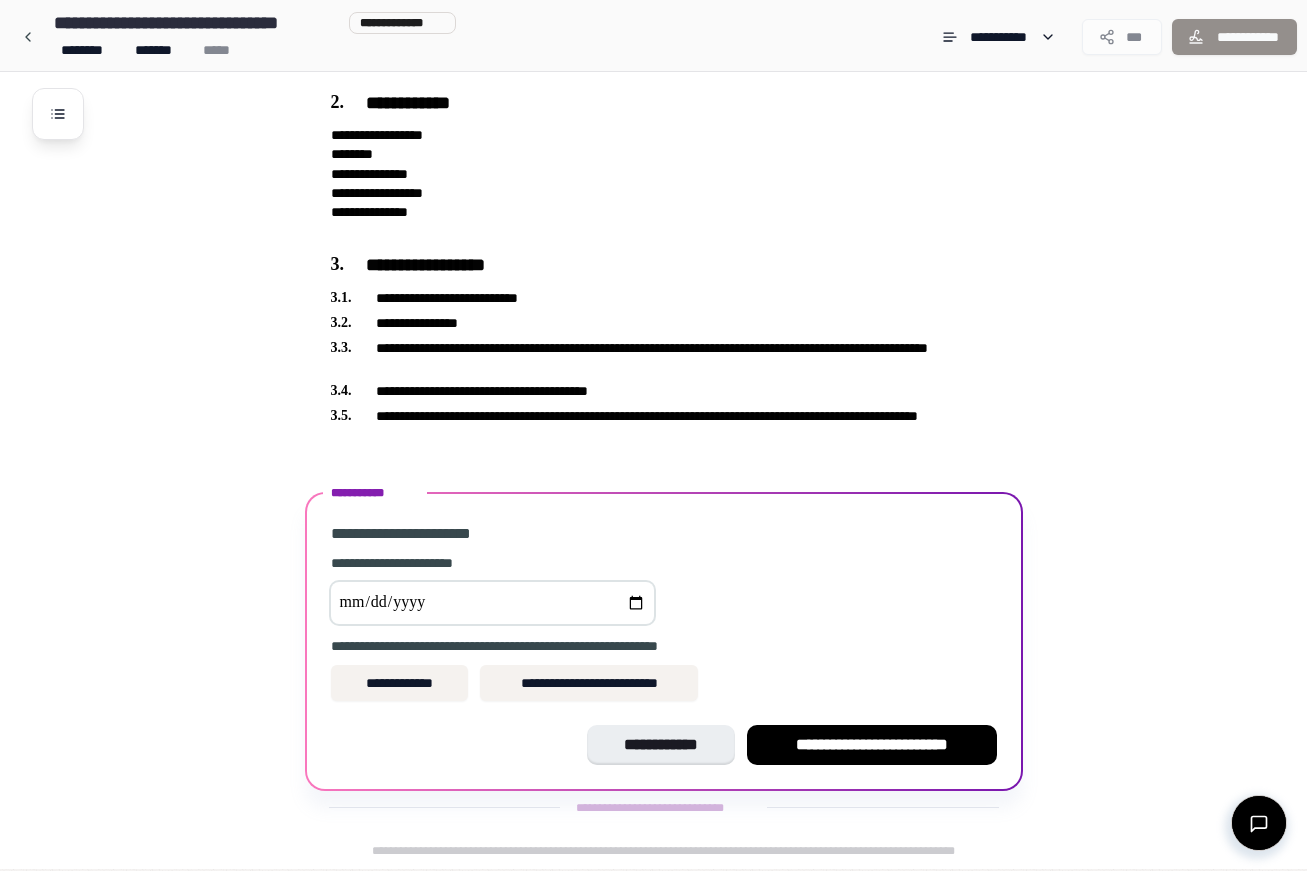 click at bounding box center [492, 603] 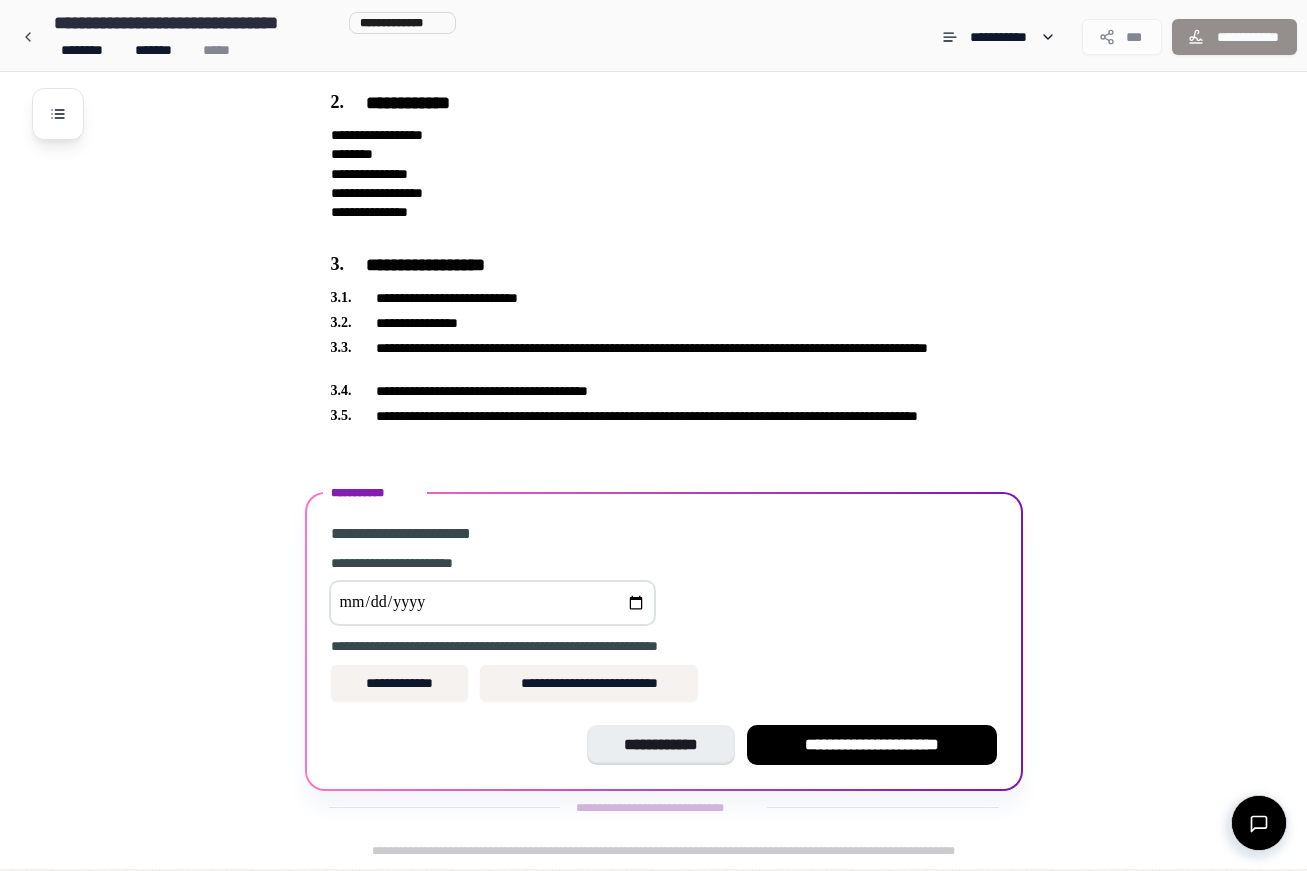 type on "**********" 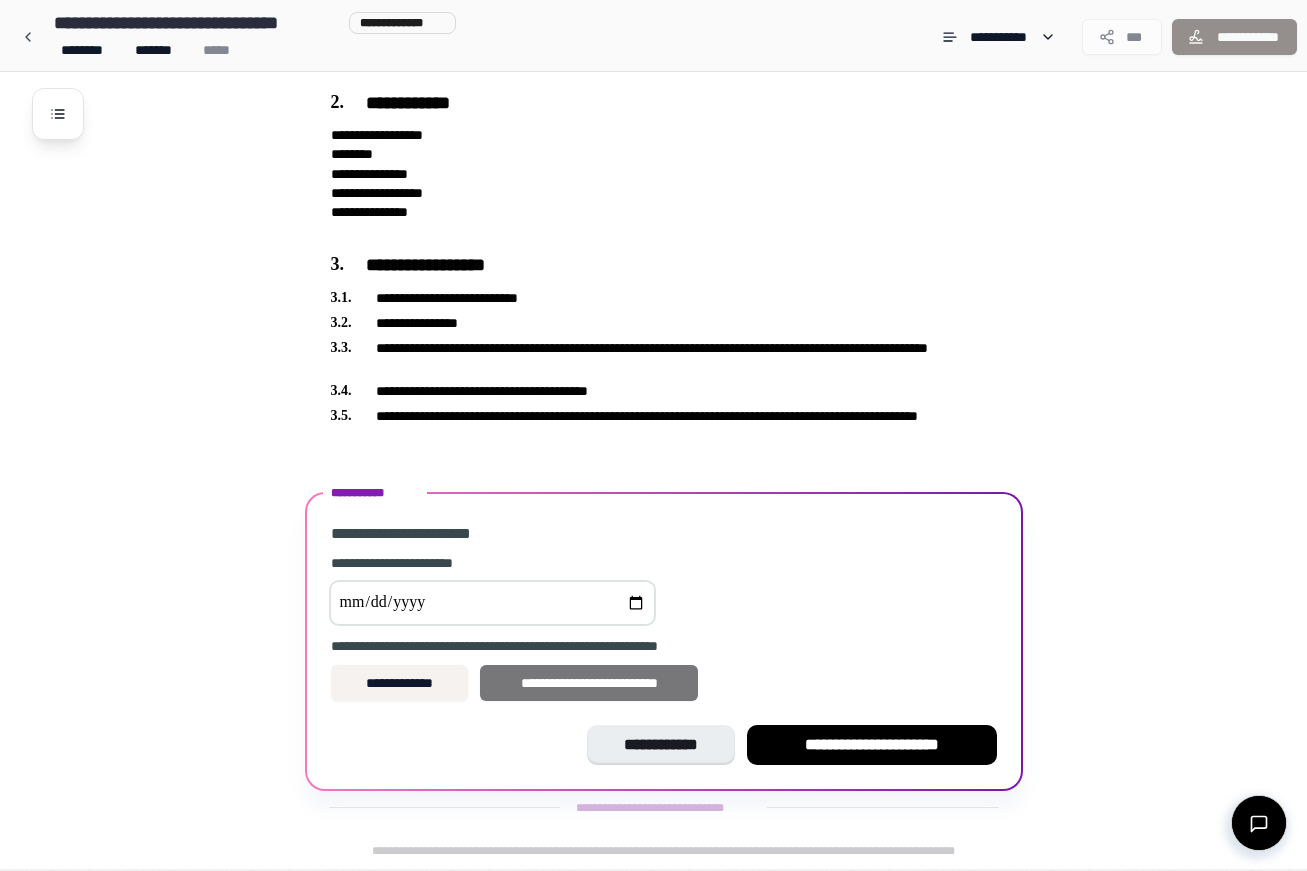 click on "**********" at bounding box center (589, 683) 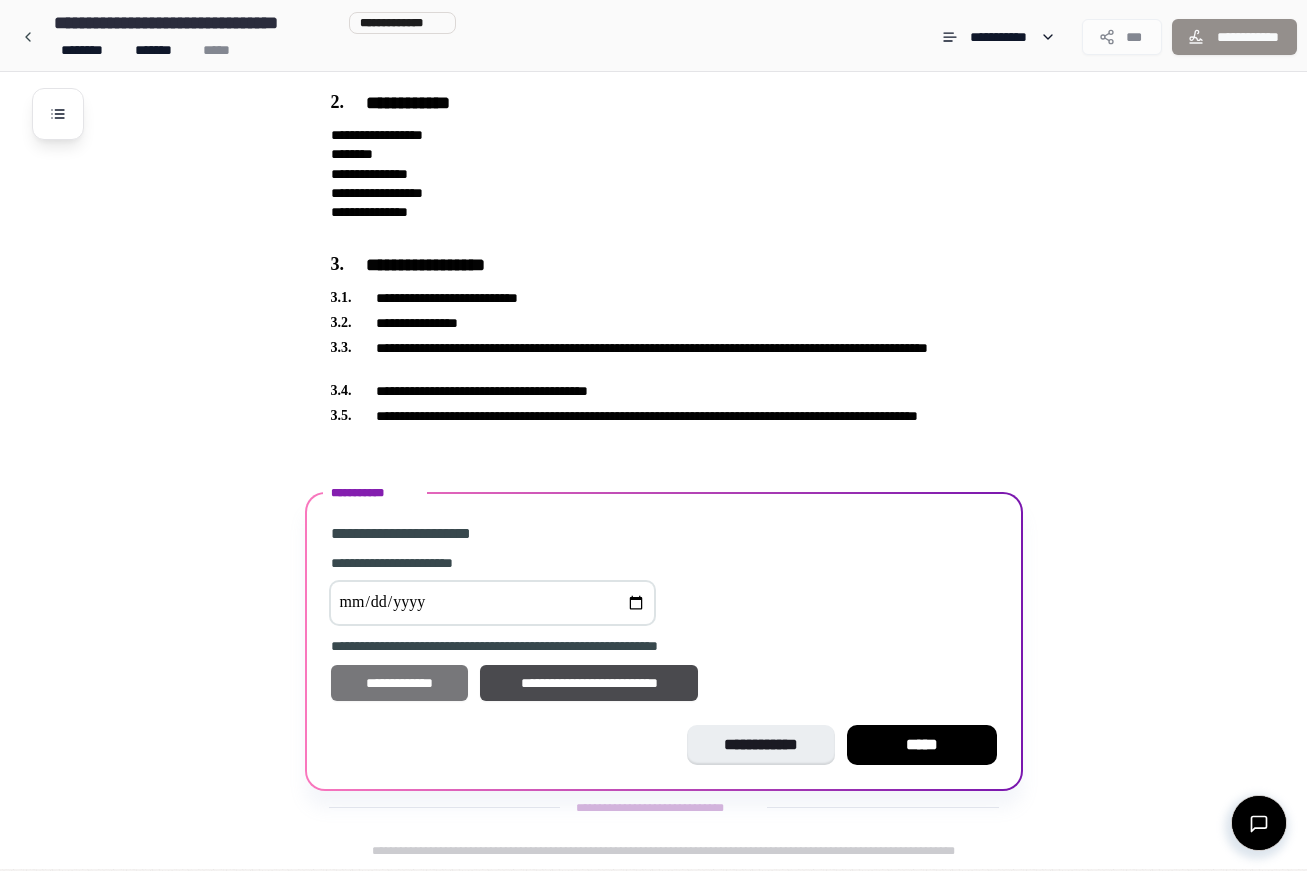click on "**********" at bounding box center (400, 683) 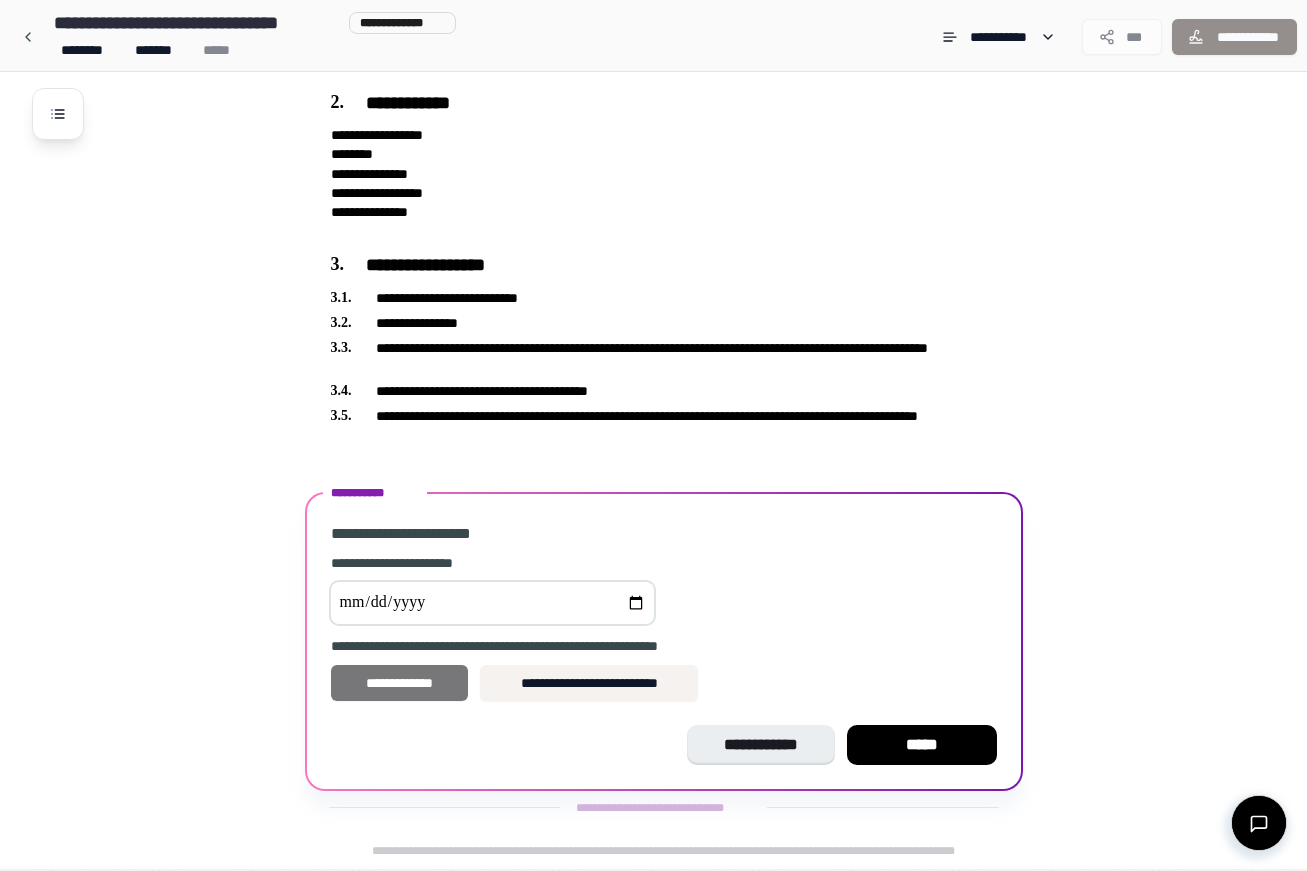 drag, startPoint x: 426, startPoint y: 689, endPoint x: 451, endPoint y: 688, distance: 25.019993 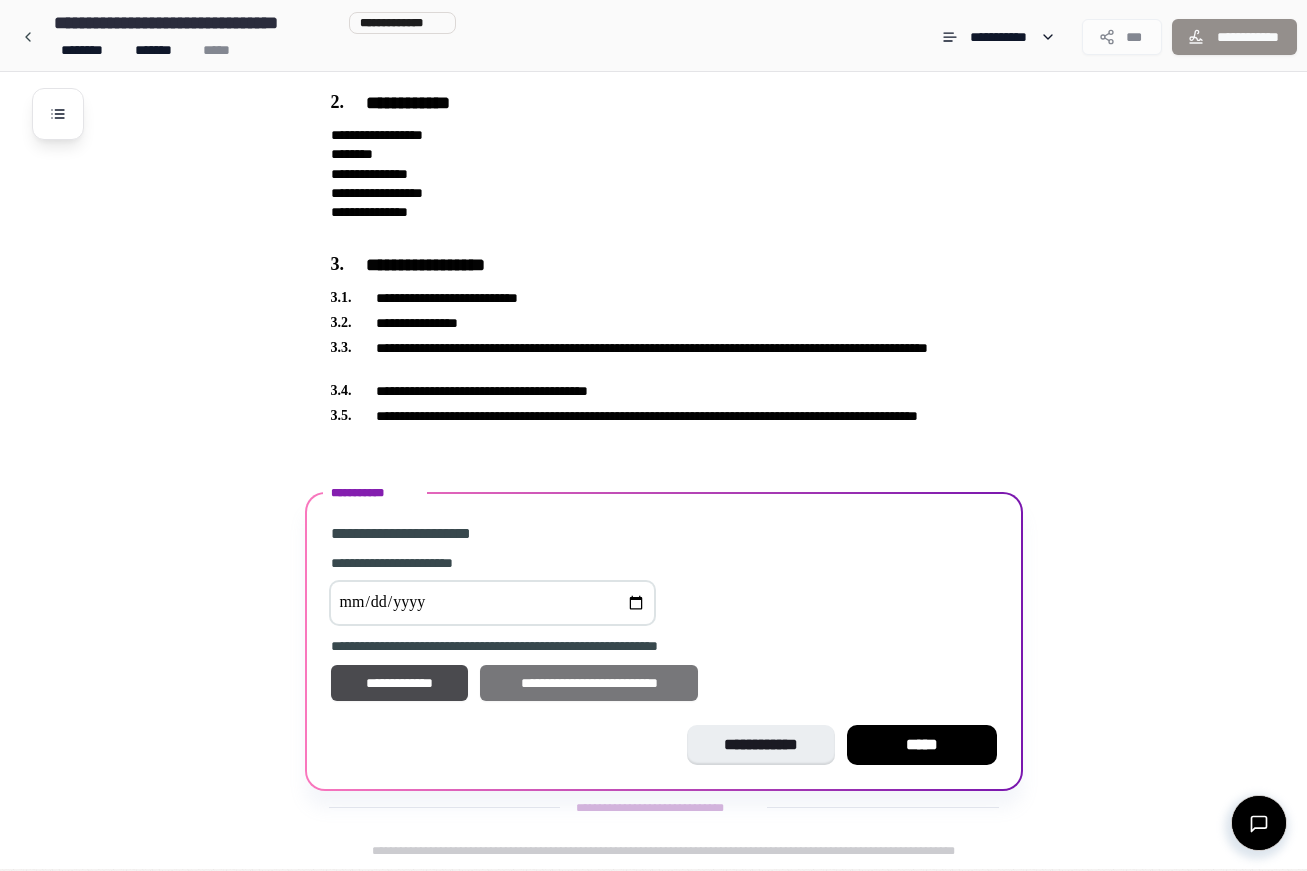 click on "**********" at bounding box center (589, 683) 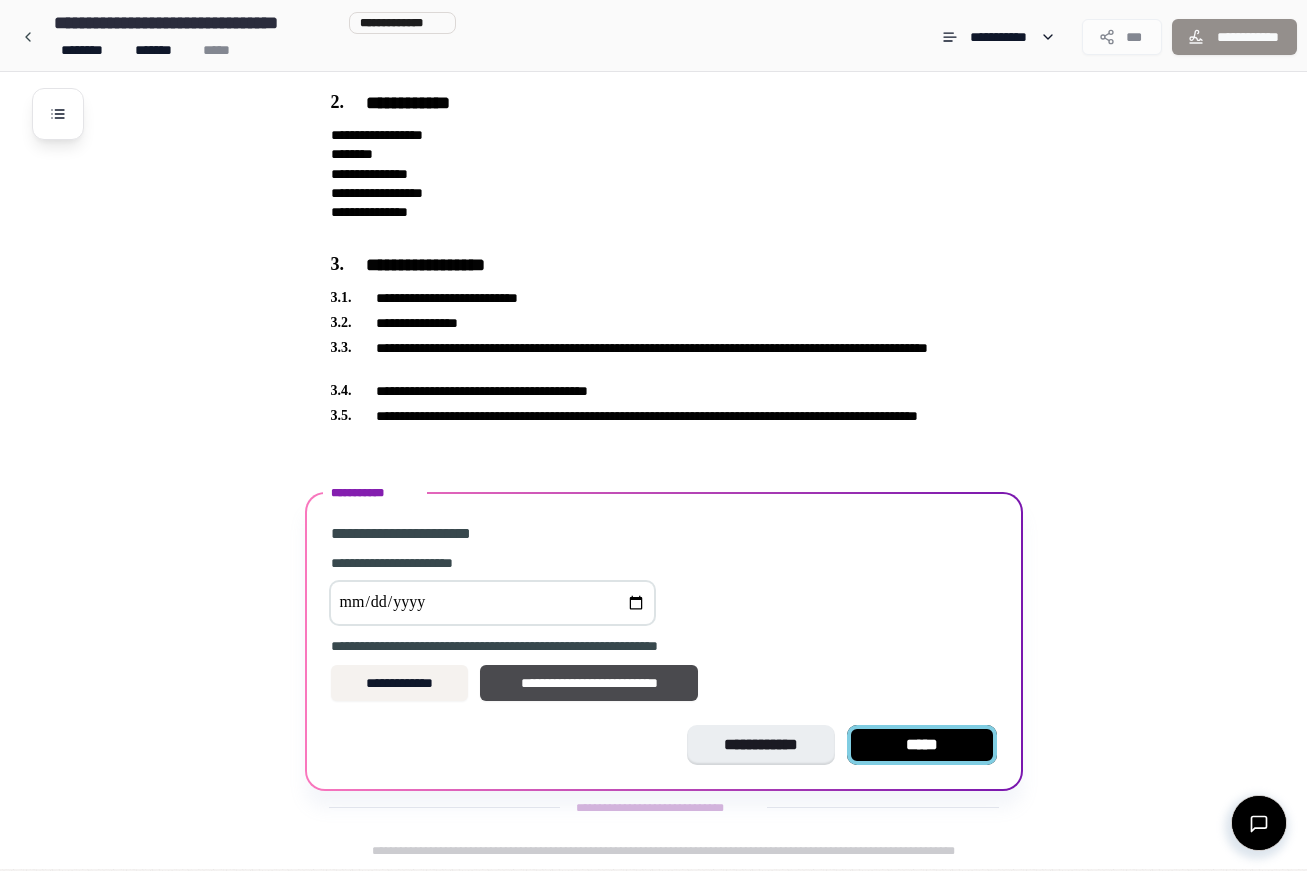 click on "*****" at bounding box center [922, 745] 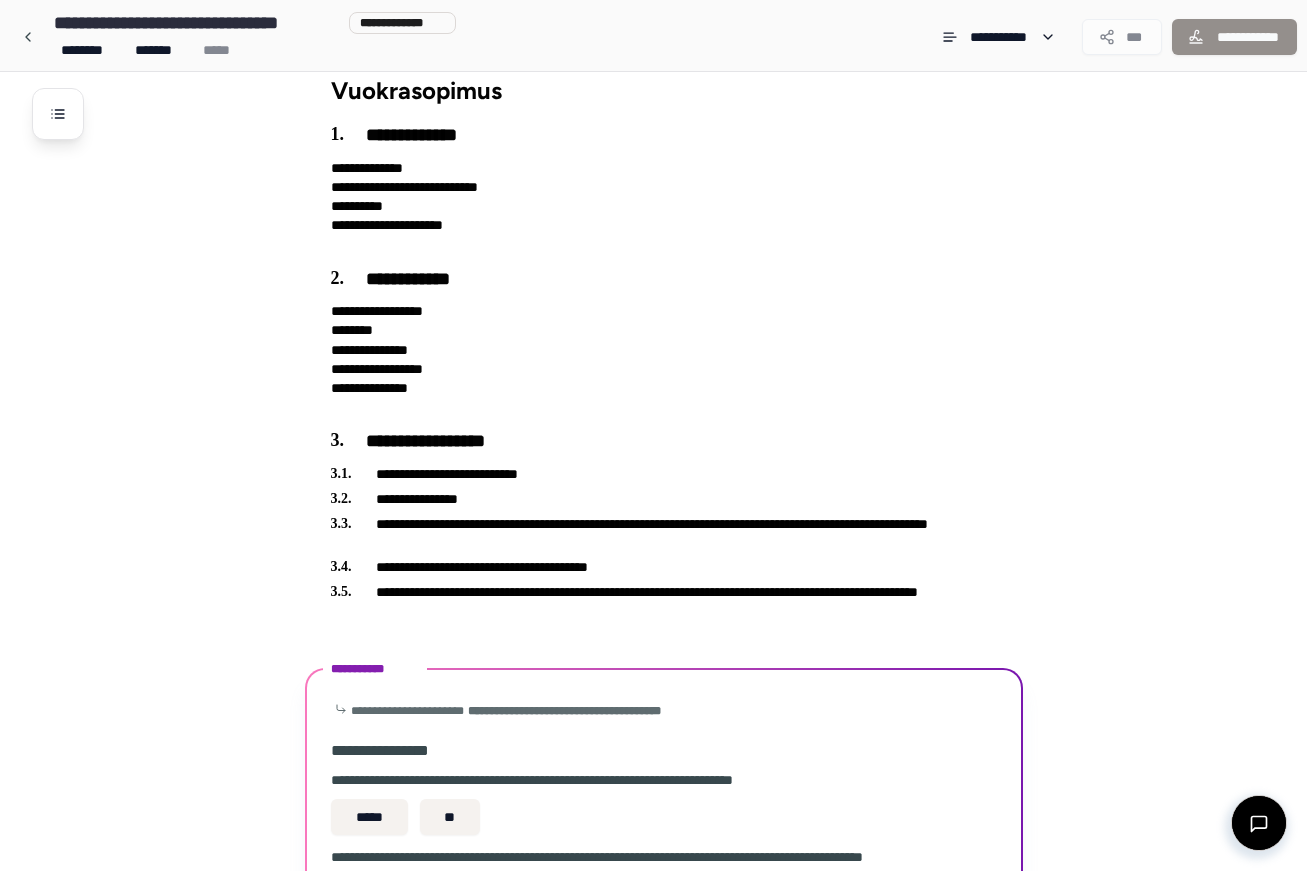scroll, scrollTop: 258, scrollLeft: 0, axis: vertical 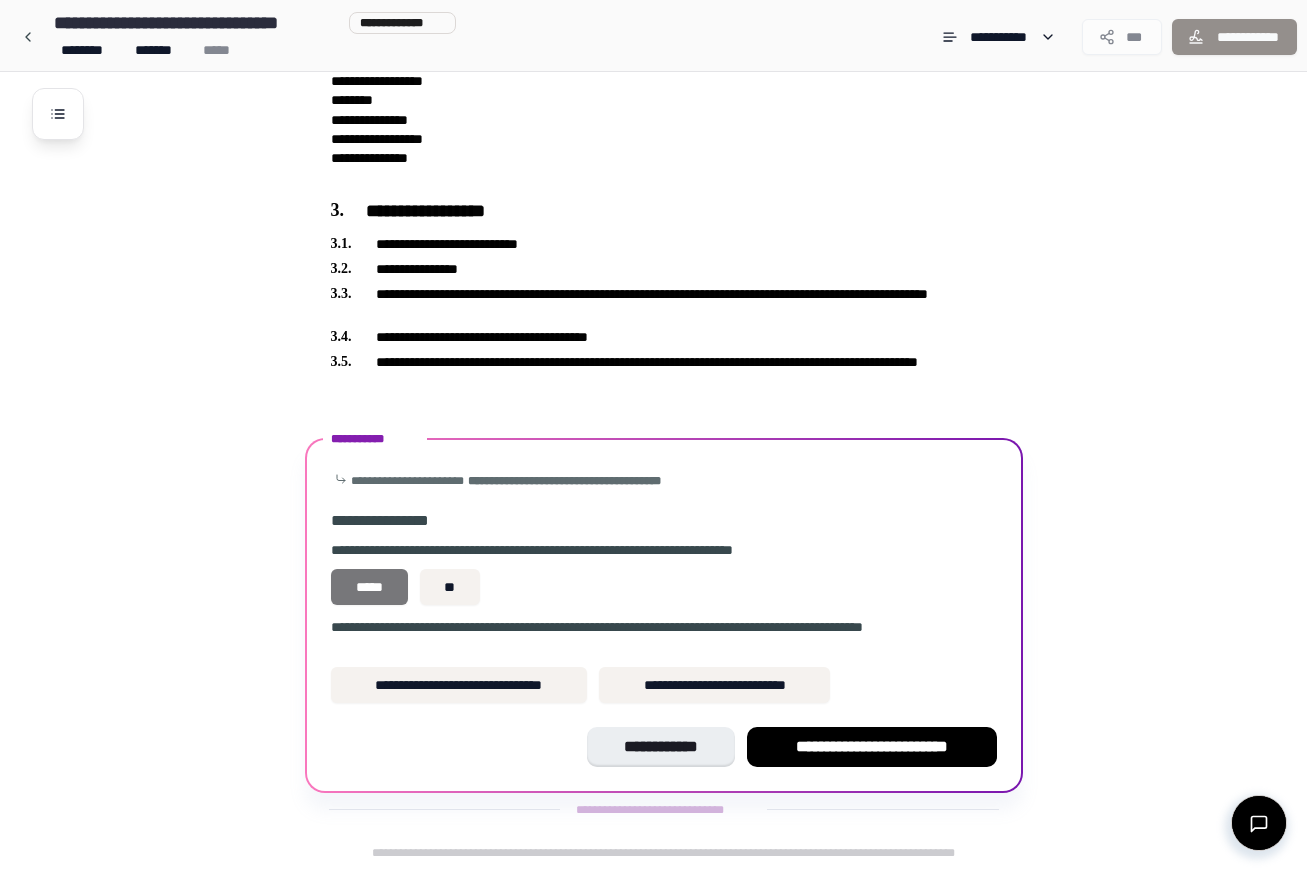 click on "*****" at bounding box center [370, 587] 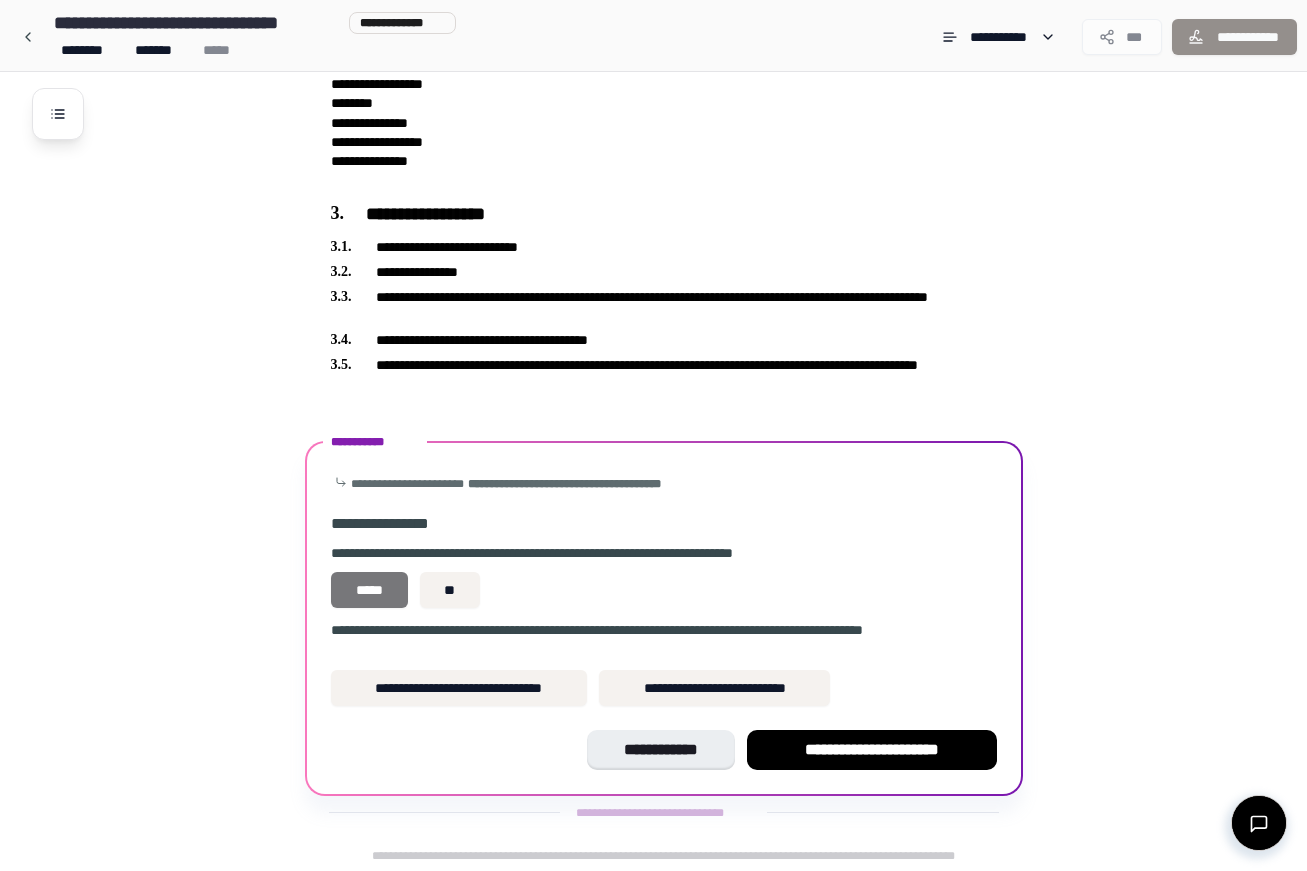 click on "*****" at bounding box center [370, 590] 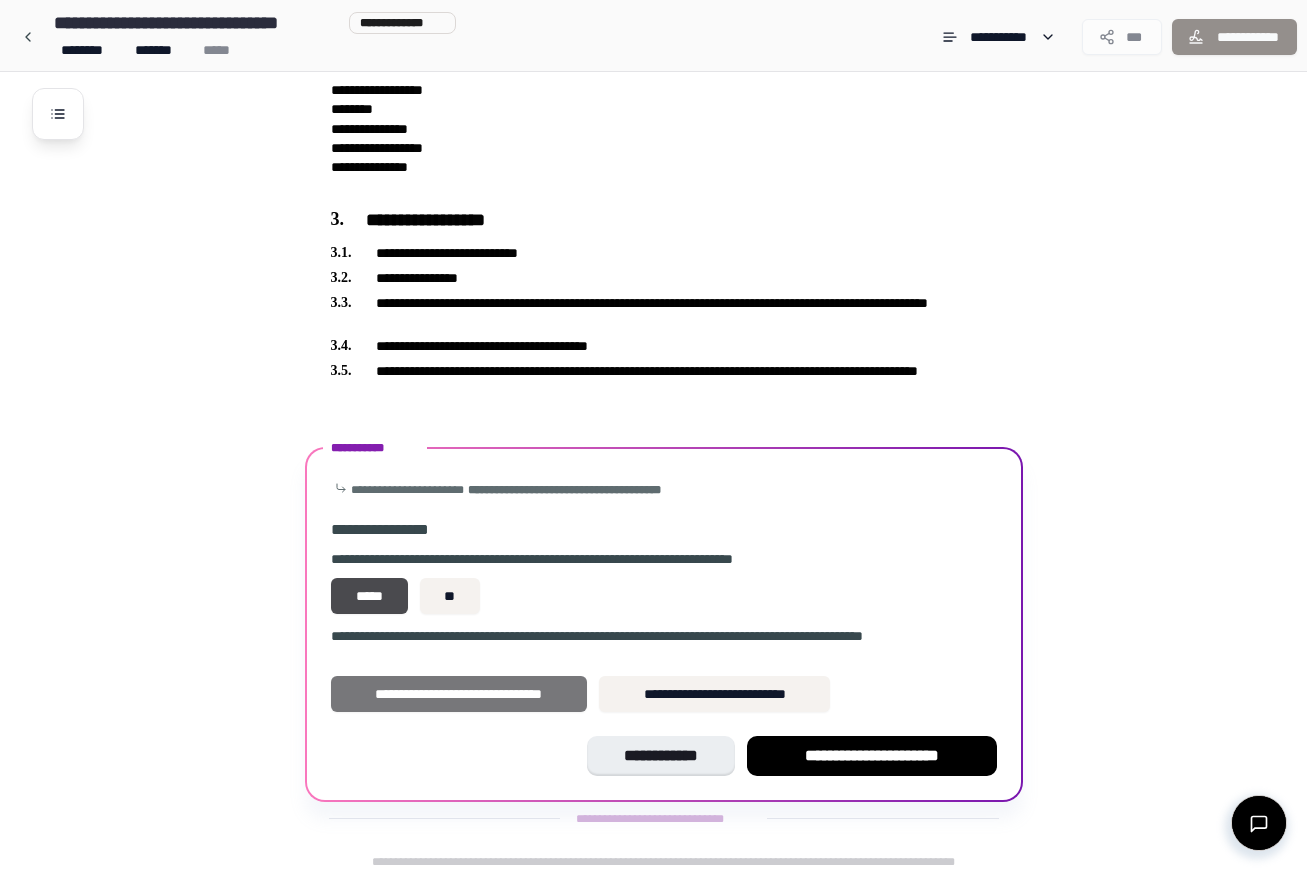 scroll, scrollTop: 251, scrollLeft: 1, axis: both 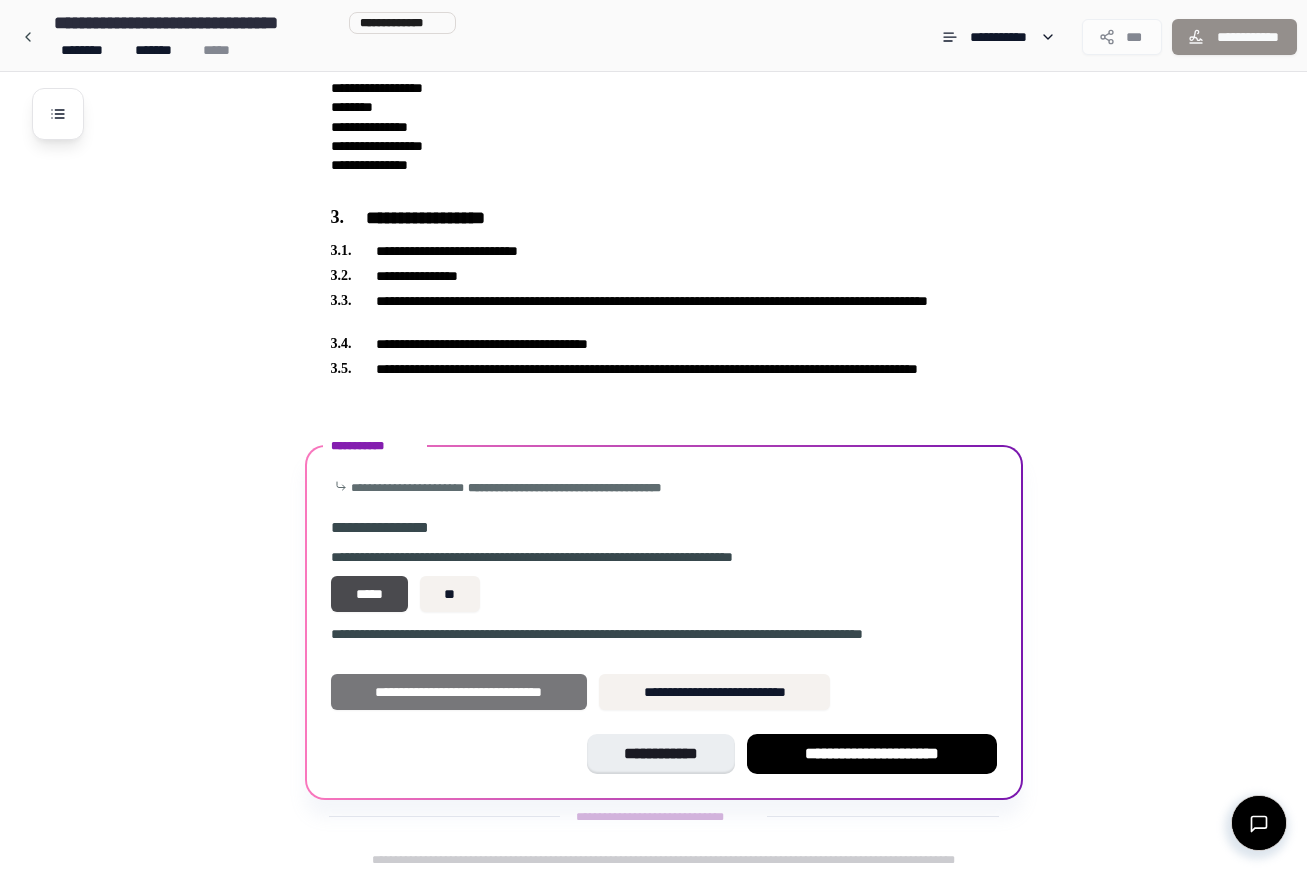 click on "**********" at bounding box center [459, 692] 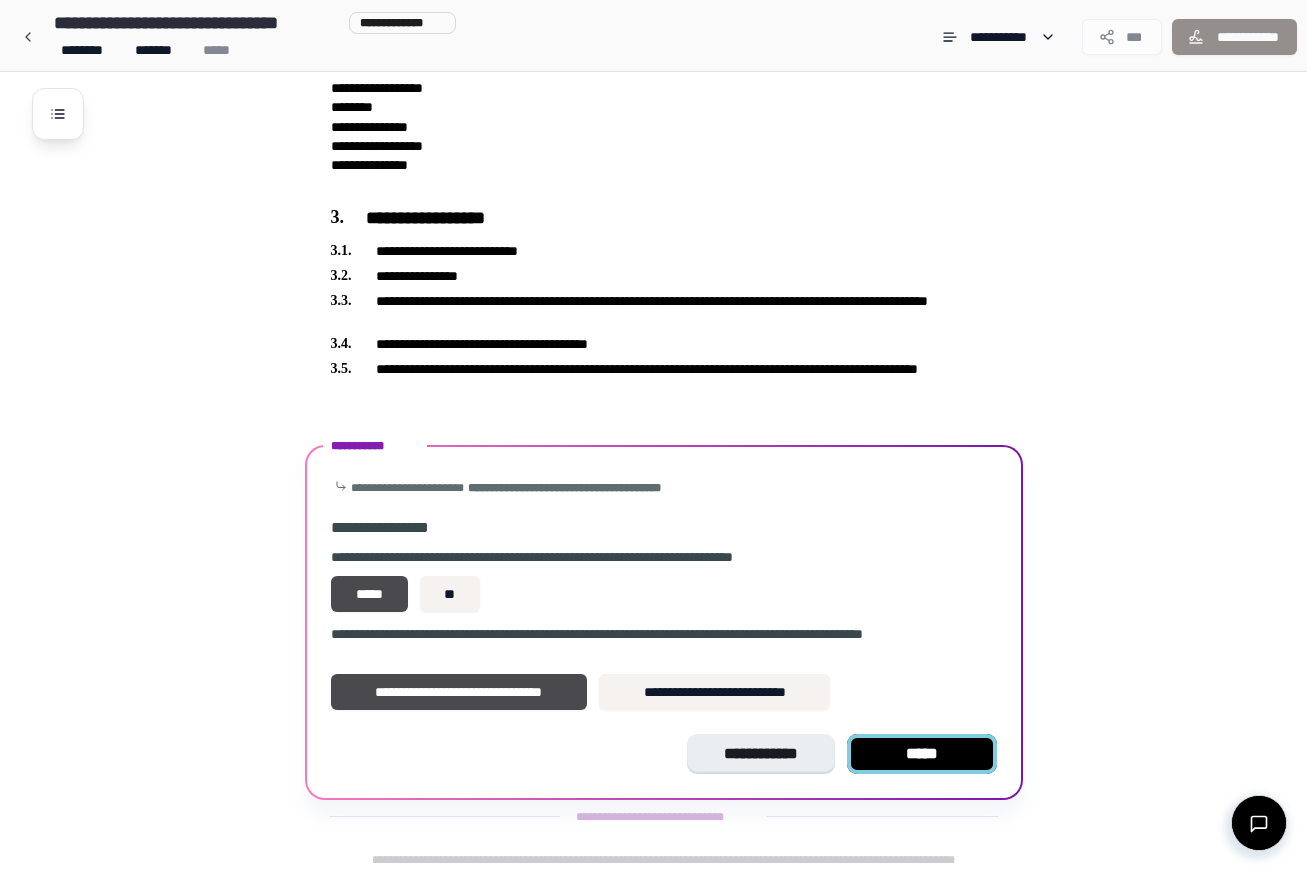 click on "*****" at bounding box center [922, 754] 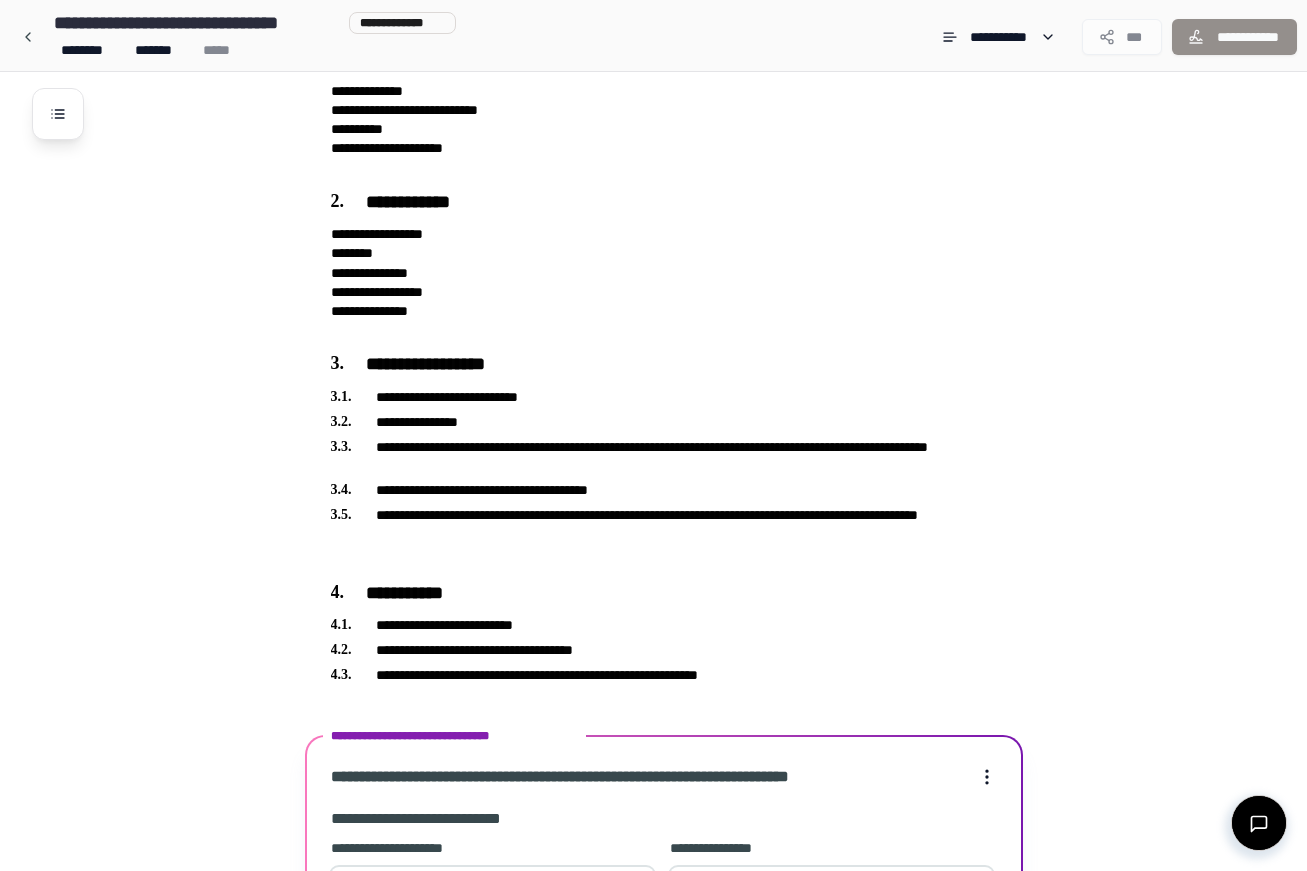 scroll, scrollTop: 622, scrollLeft: 0, axis: vertical 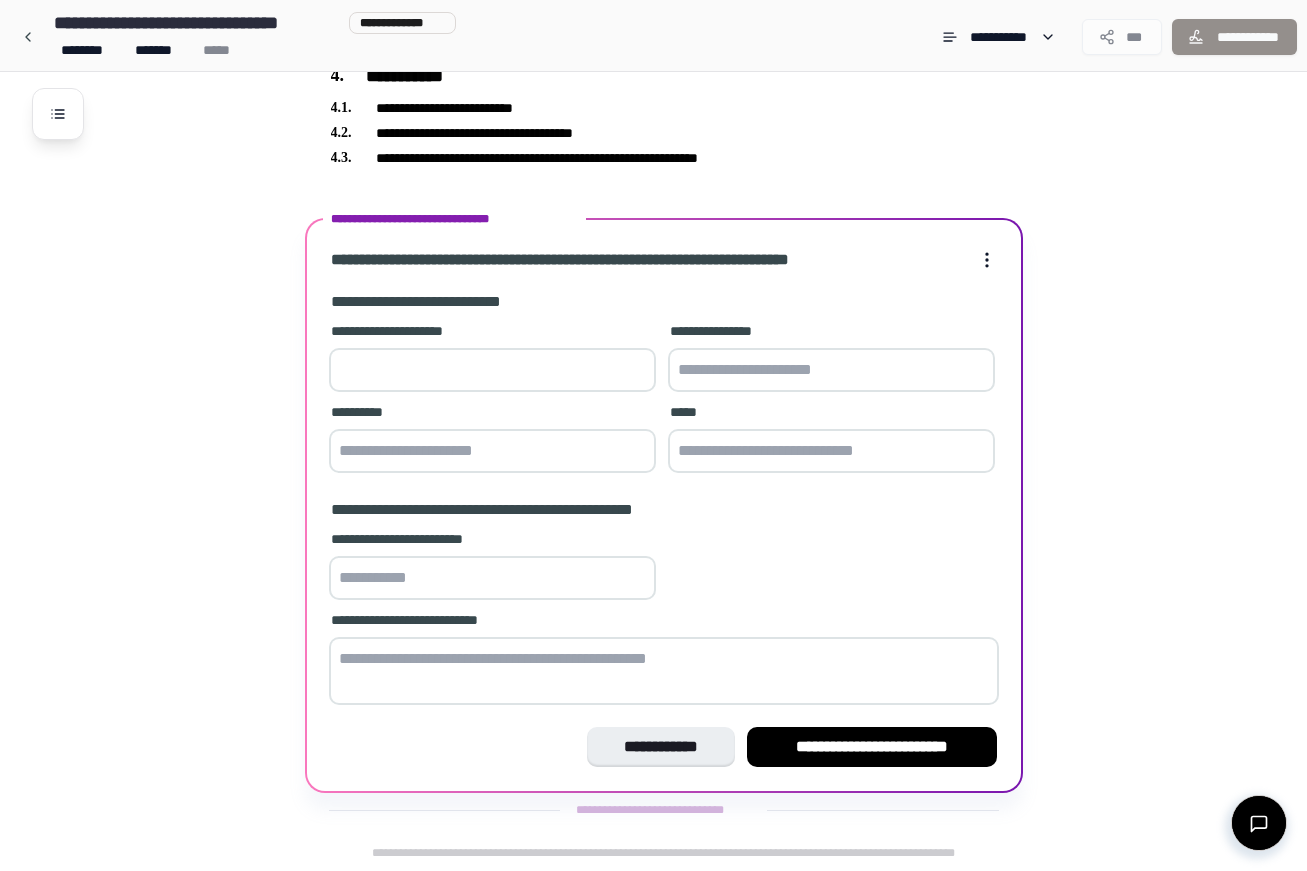 click at bounding box center (831, 370) 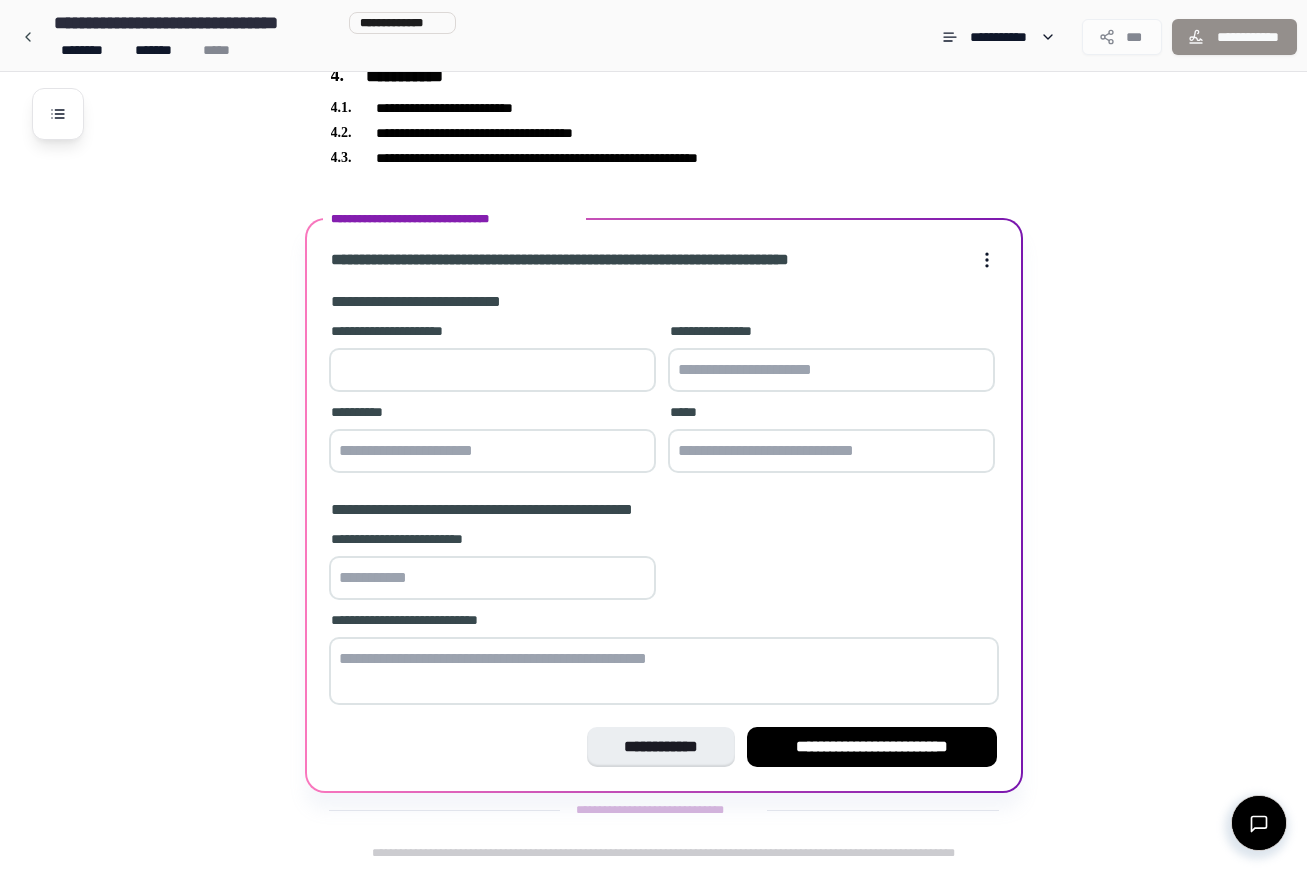 click at bounding box center [492, 451] 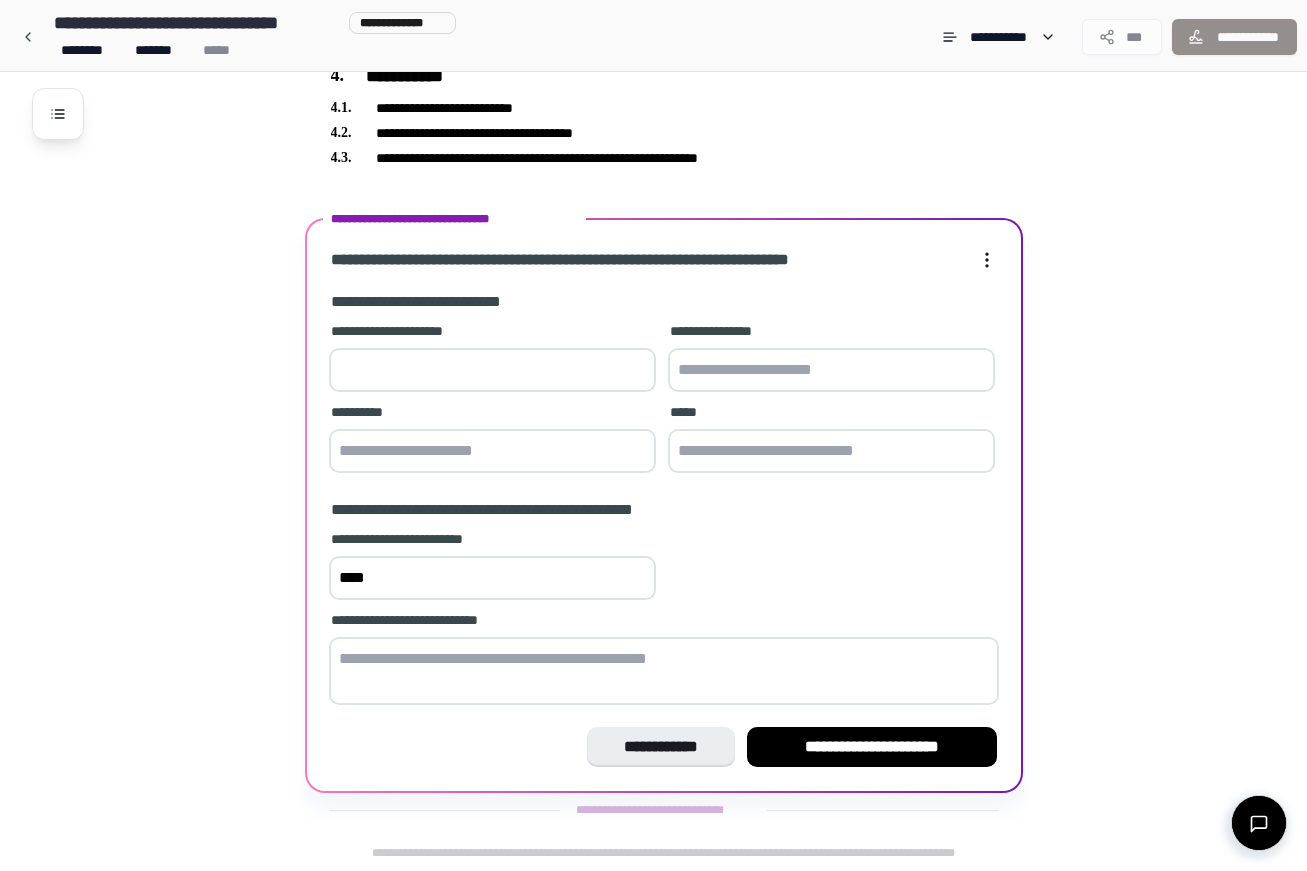 type on "****" 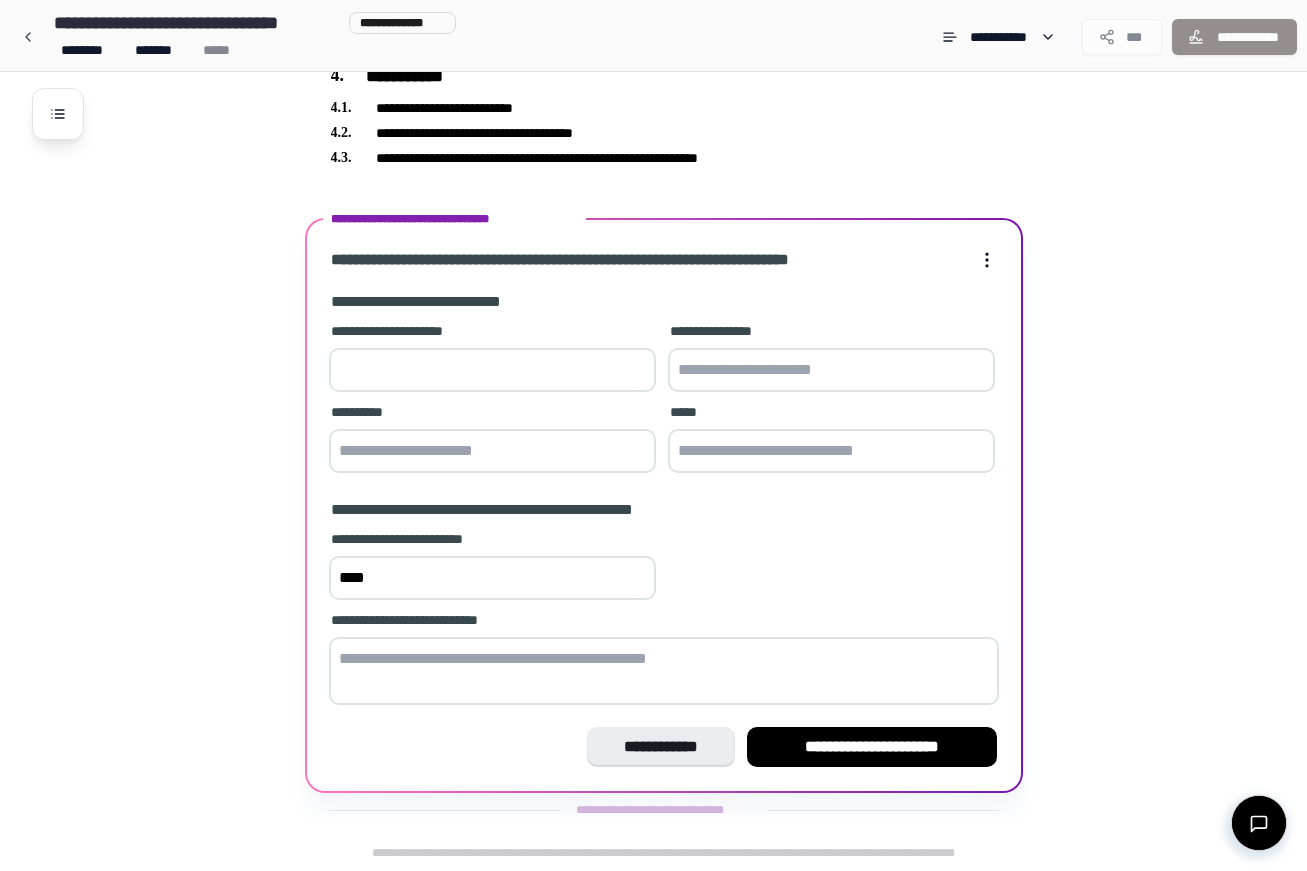 click on "**********" at bounding box center (664, 508) 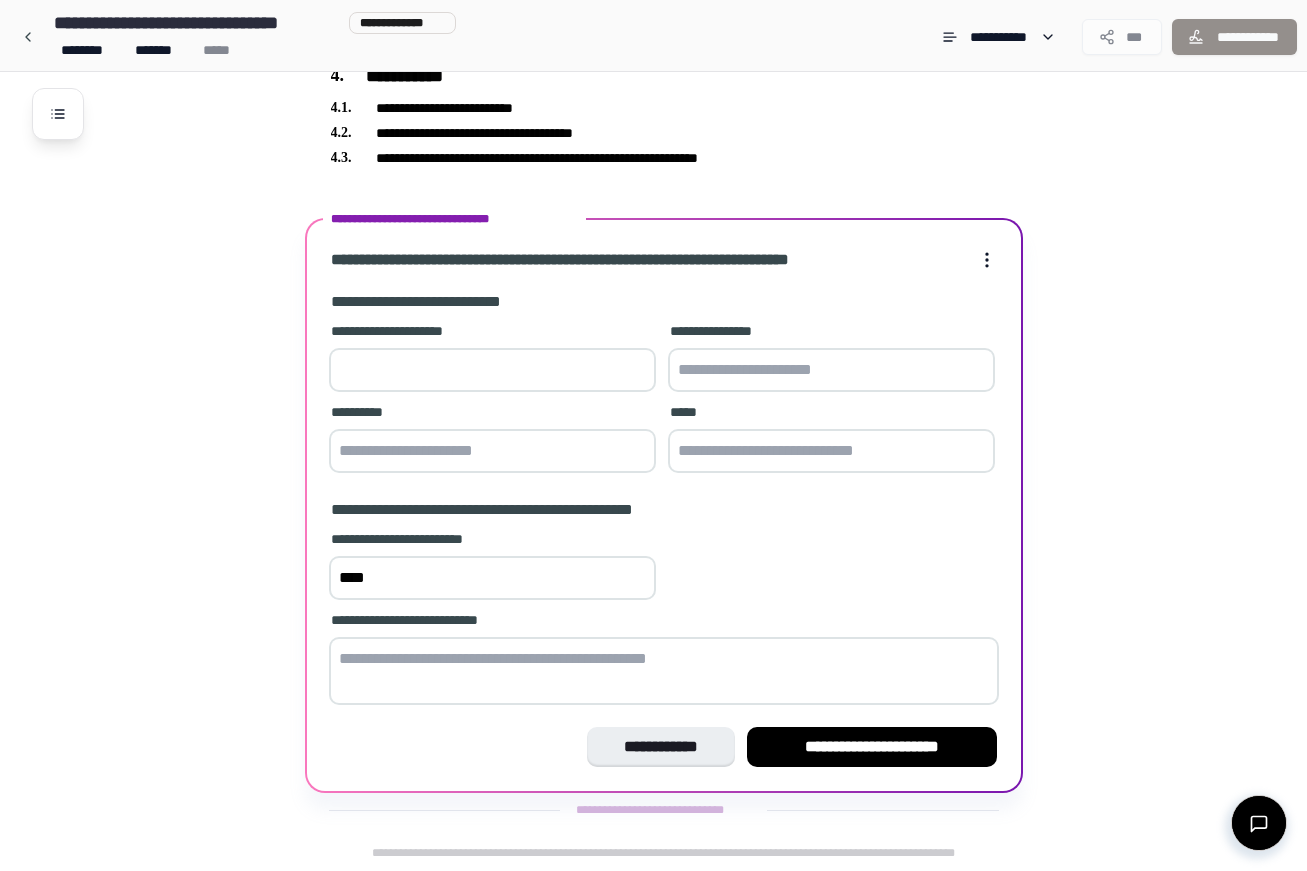 drag, startPoint x: 375, startPoint y: 575, endPoint x: 325, endPoint y: 576, distance: 50.01 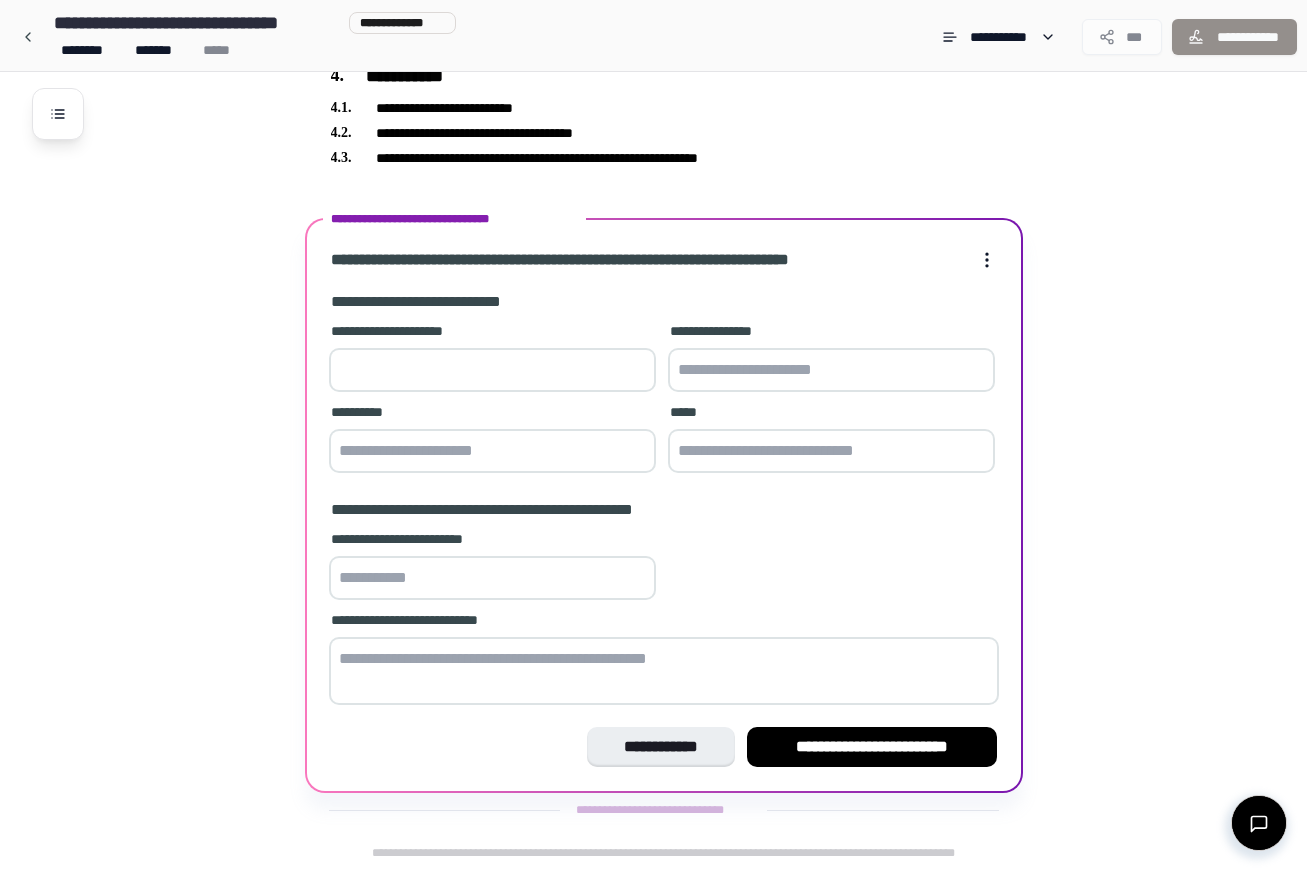 scroll, scrollTop: 622, scrollLeft: 0, axis: vertical 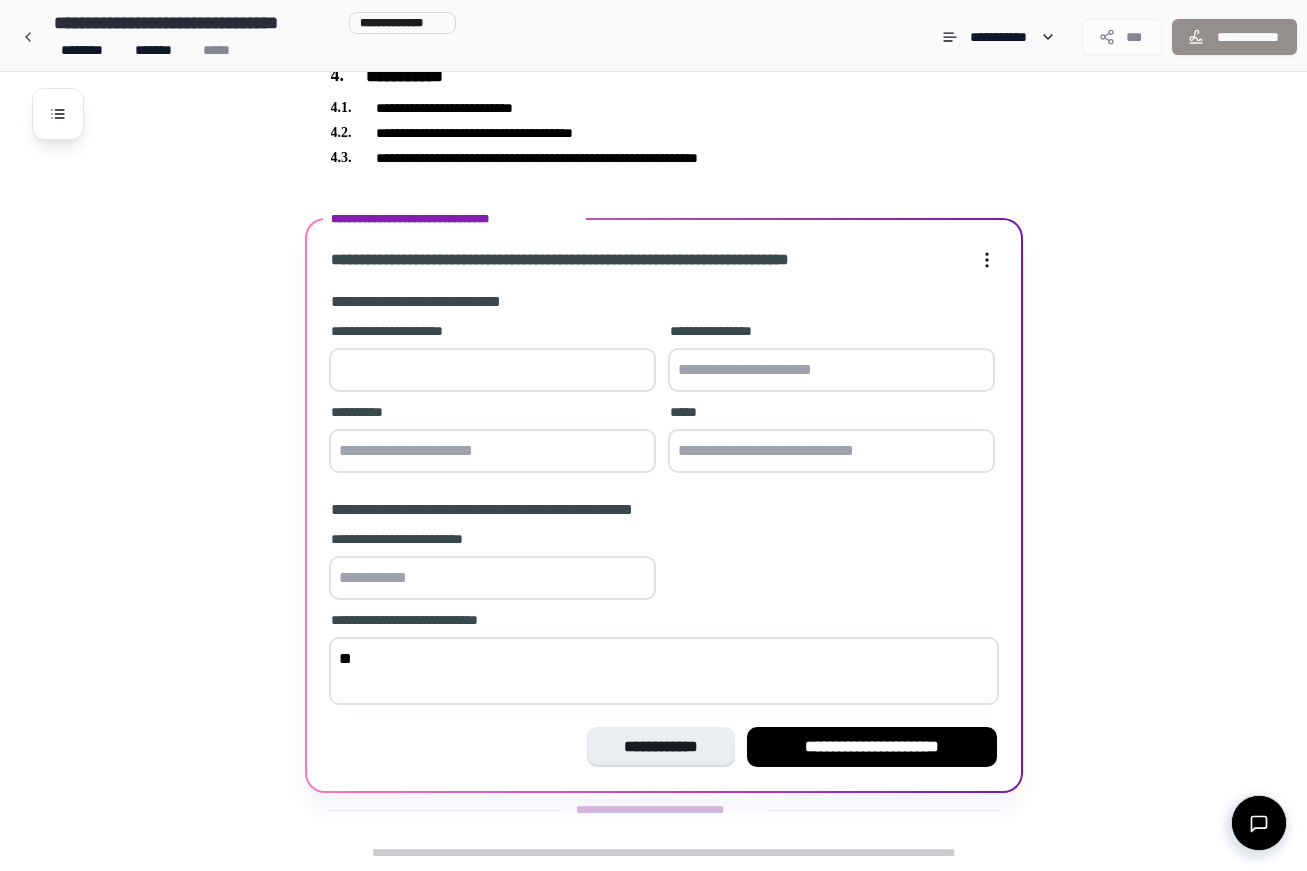 type on "*" 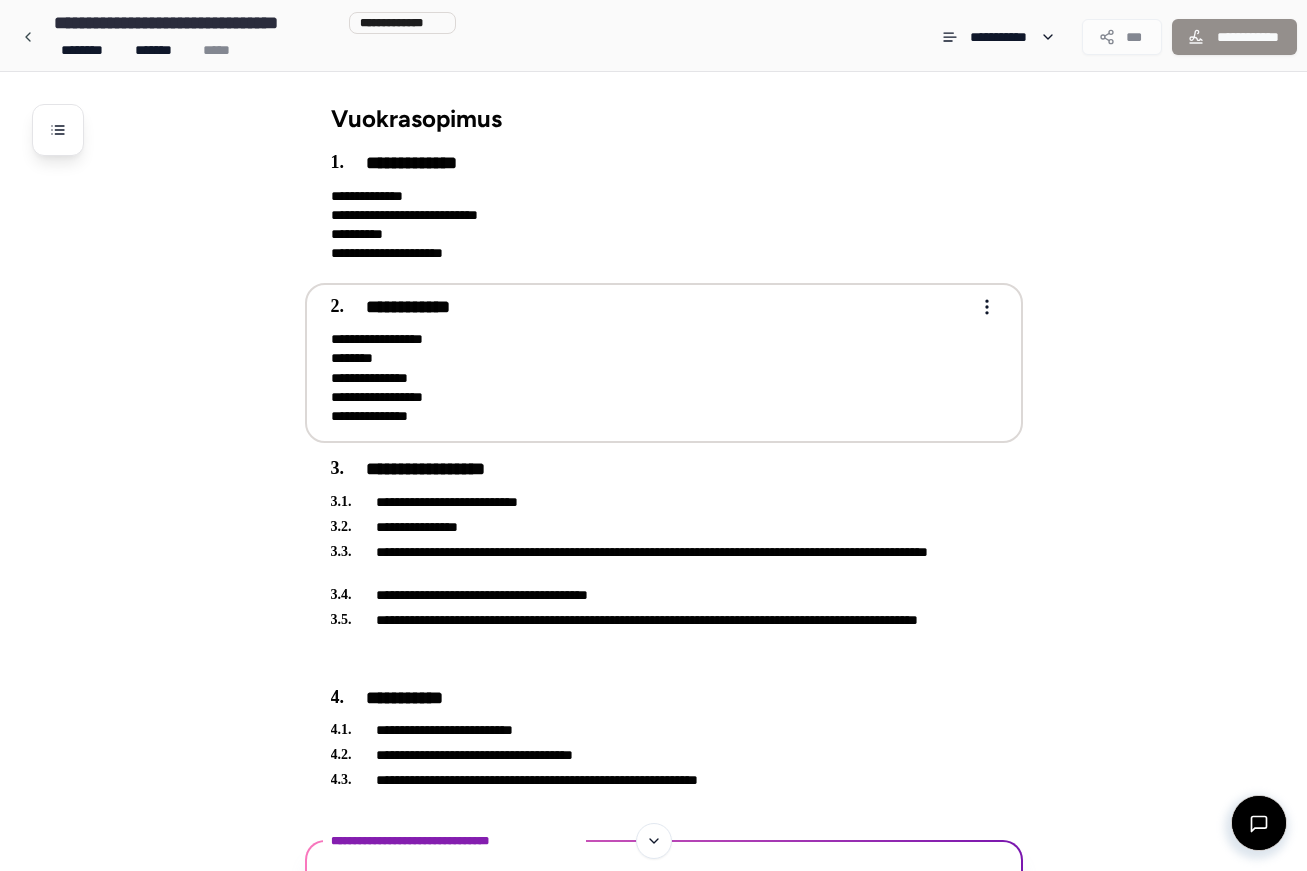 scroll, scrollTop: 0, scrollLeft: 0, axis: both 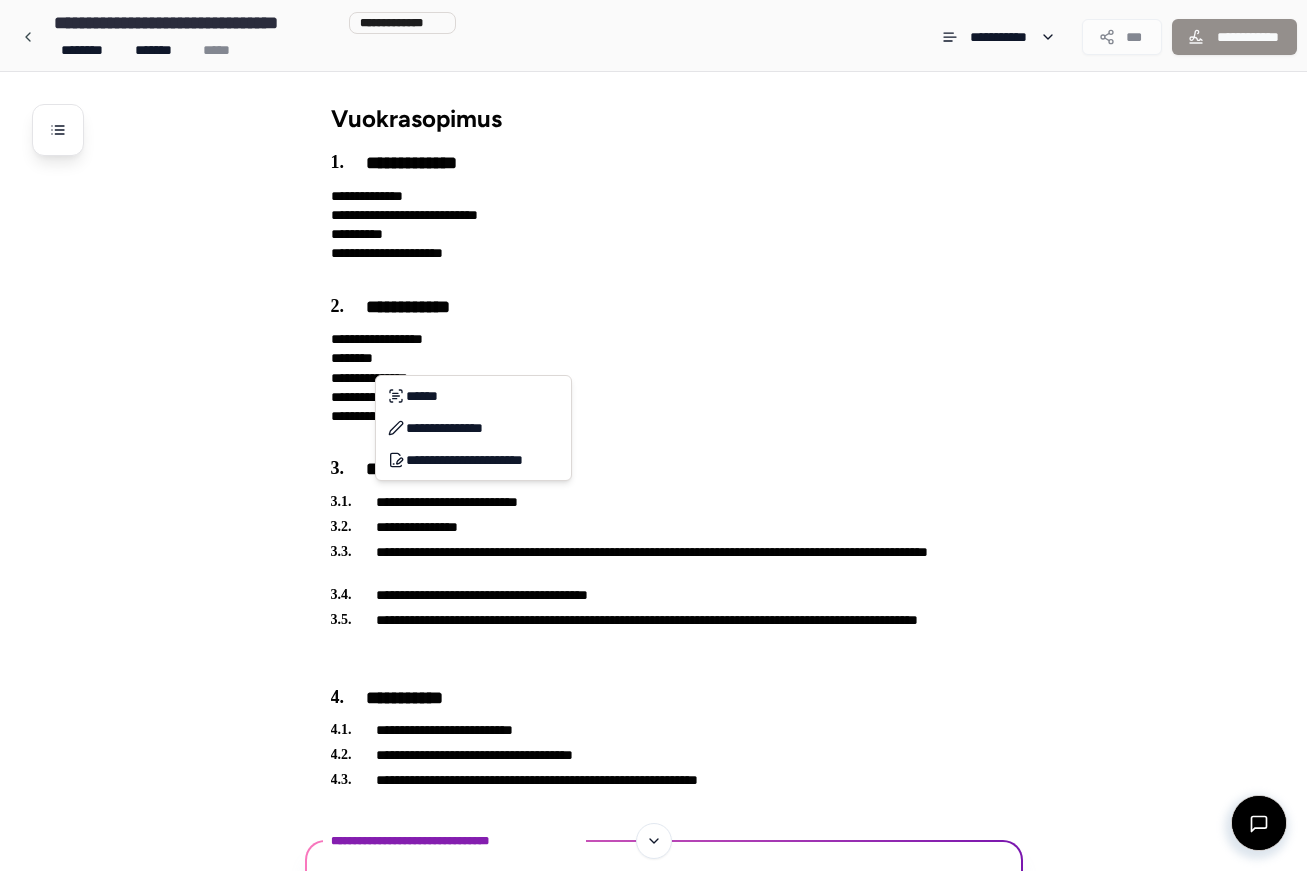 click on "**********" at bounding box center (653, 746) 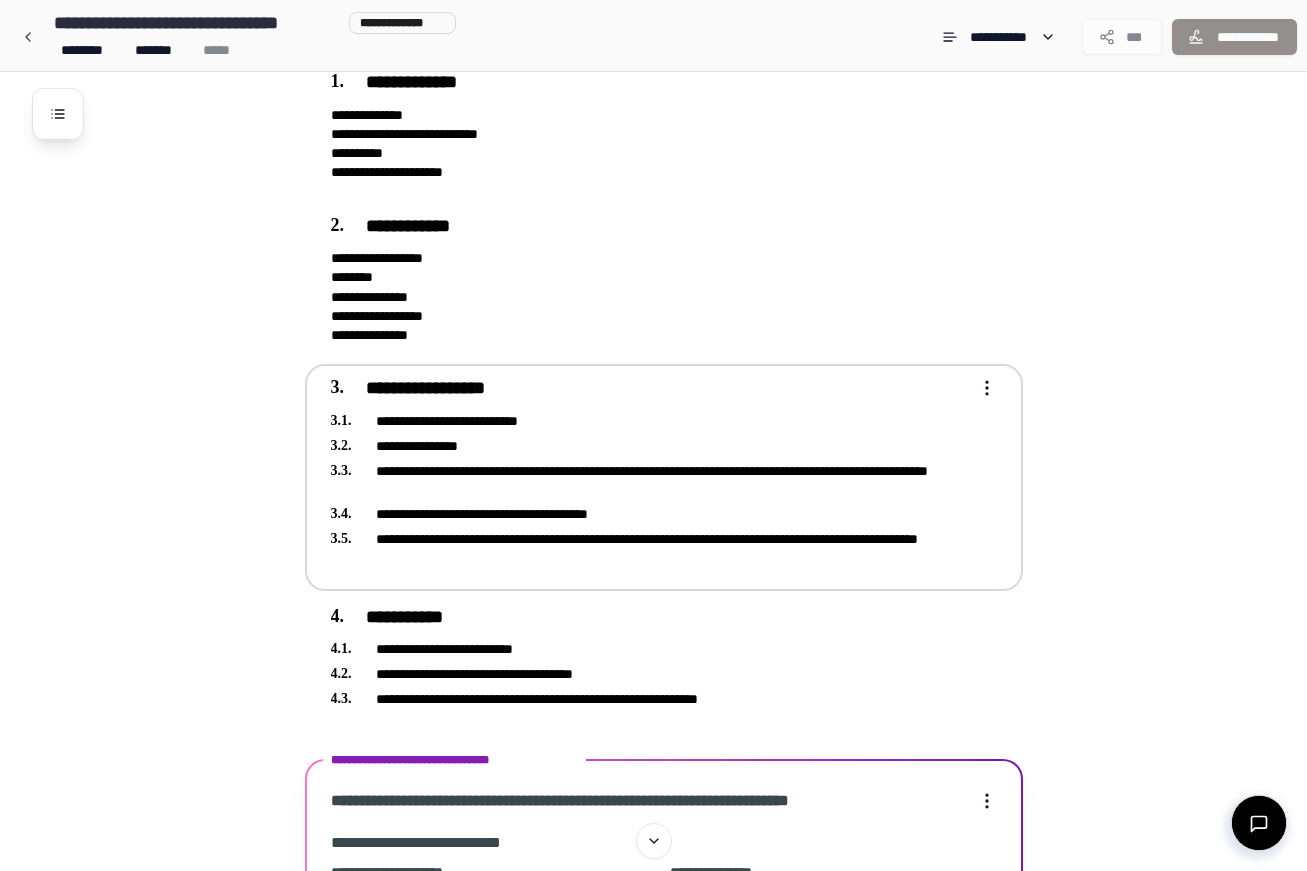 scroll, scrollTop: 81, scrollLeft: 0, axis: vertical 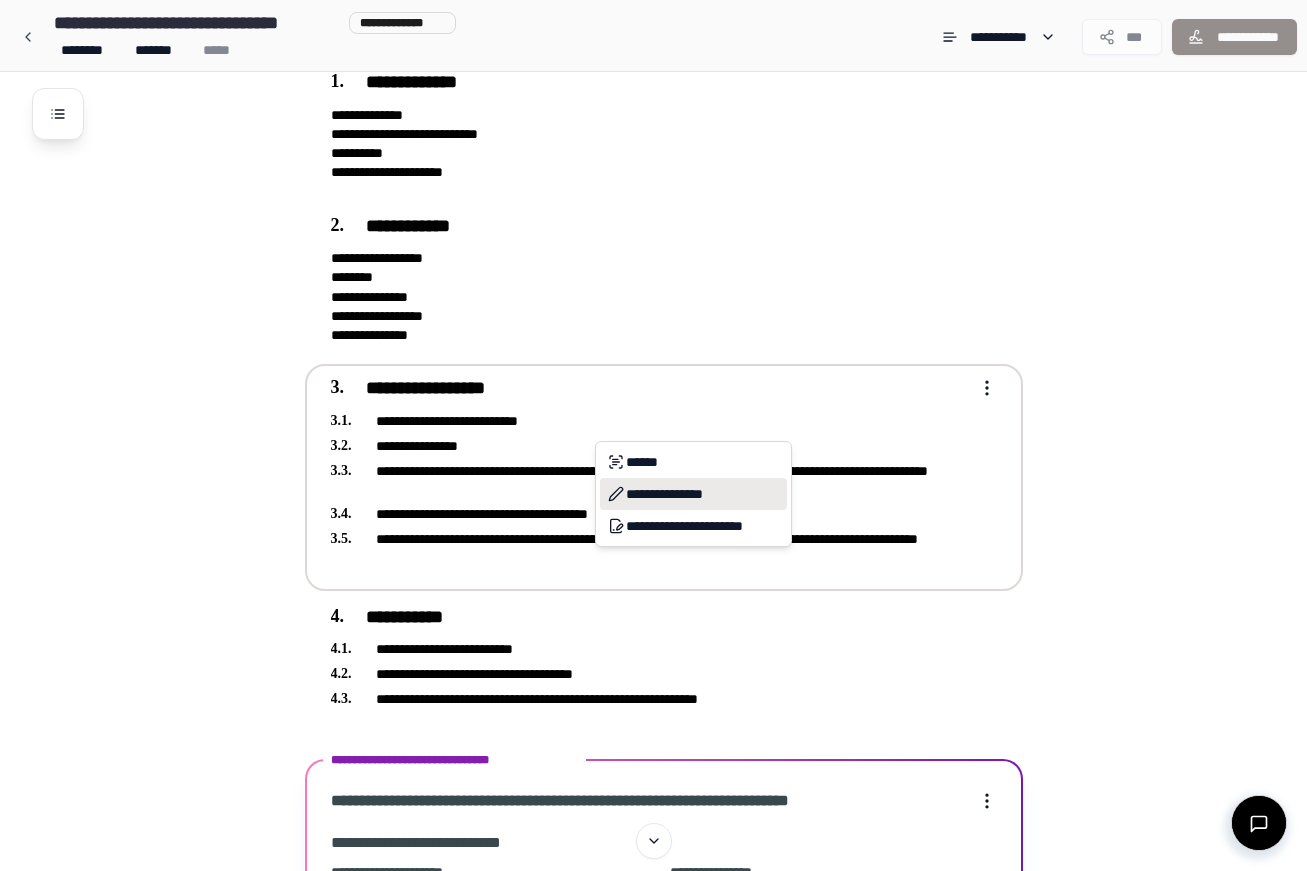 click on "**********" at bounding box center (693, 494) 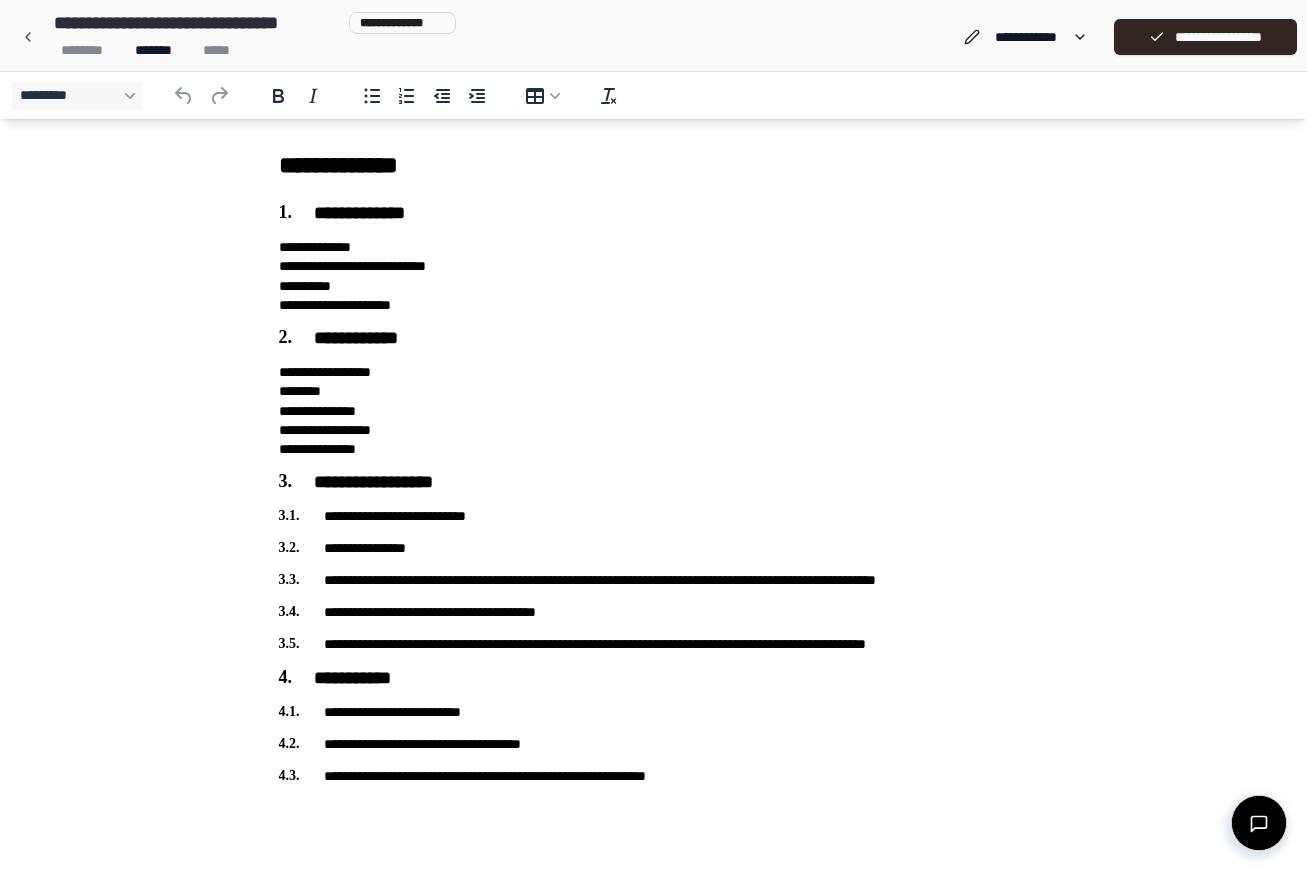 scroll, scrollTop: 0, scrollLeft: 0, axis: both 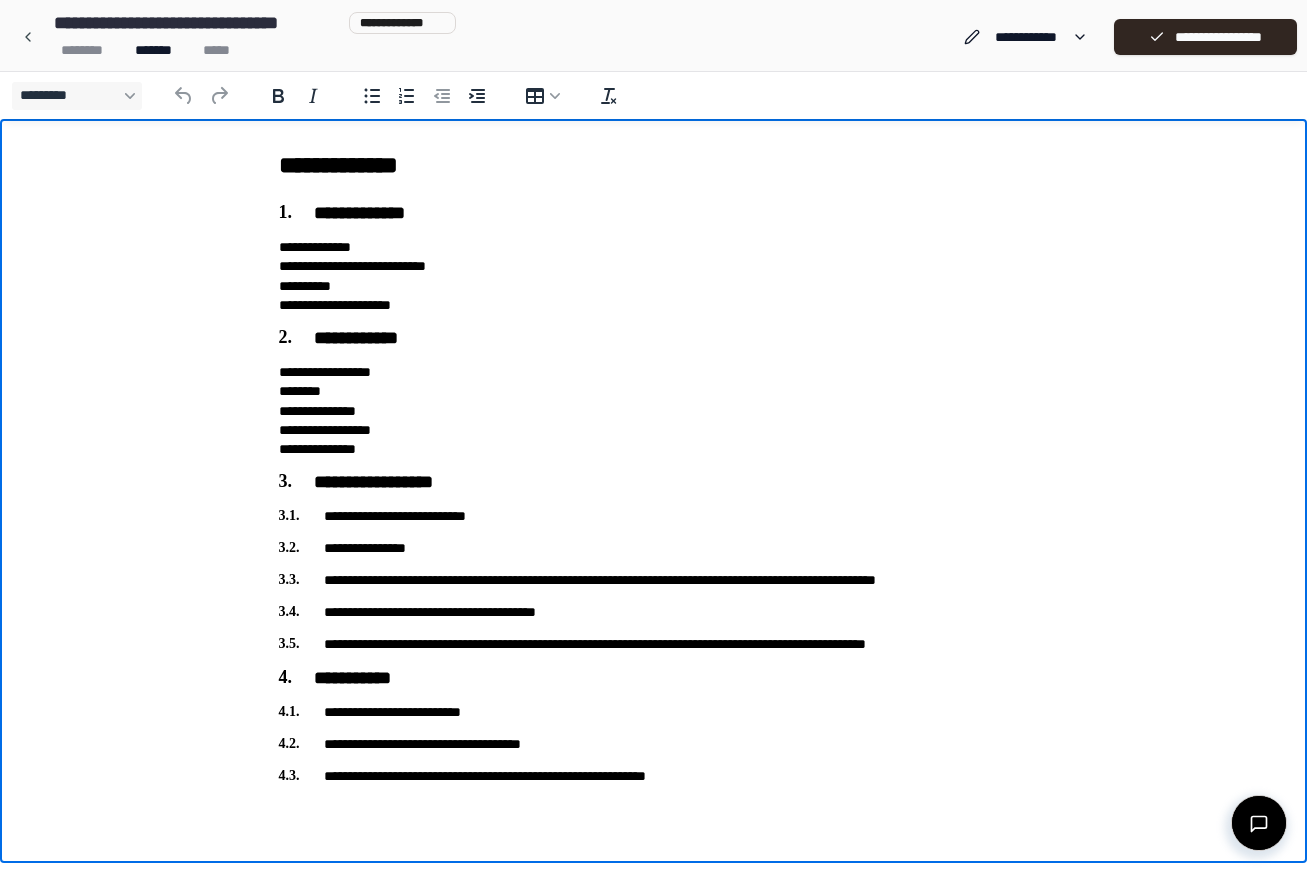 click on "**********" at bounding box center [654, 463] 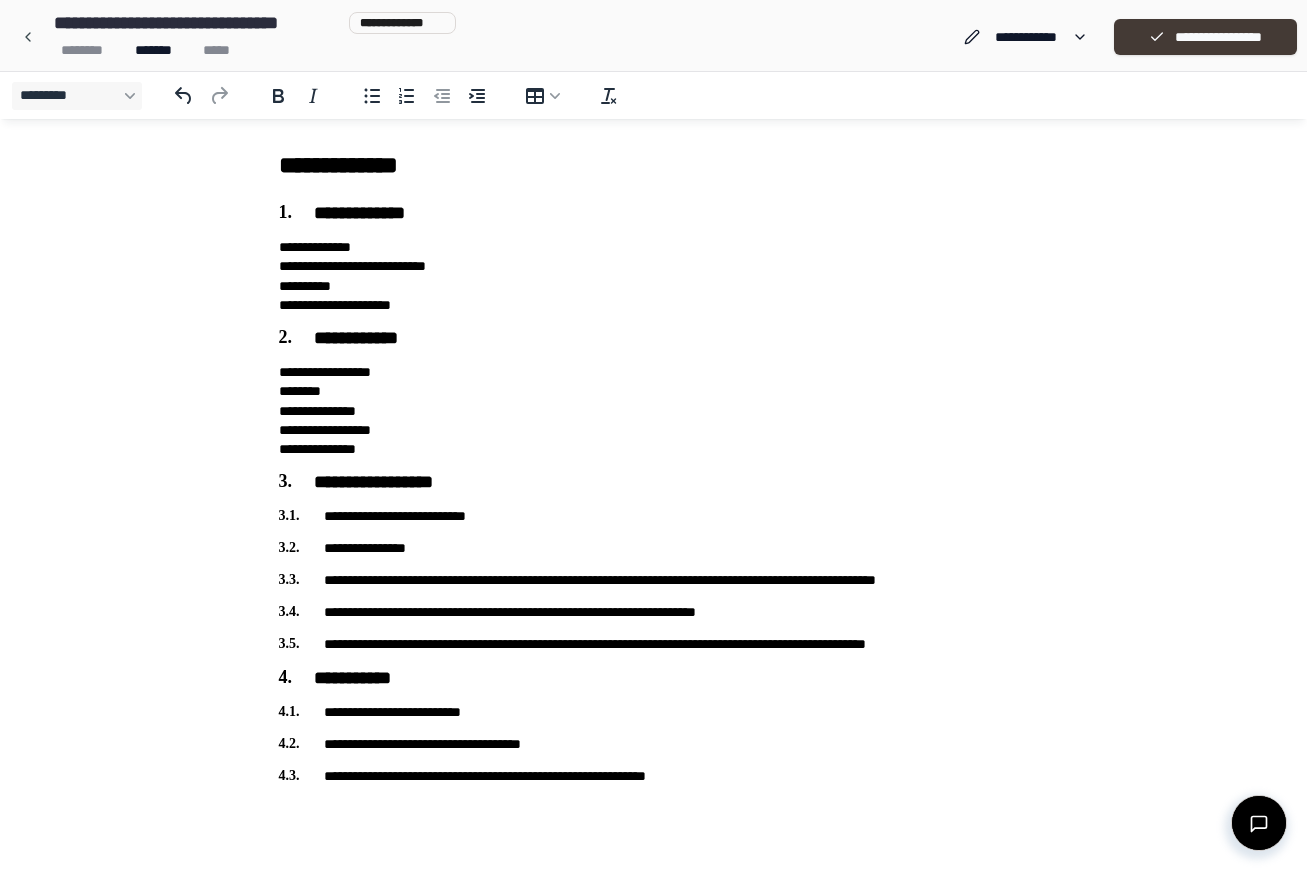 click on "**********" at bounding box center (1205, 37) 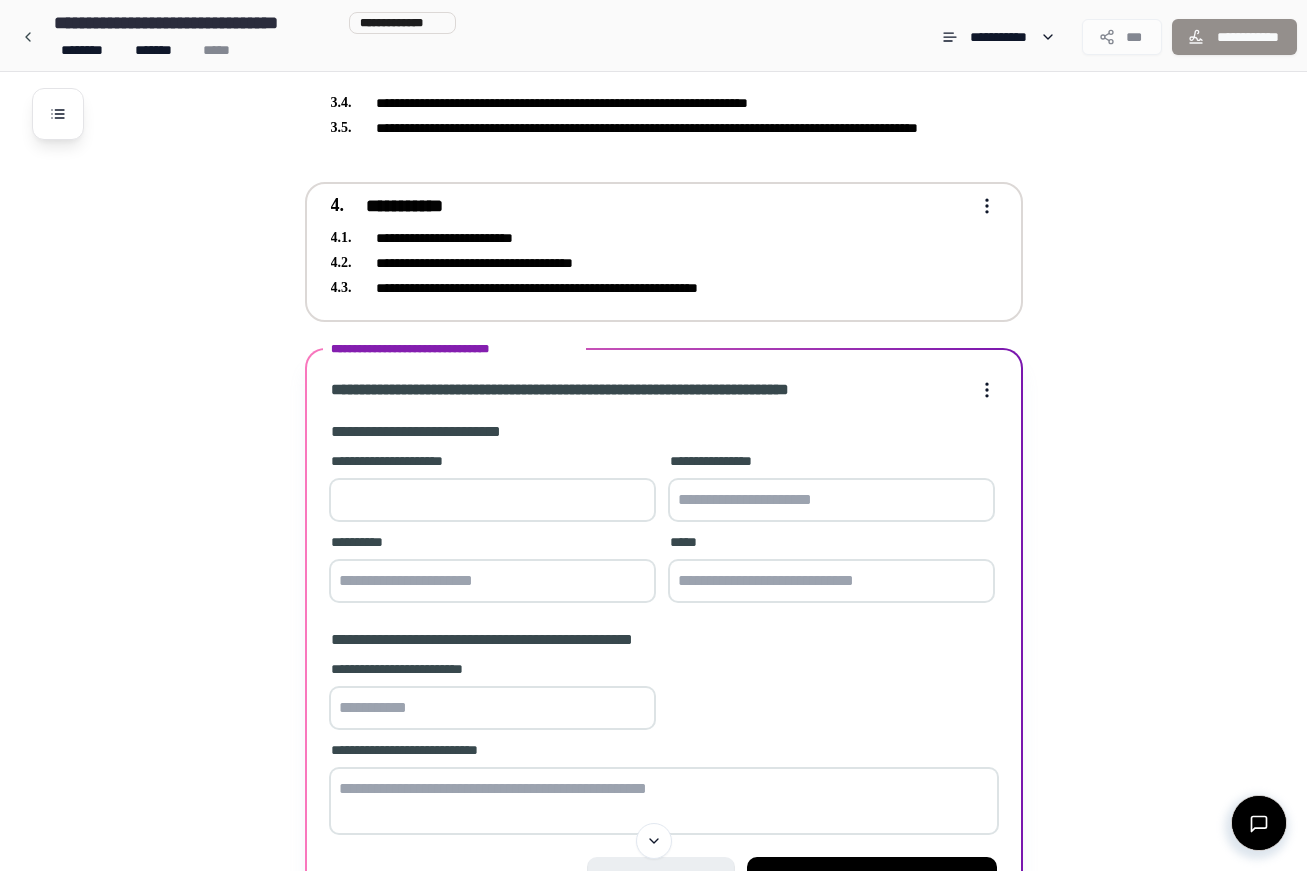 scroll, scrollTop: 495, scrollLeft: 0, axis: vertical 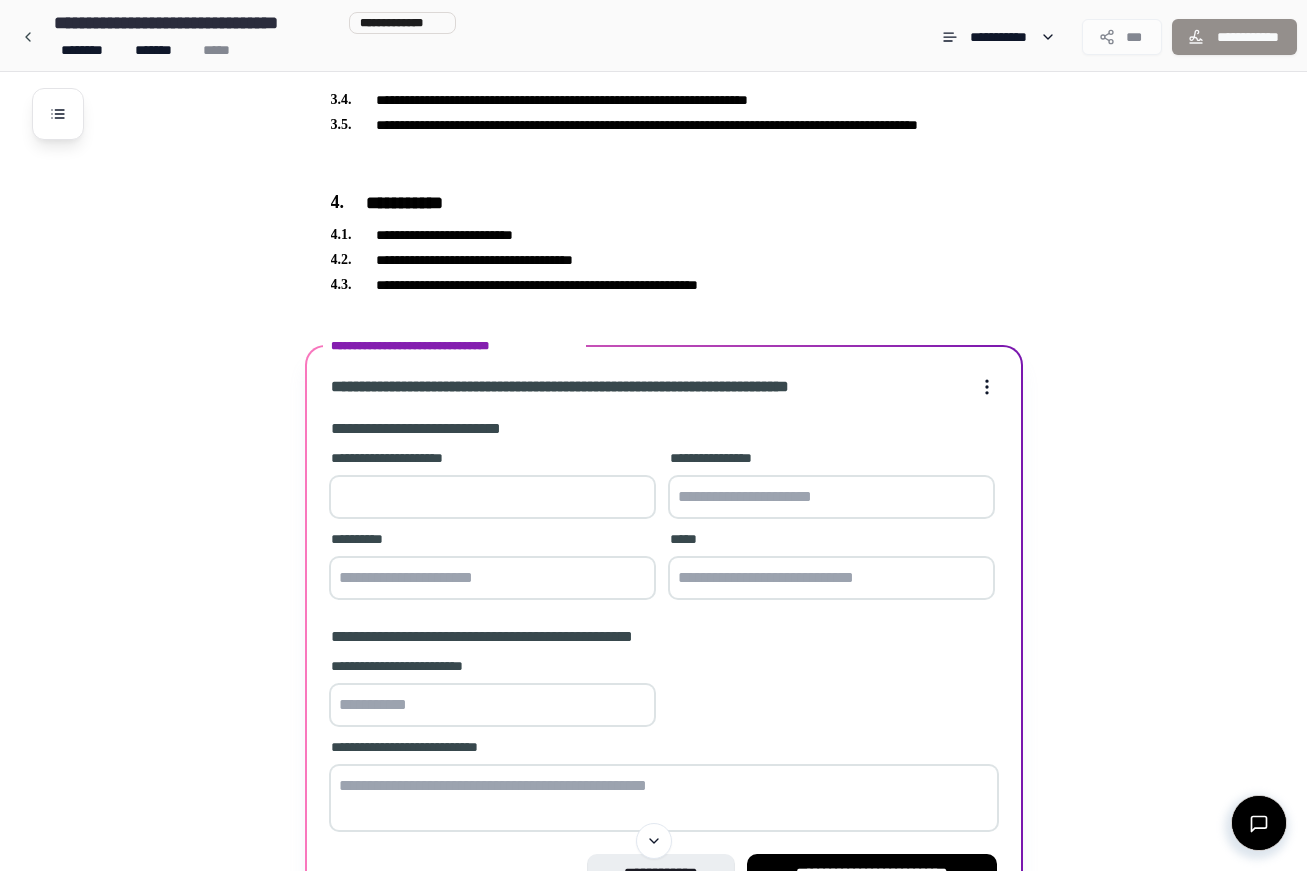 click at bounding box center [831, 578] 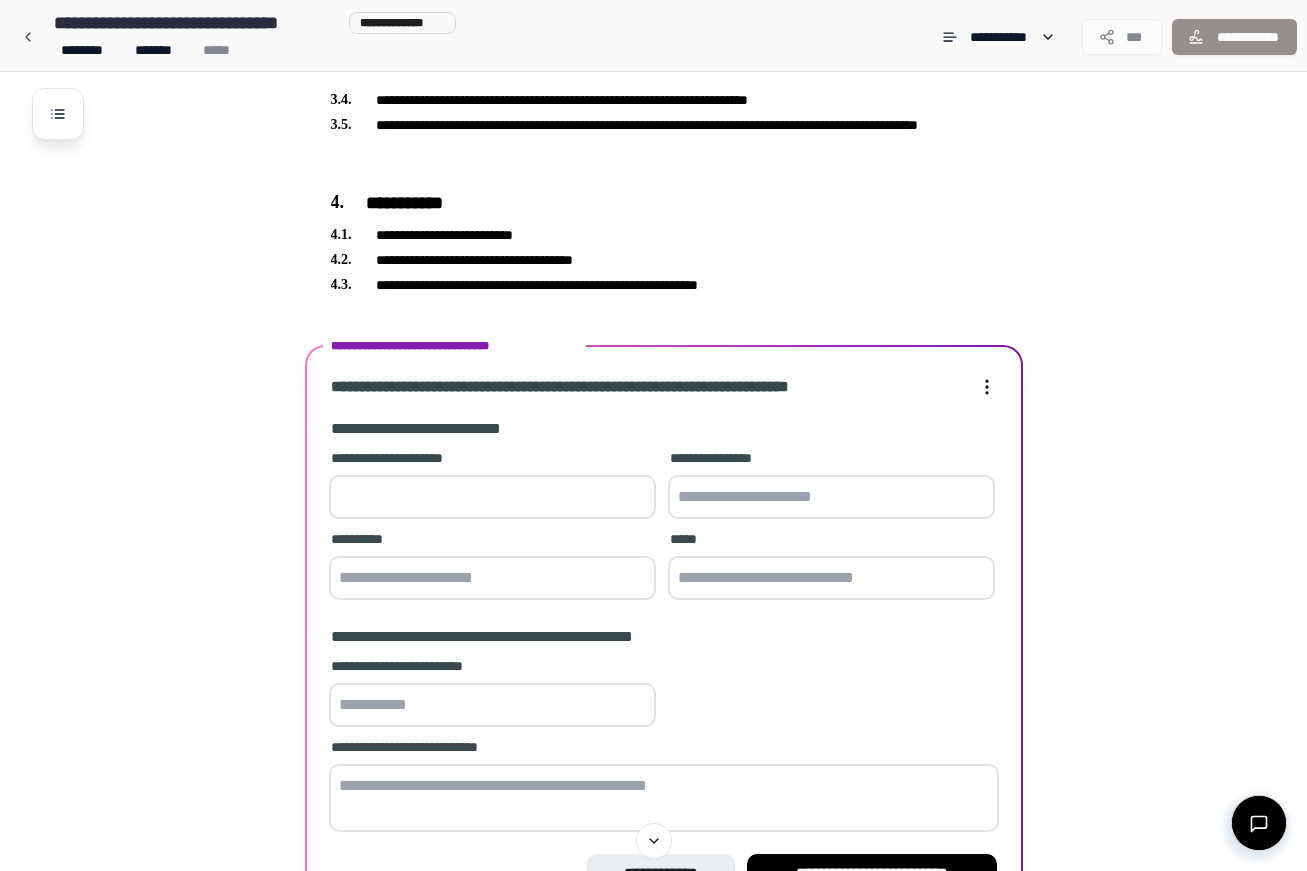 click at bounding box center (492, 578) 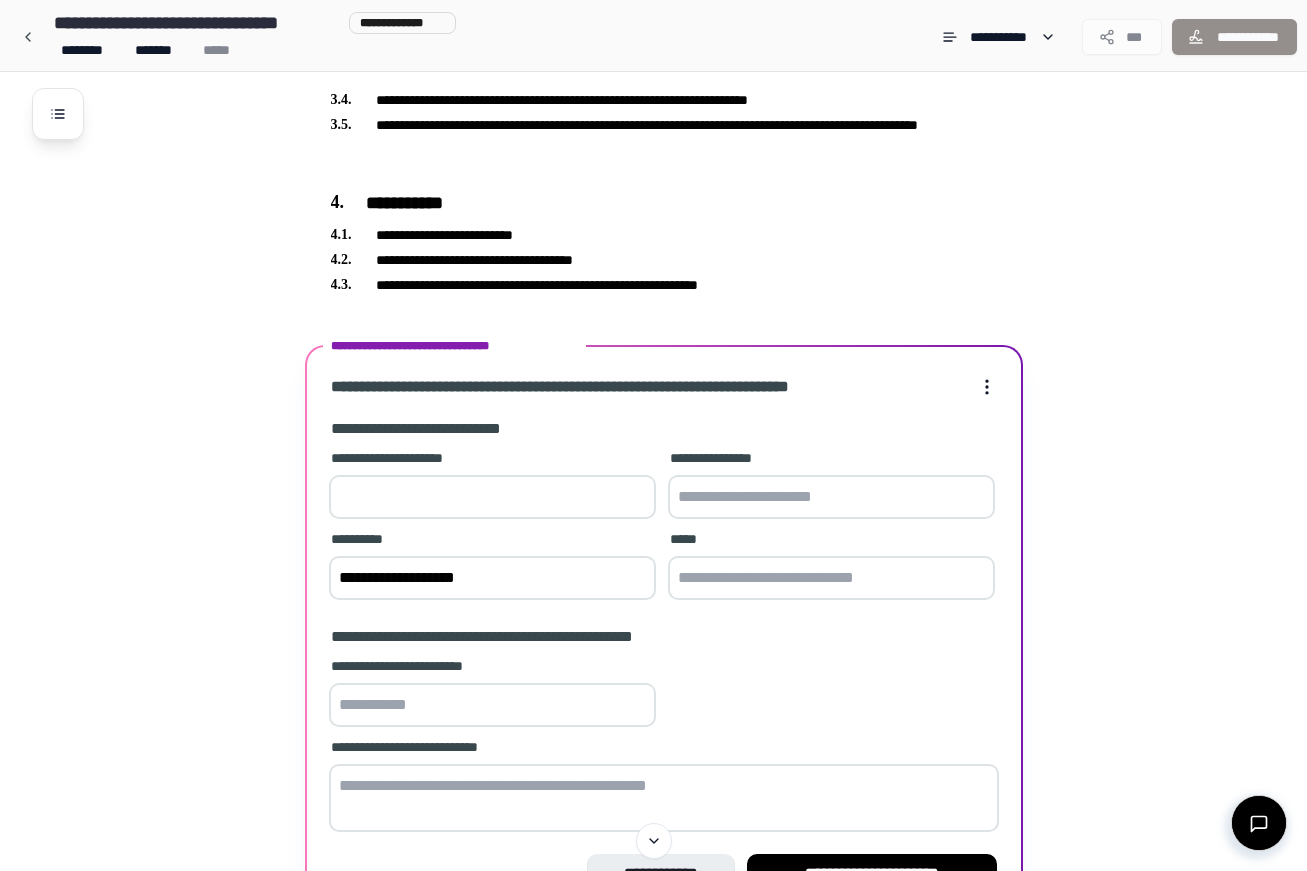 type on "**********" 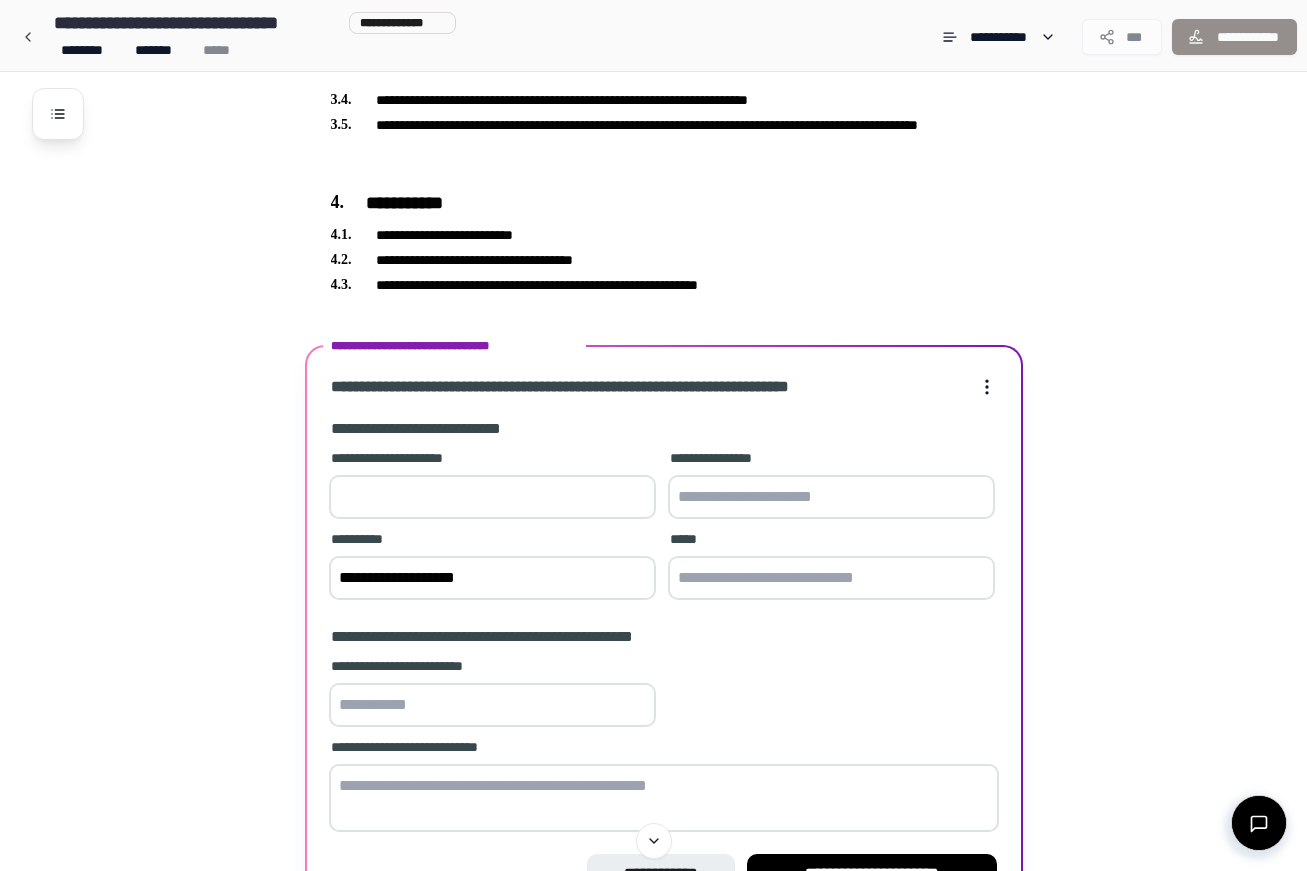 click at bounding box center [831, 578] 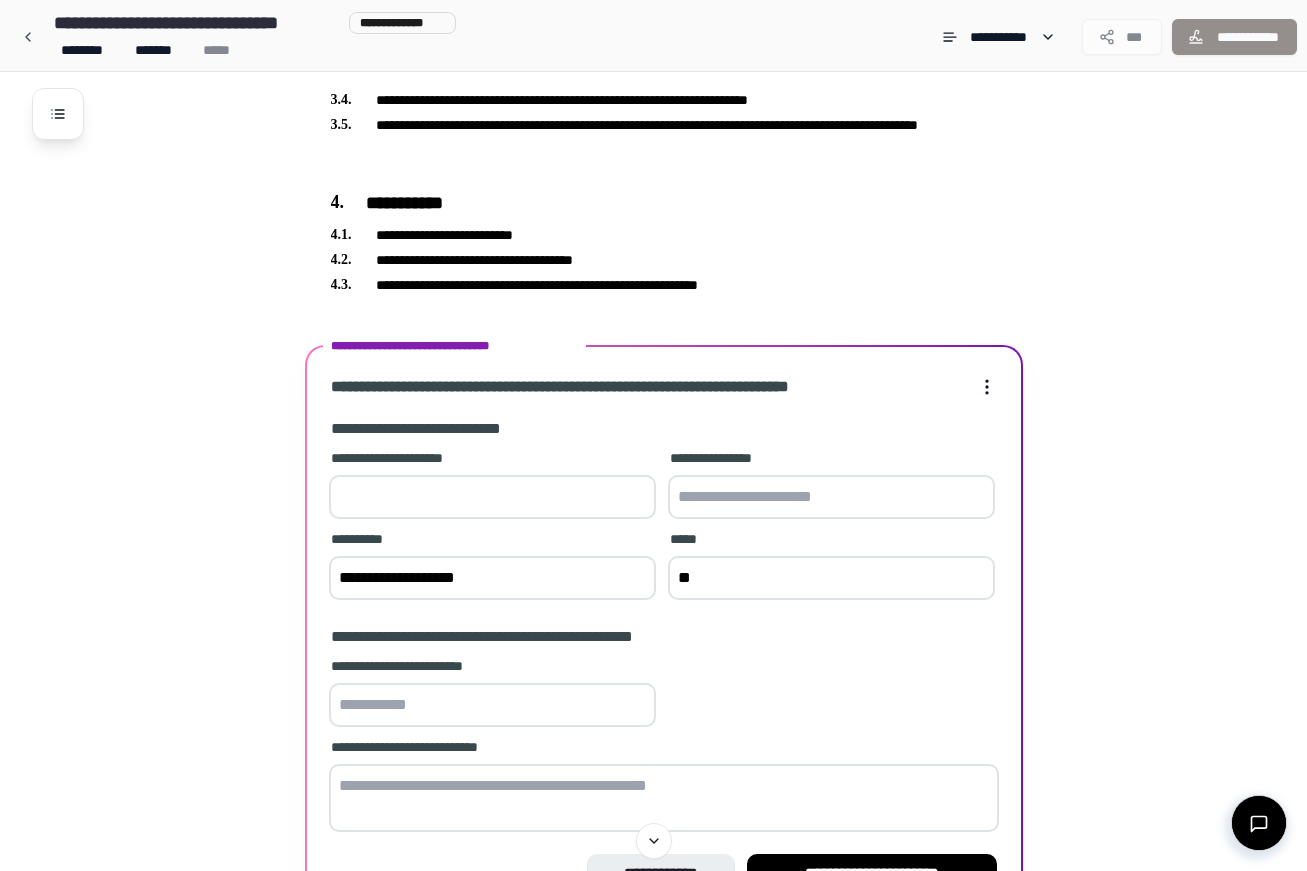 type on "*" 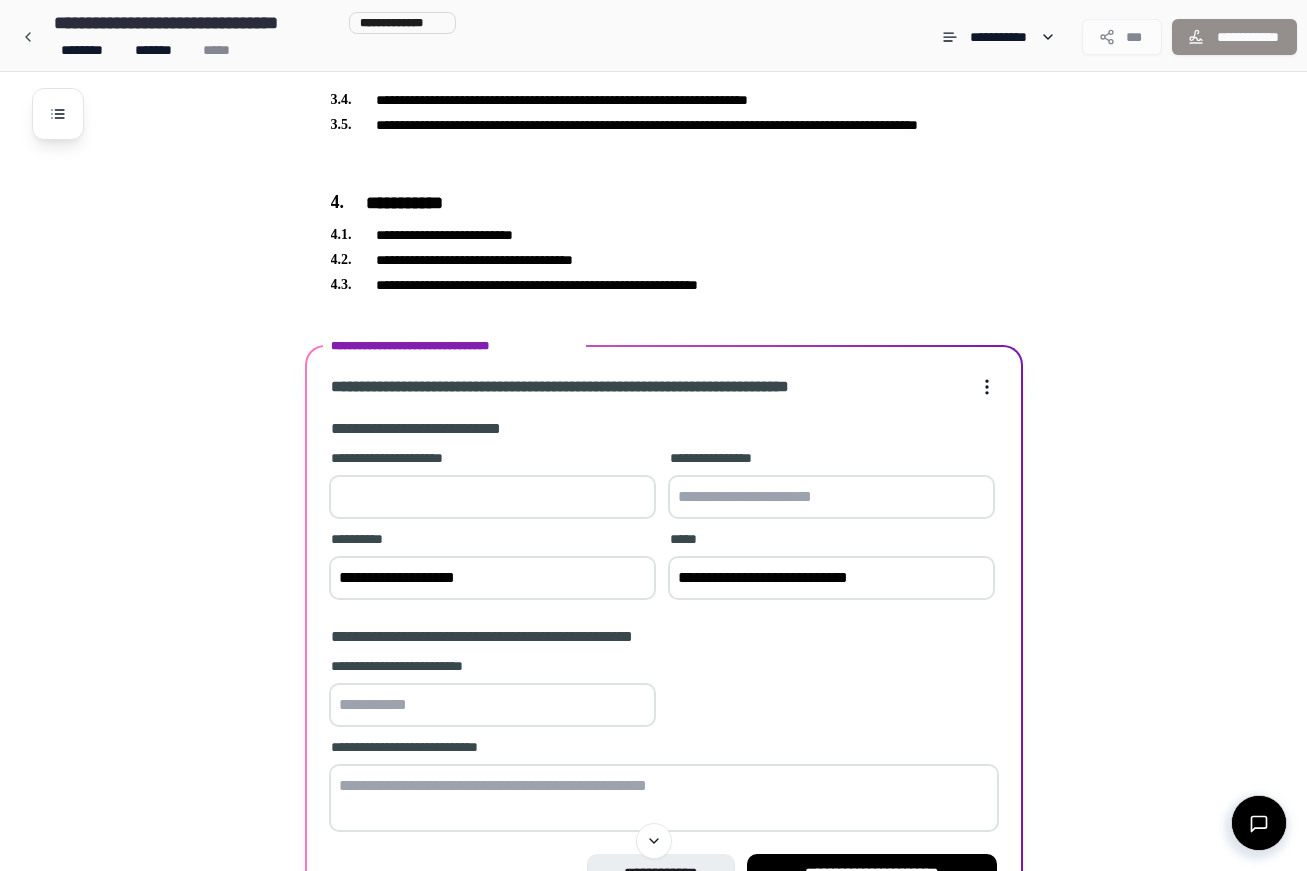 type on "**********" 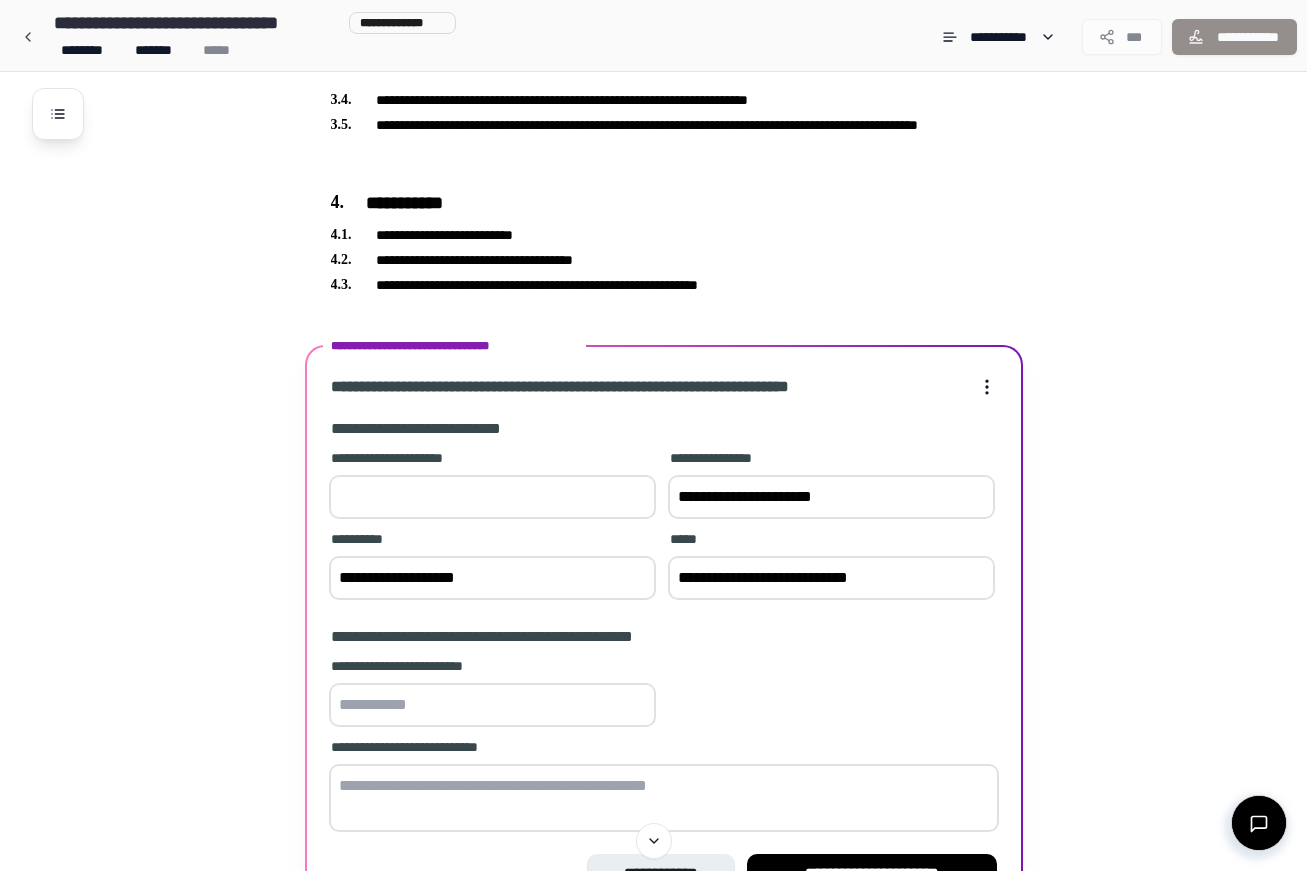type on "**********" 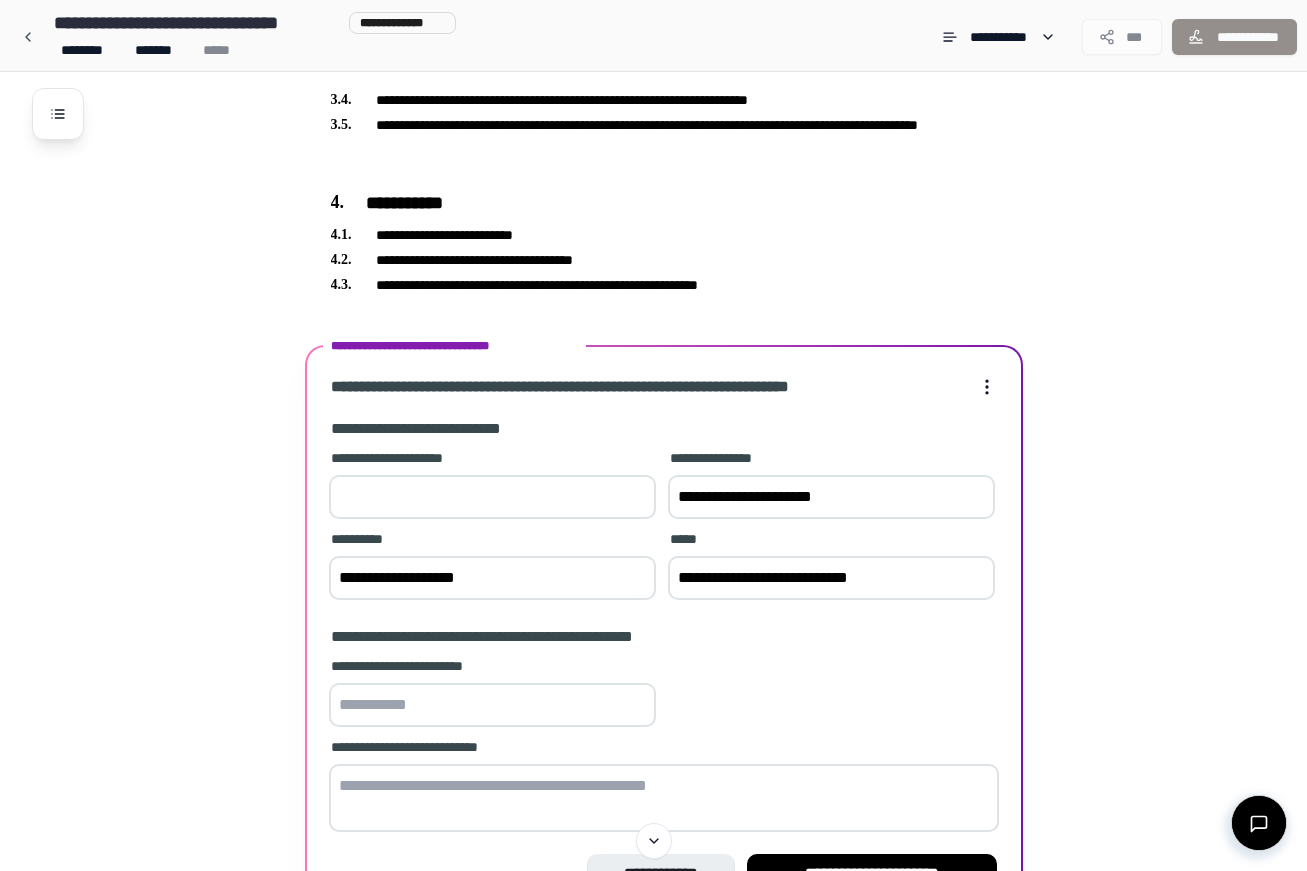 click at bounding box center (492, 705) 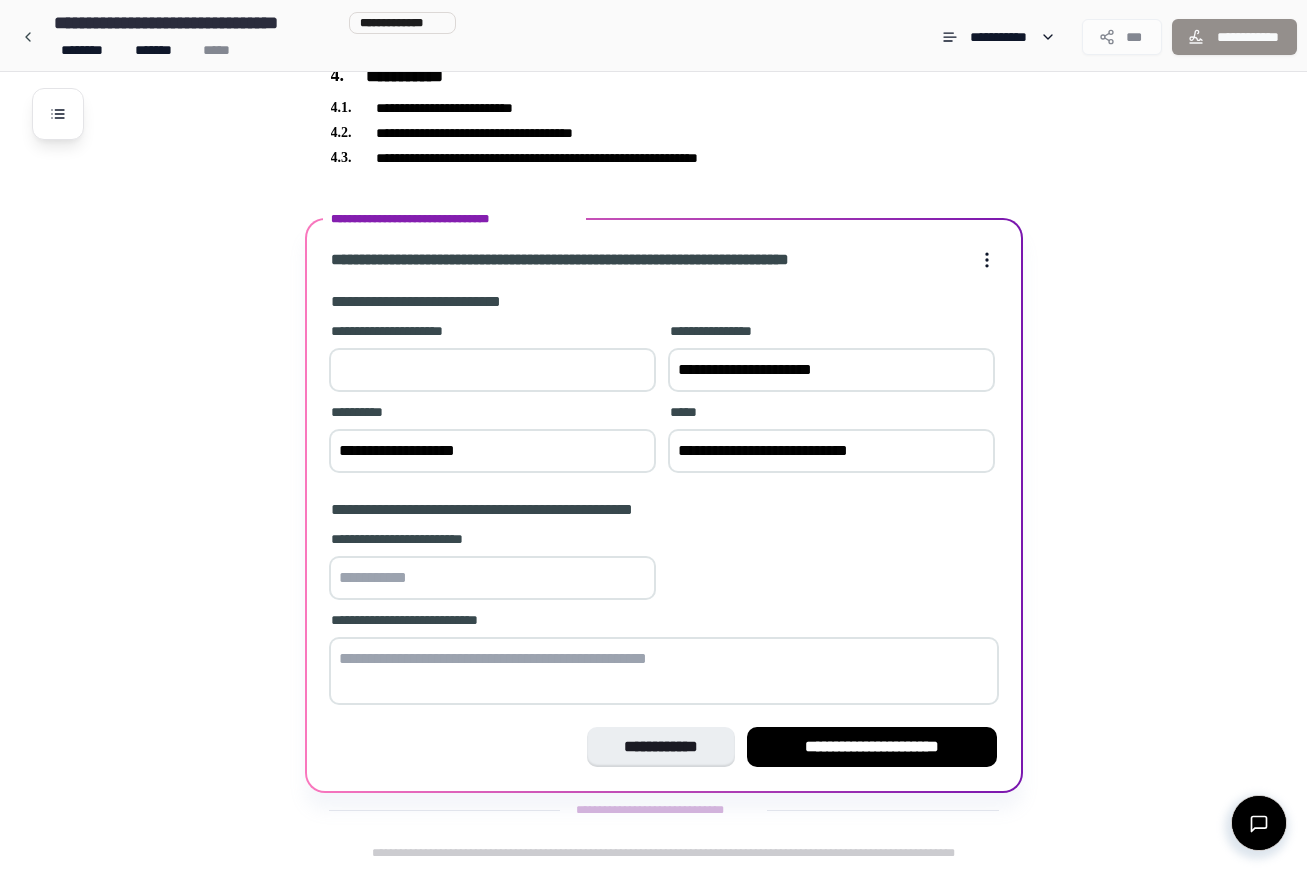 scroll, scrollTop: 622, scrollLeft: 0, axis: vertical 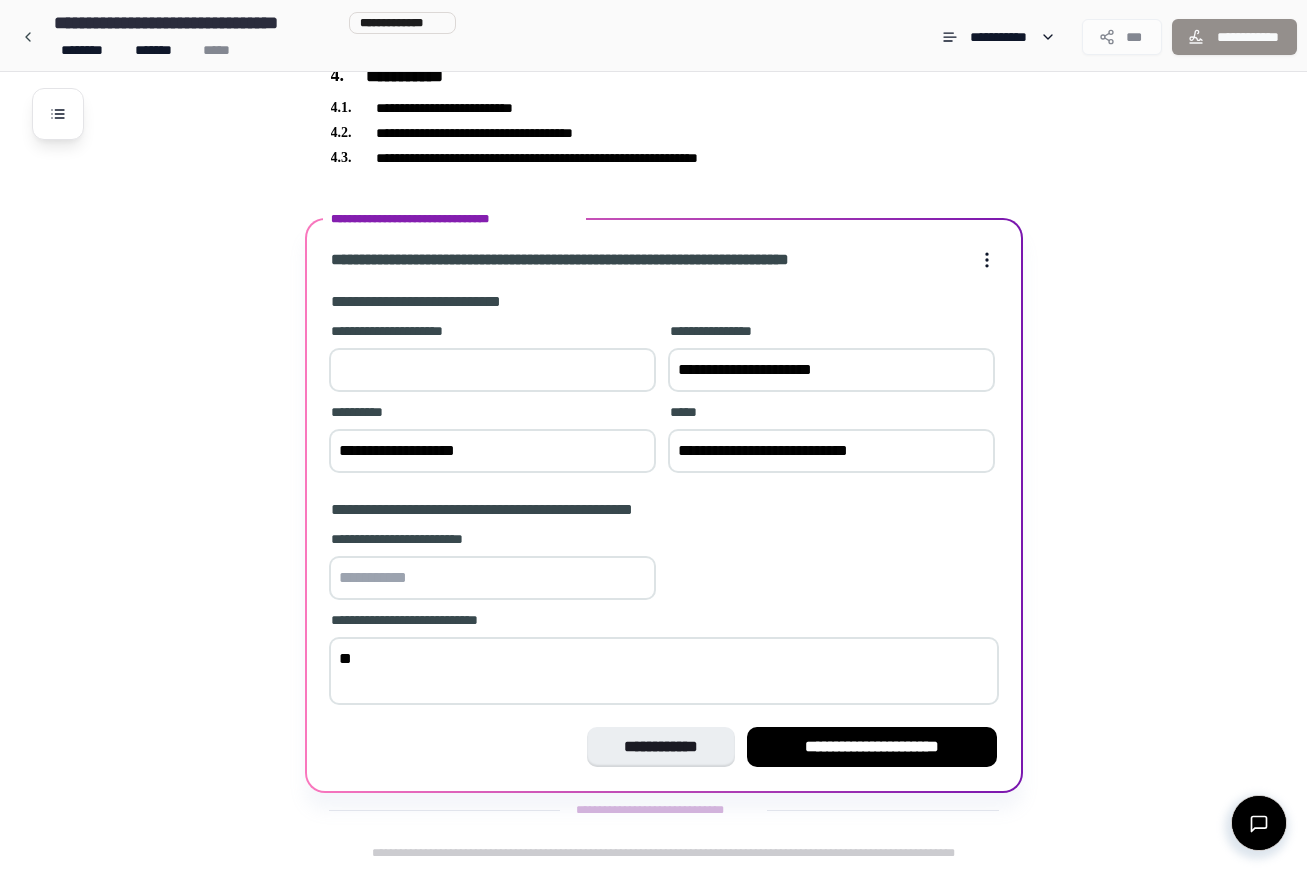 type on "*" 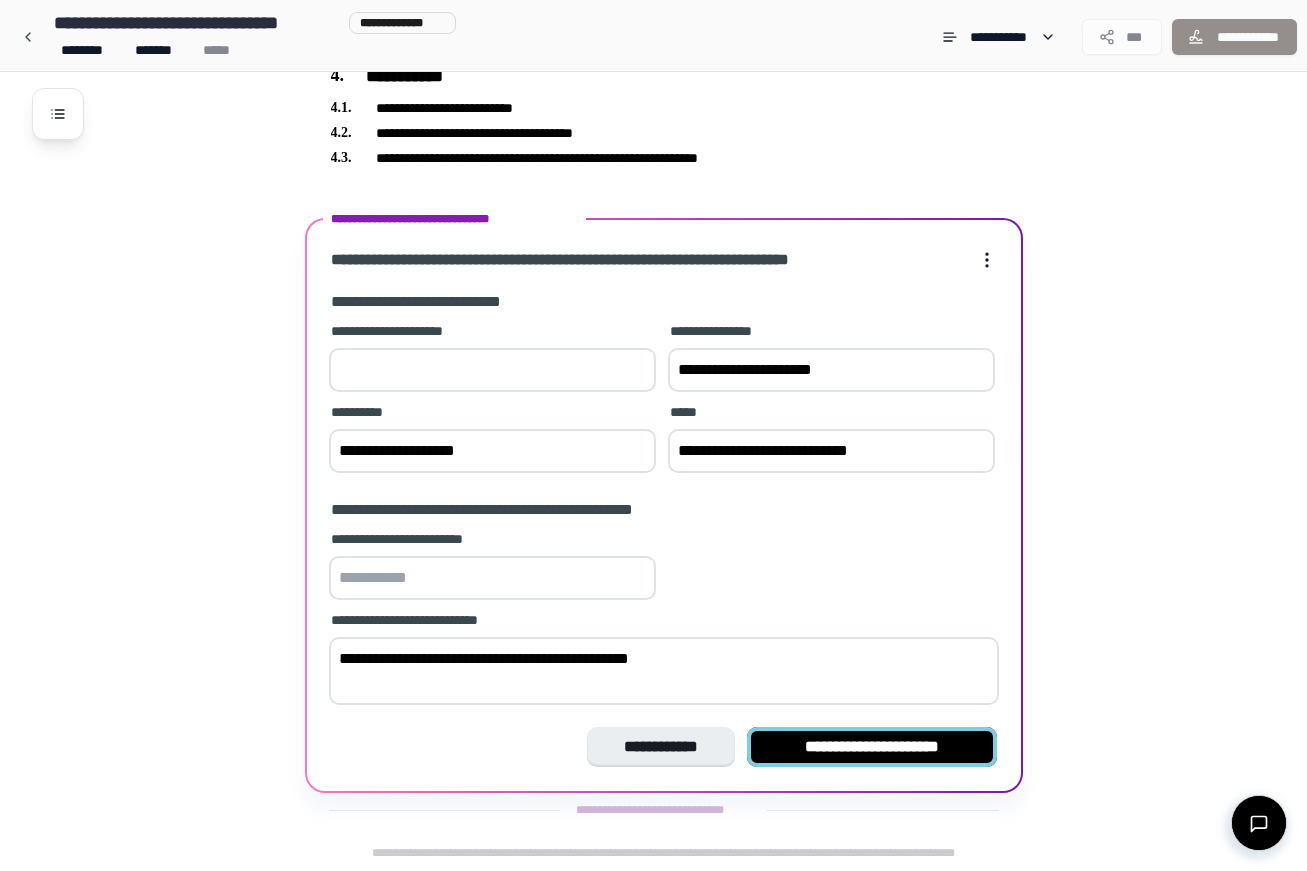 type on "**********" 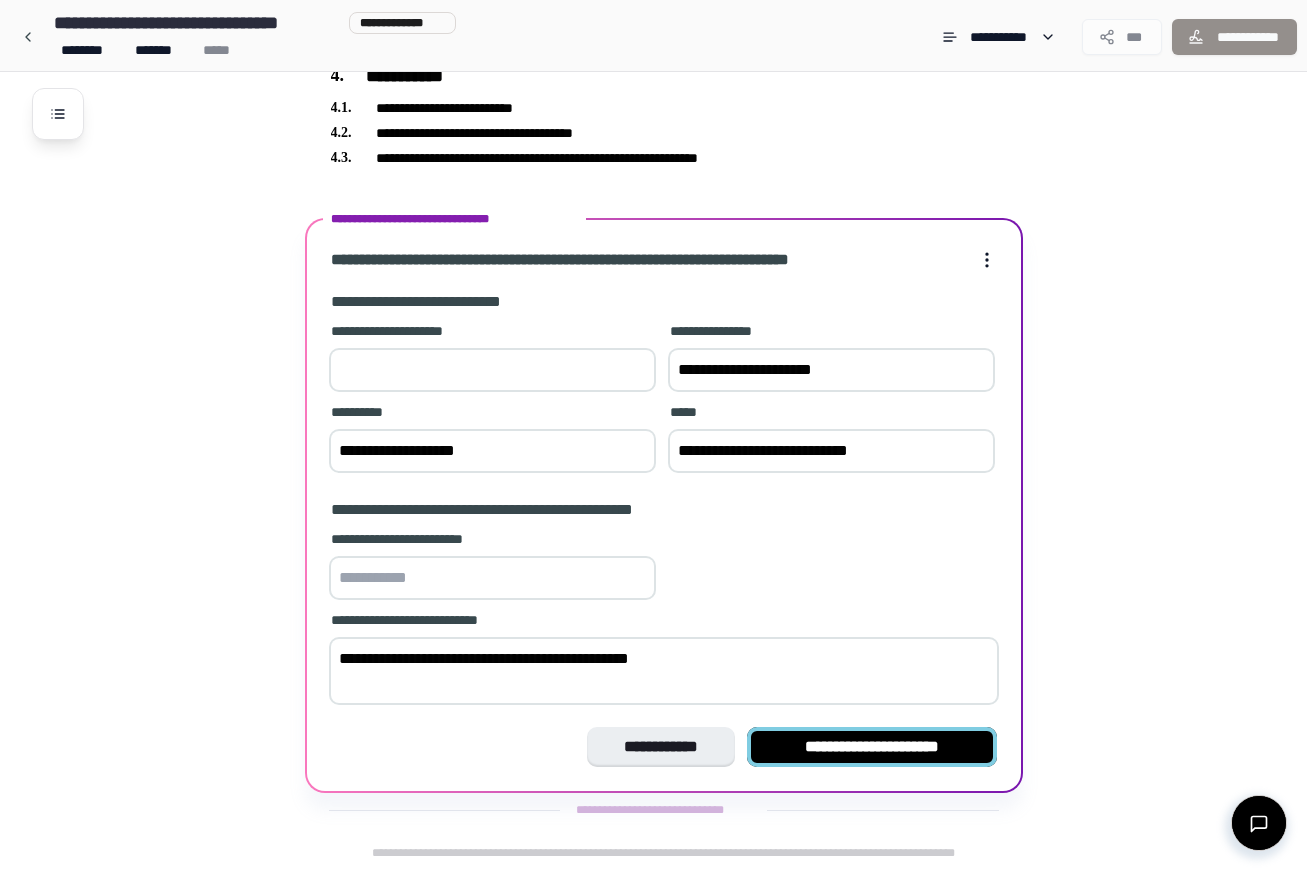 click on "**********" at bounding box center (872, 747) 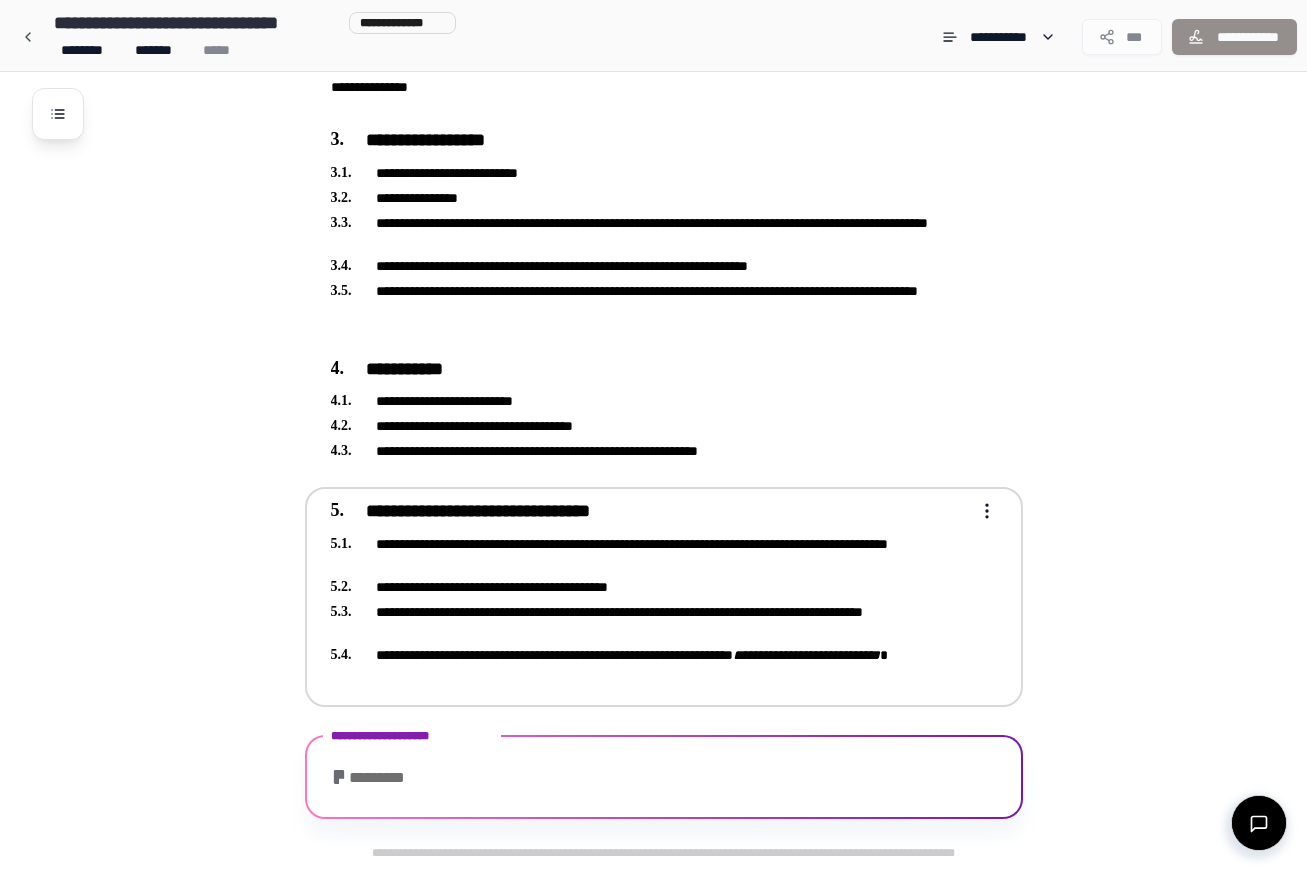 scroll, scrollTop: 446, scrollLeft: 0, axis: vertical 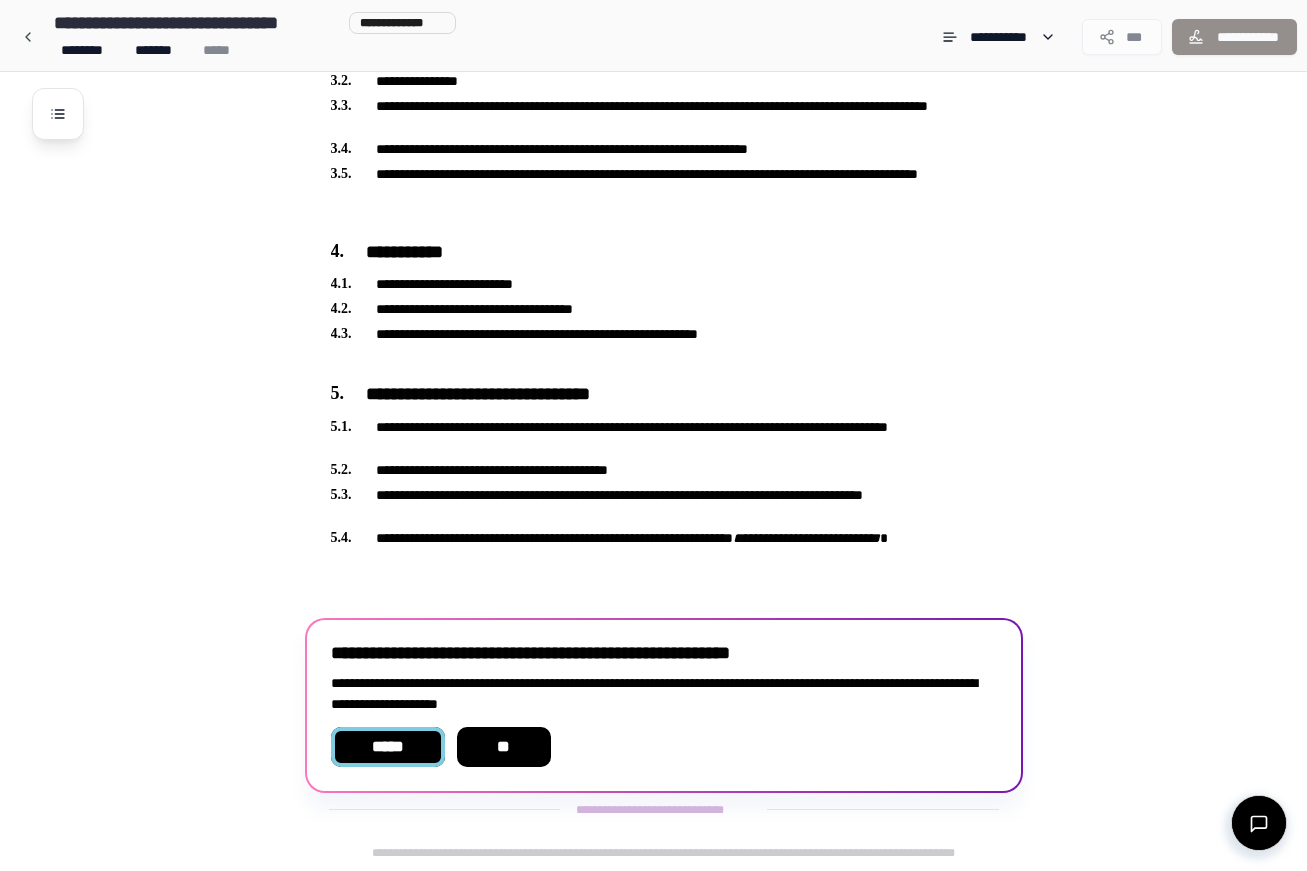 click on "*****" at bounding box center (388, 747) 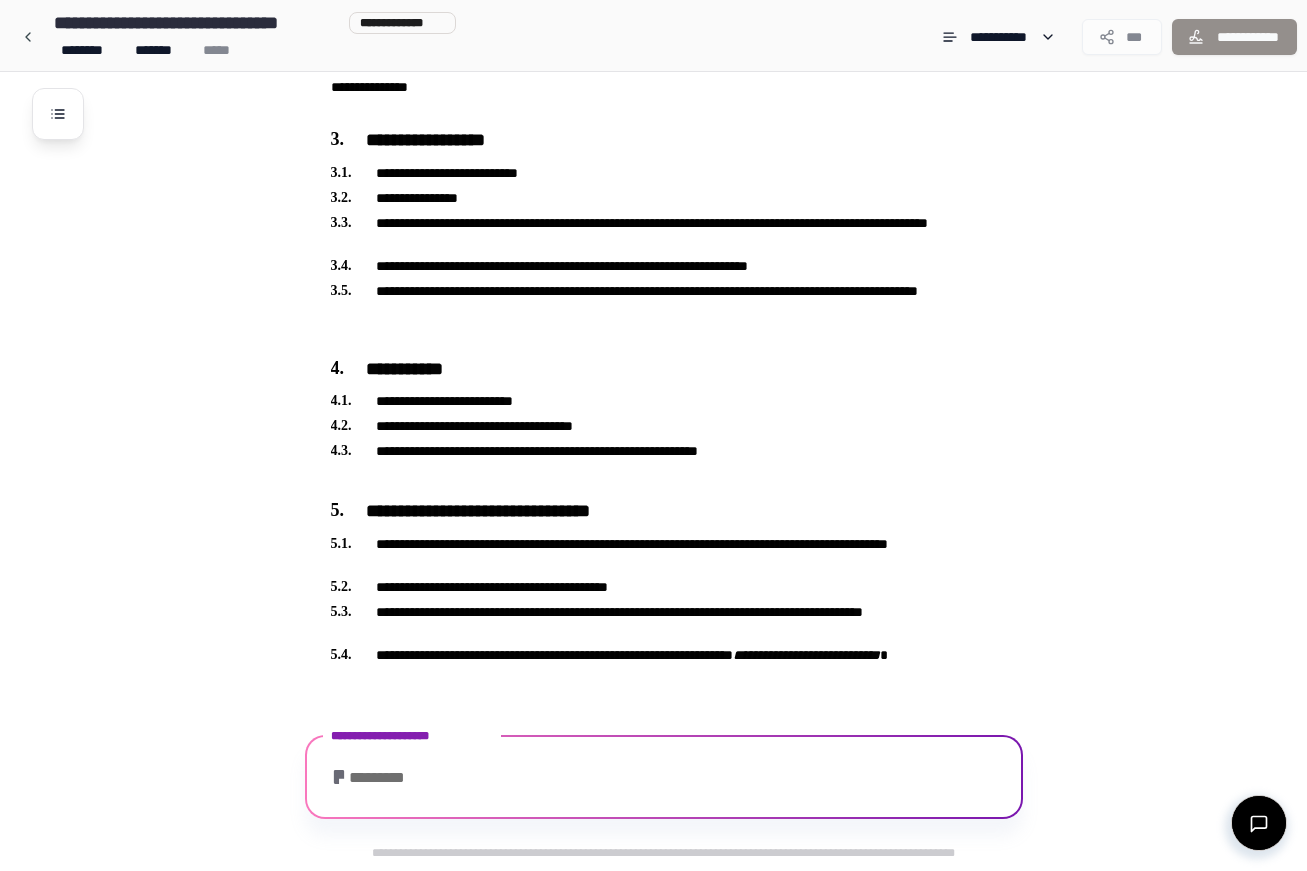scroll, scrollTop: 572, scrollLeft: 0, axis: vertical 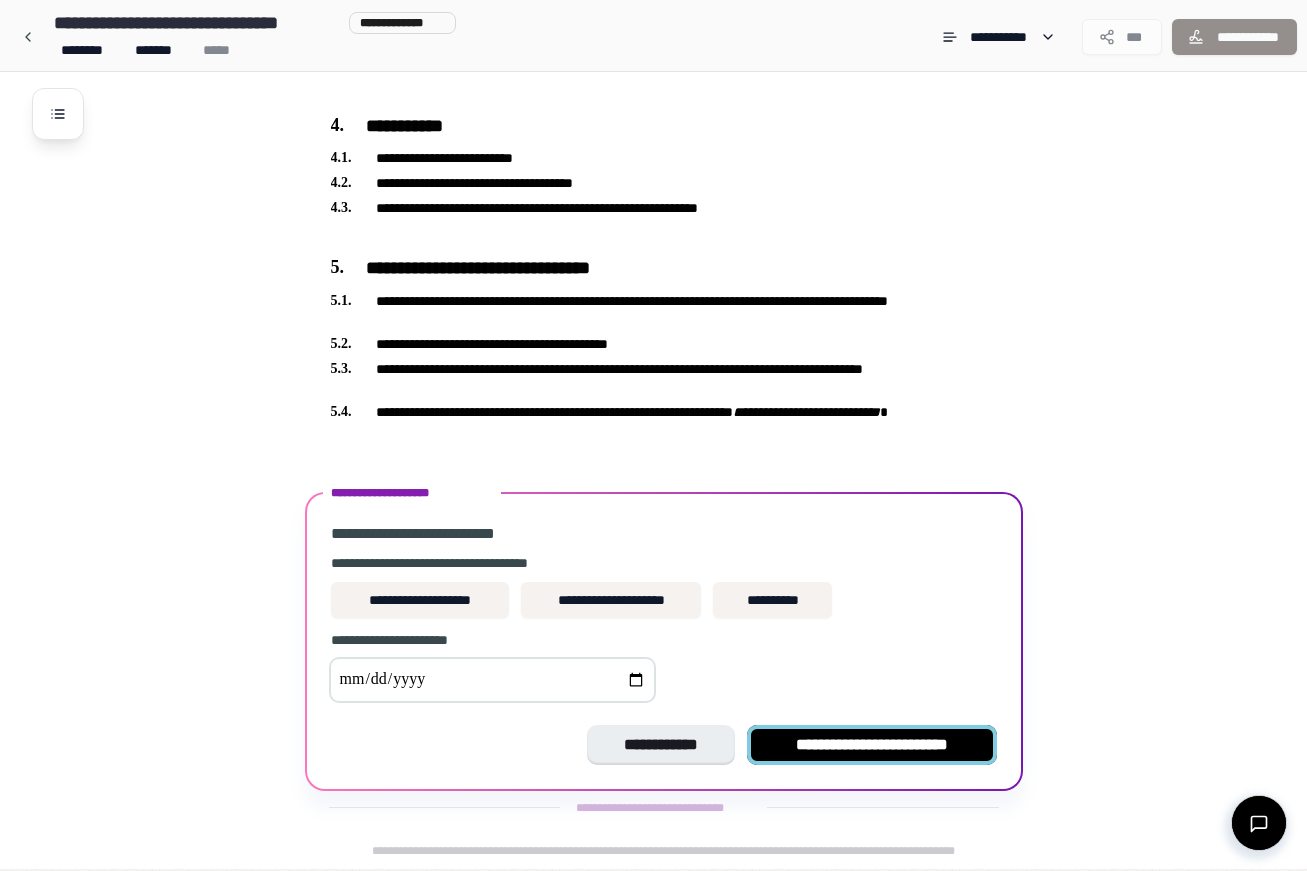 click on "**********" at bounding box center [872, 745] 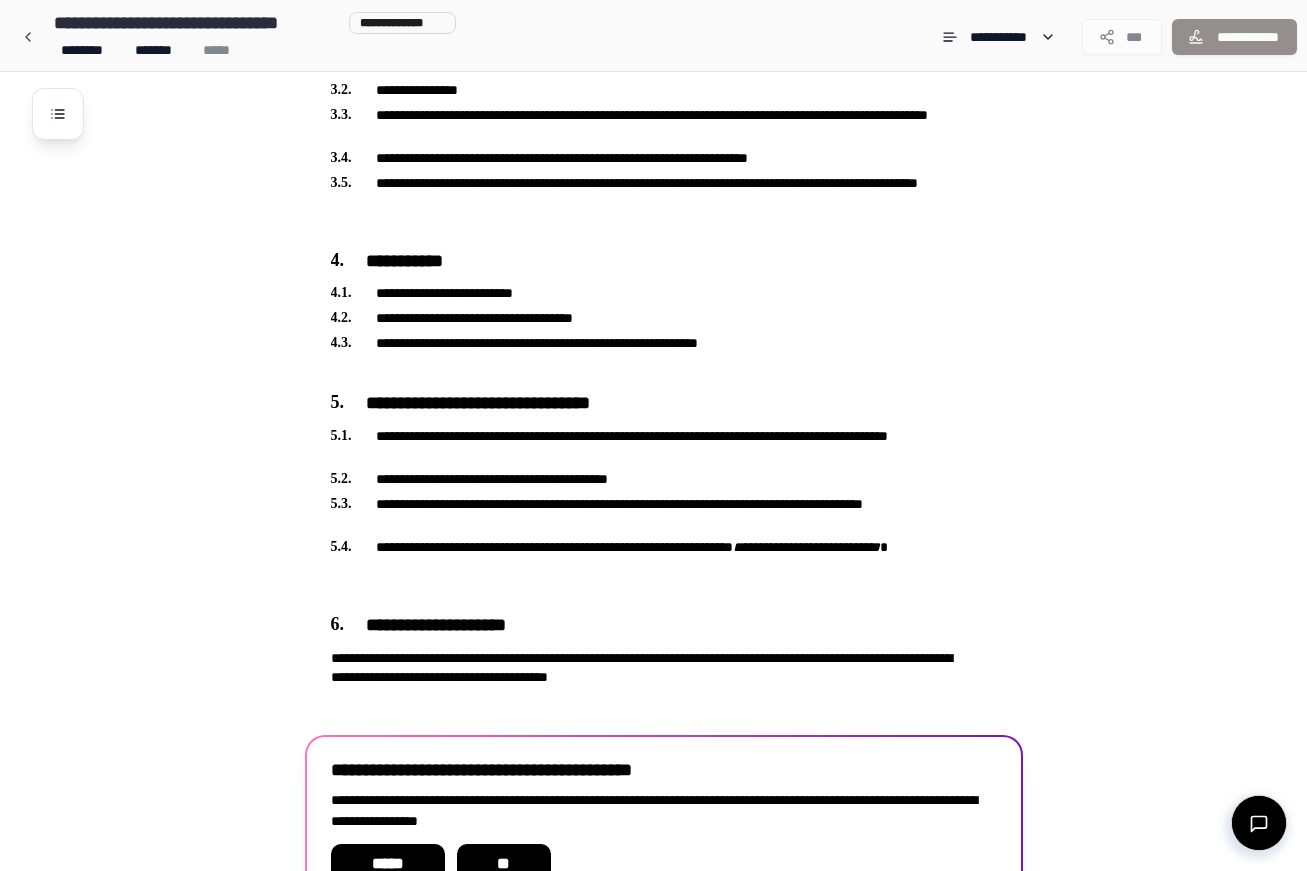 scroll, scrollTop: 554, scrollLeft: 0, axis: vertical 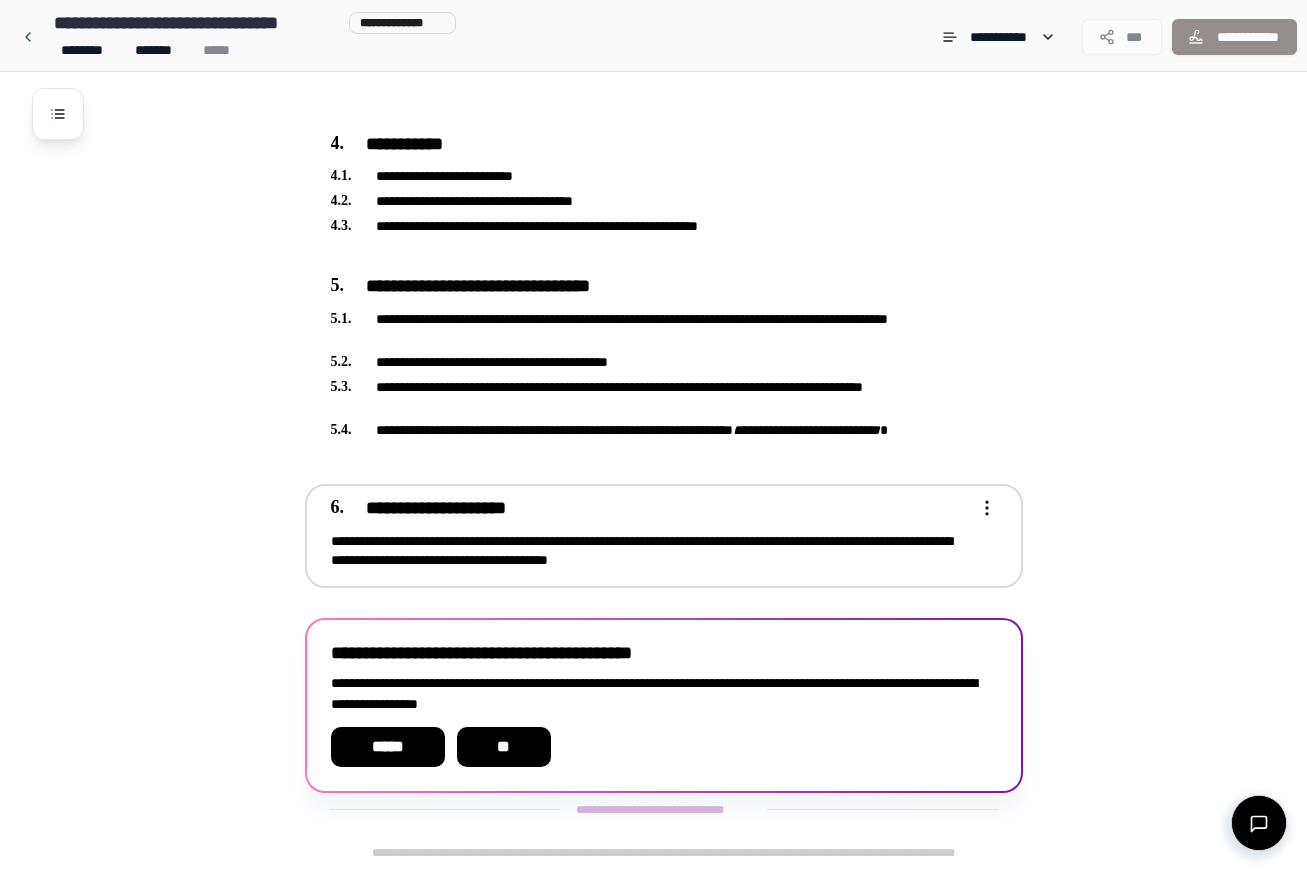 click on "**********" at bounding box center [653, 158] 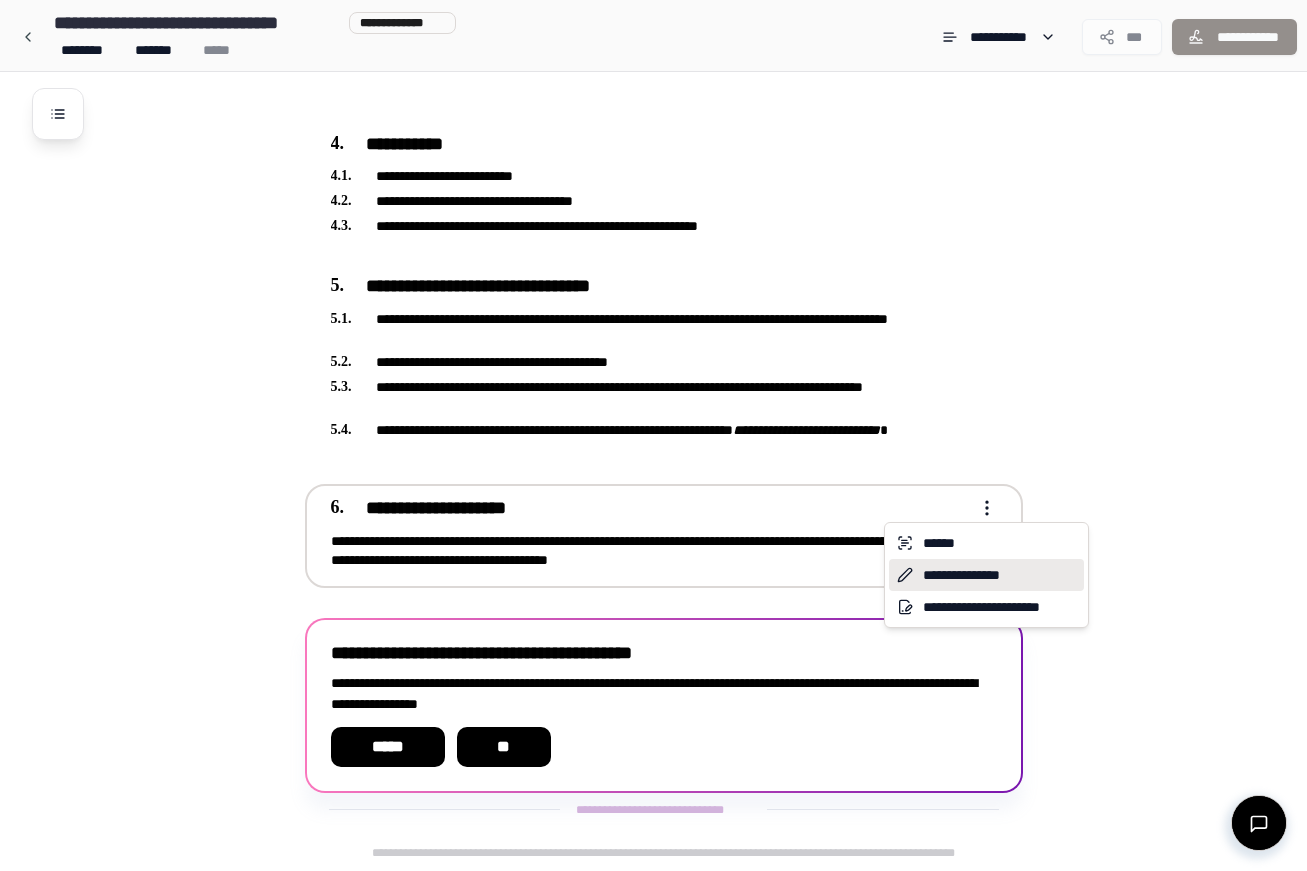 click on "**********" at bounding box center (986, 575) 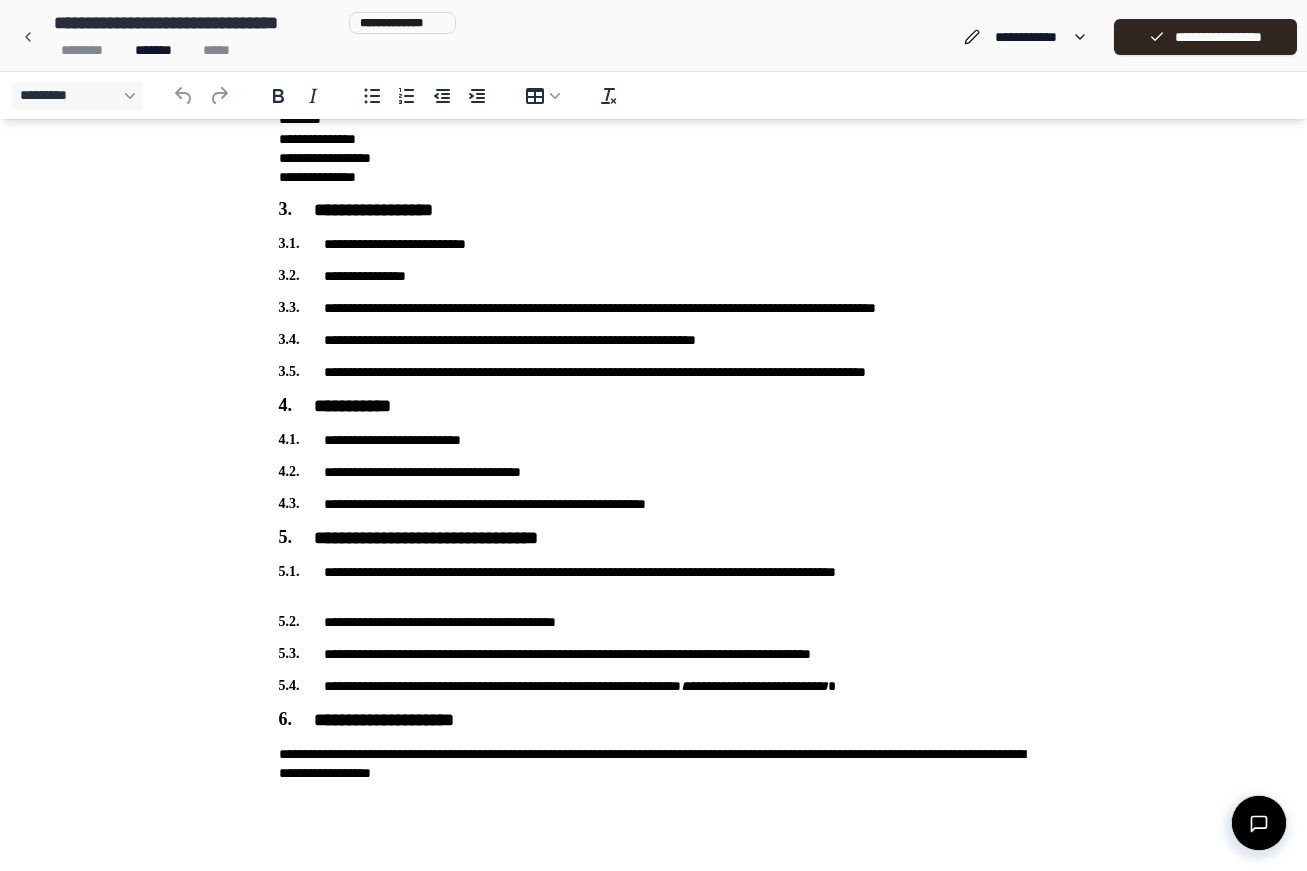 scroll, scrollTop: 272, scrollLeft: 0, axis: vertical 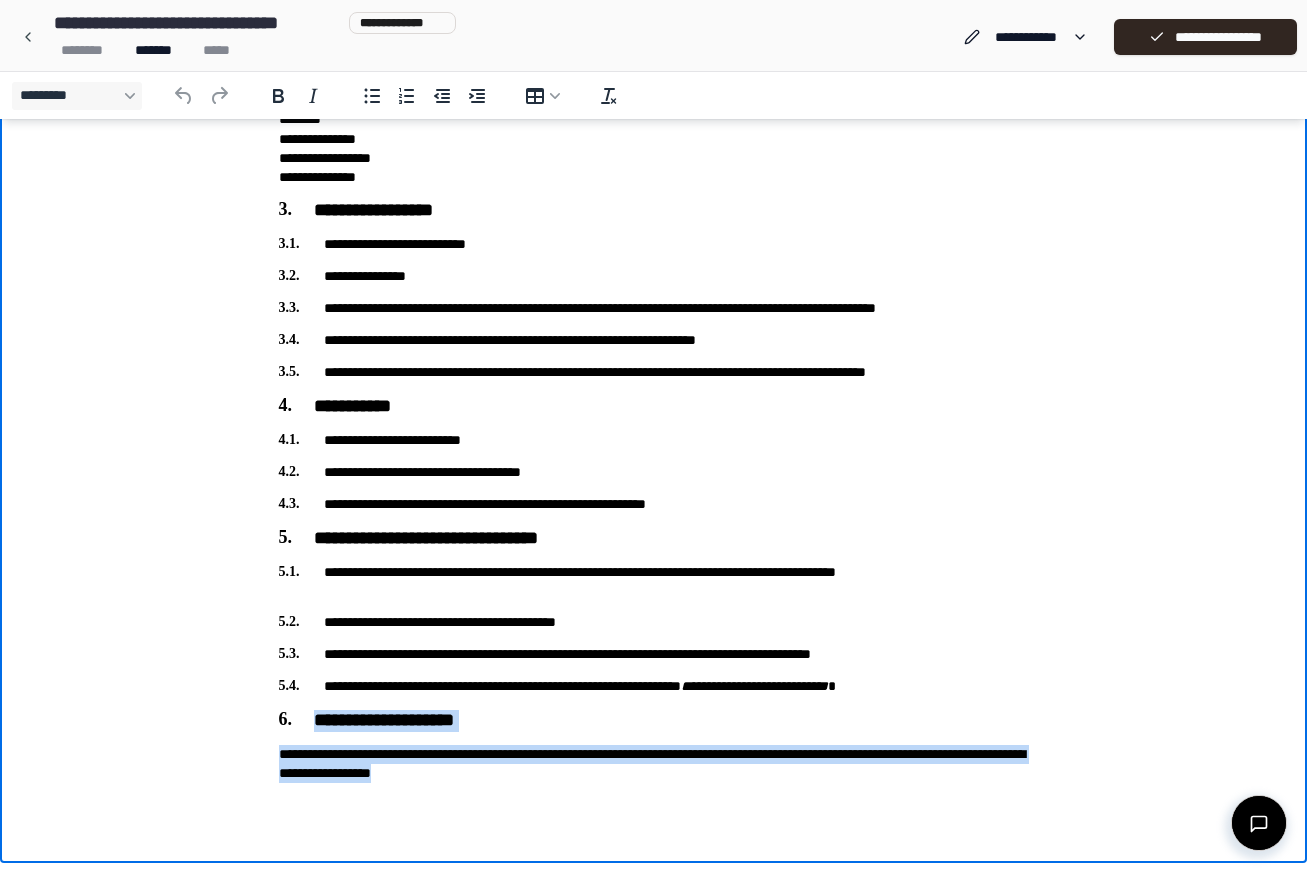 drag, startPoint x: 650, startPoint y: 774, endPoint x: 260, endPoint y: 714, distance: 394.58838 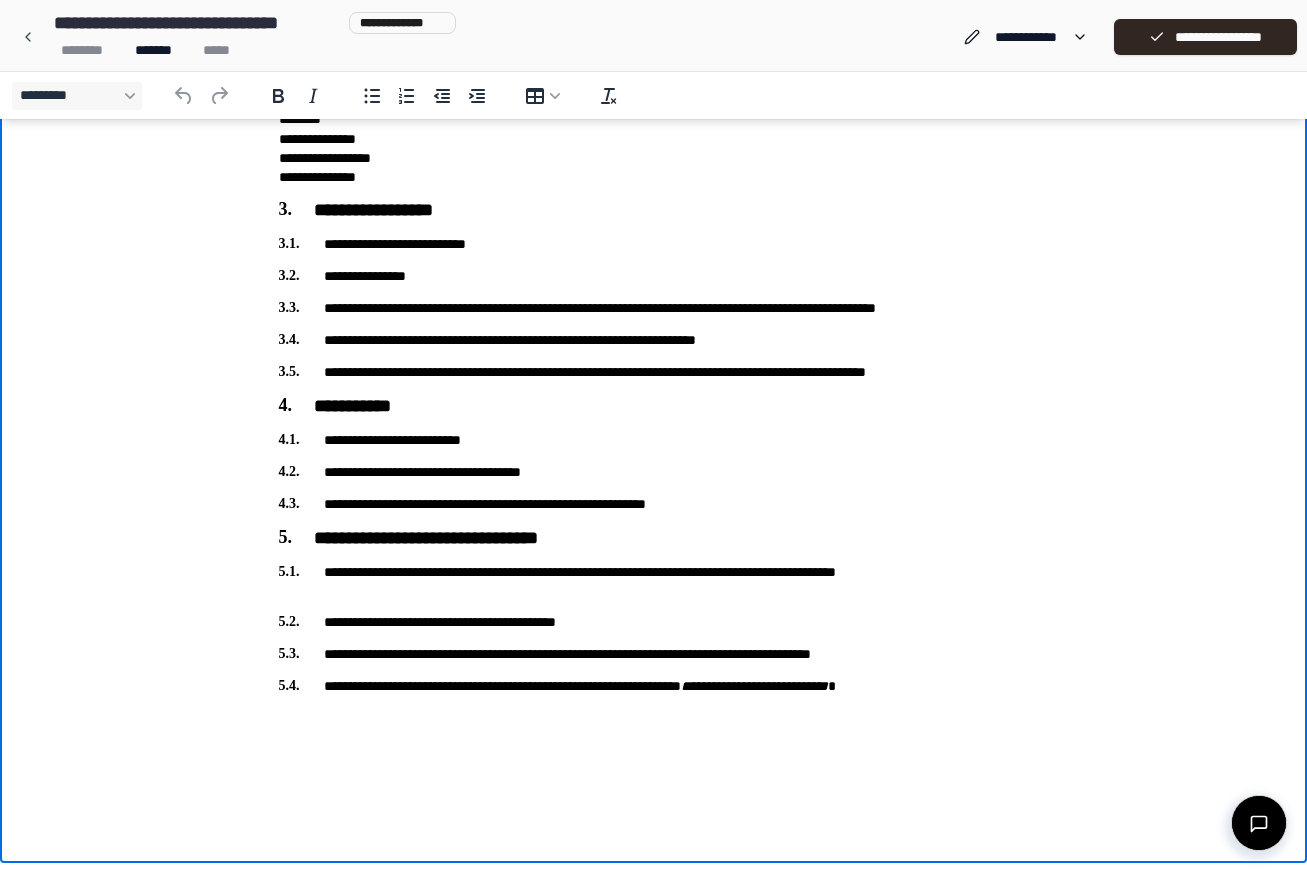 scroll, scrollTop: 217, scrollLeft: 0, axis: vertical 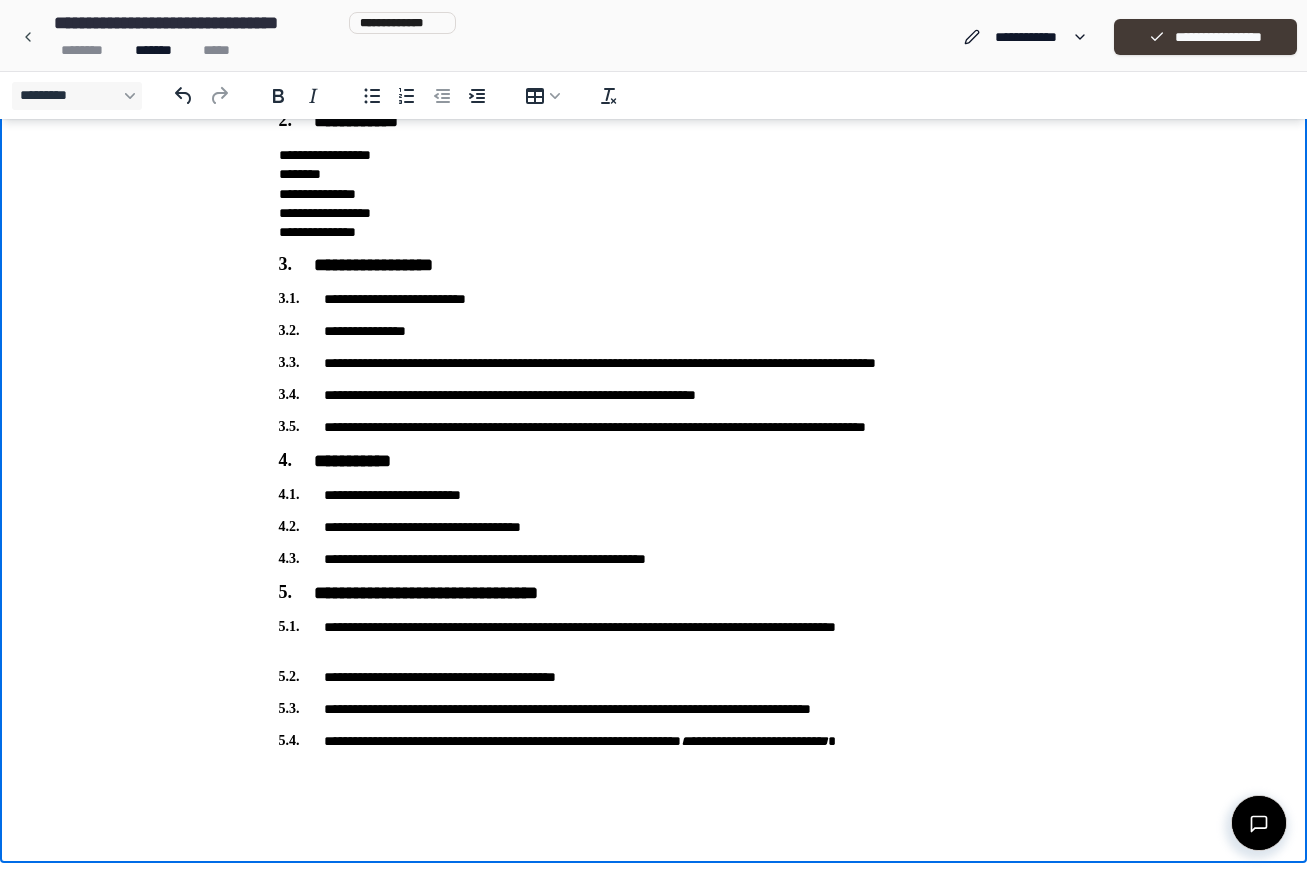 click on "**********" at bounding box center [1205, 37] 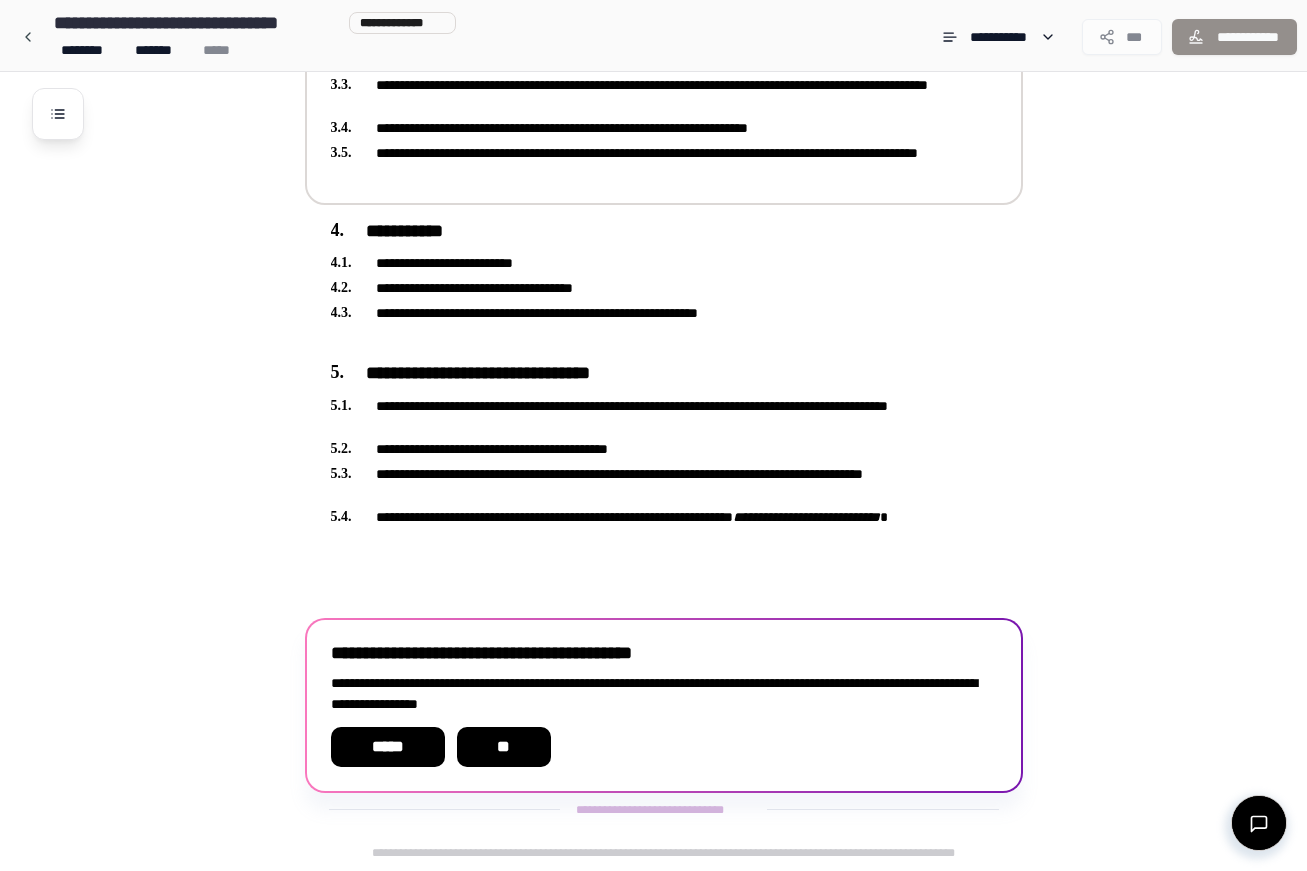 scroll, scrollTop: 467, scrollLeft: 0, axis: vertical 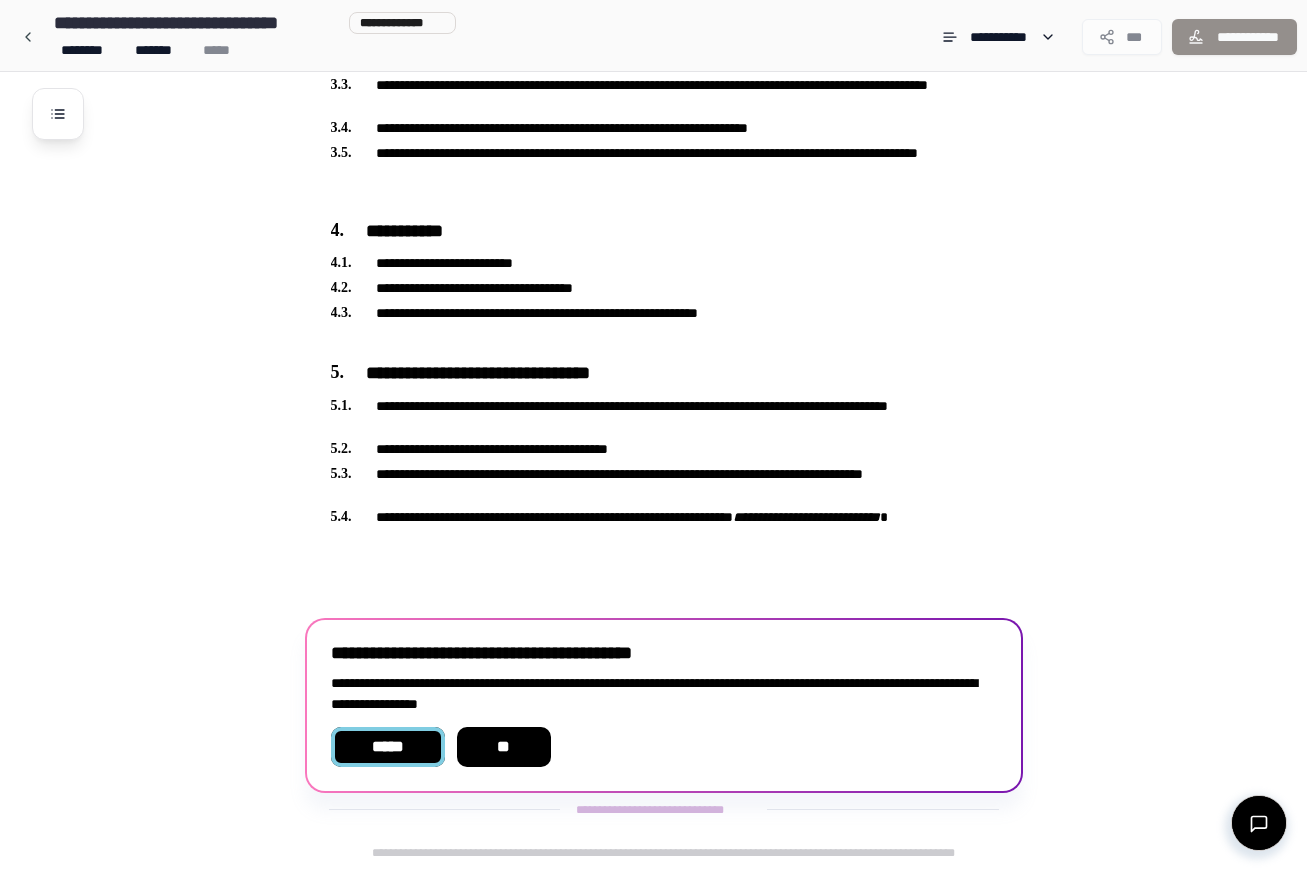 click on "*****" at bounding box center [388, 747] 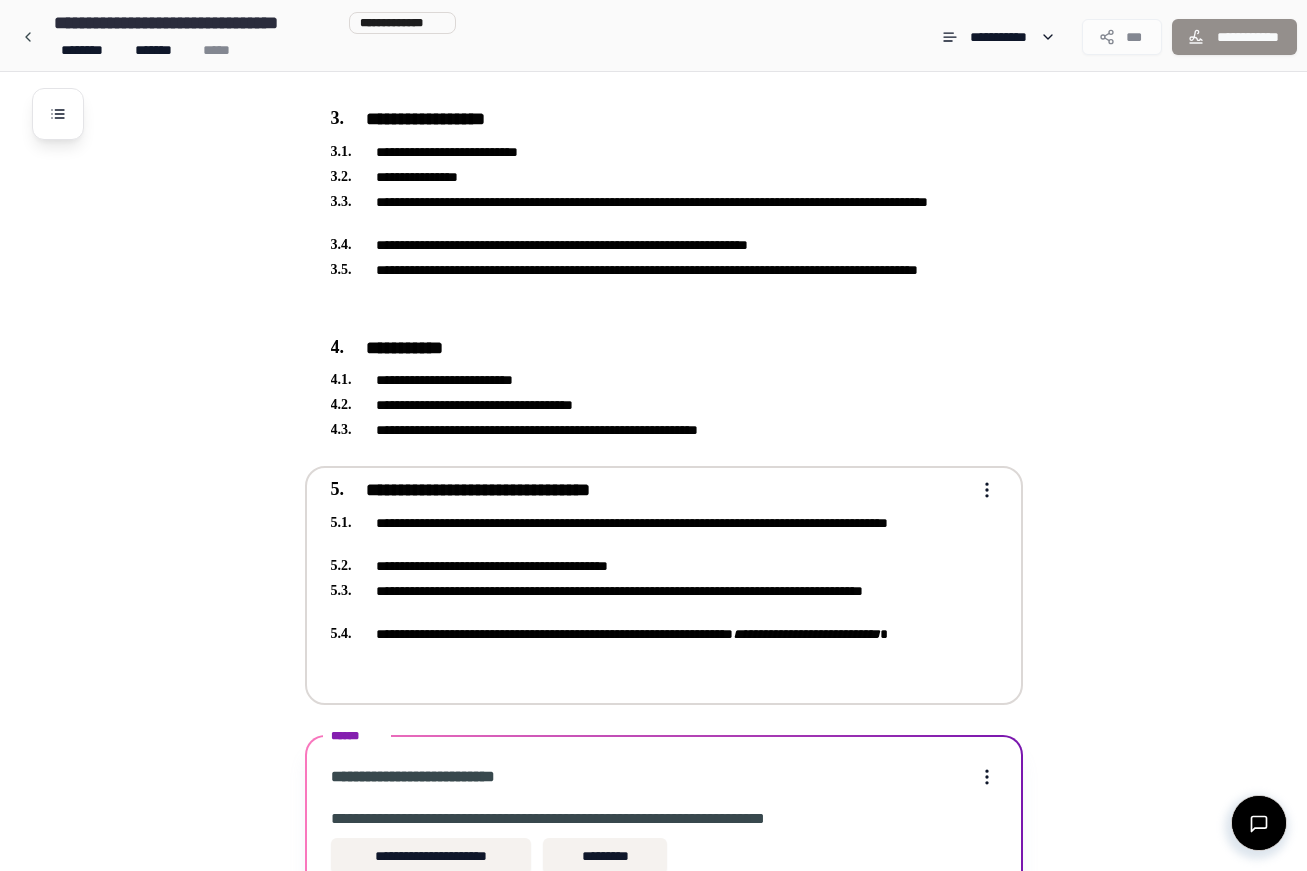 scroll, scrollTop: 623, scrollLeft: 0, axis: vertical 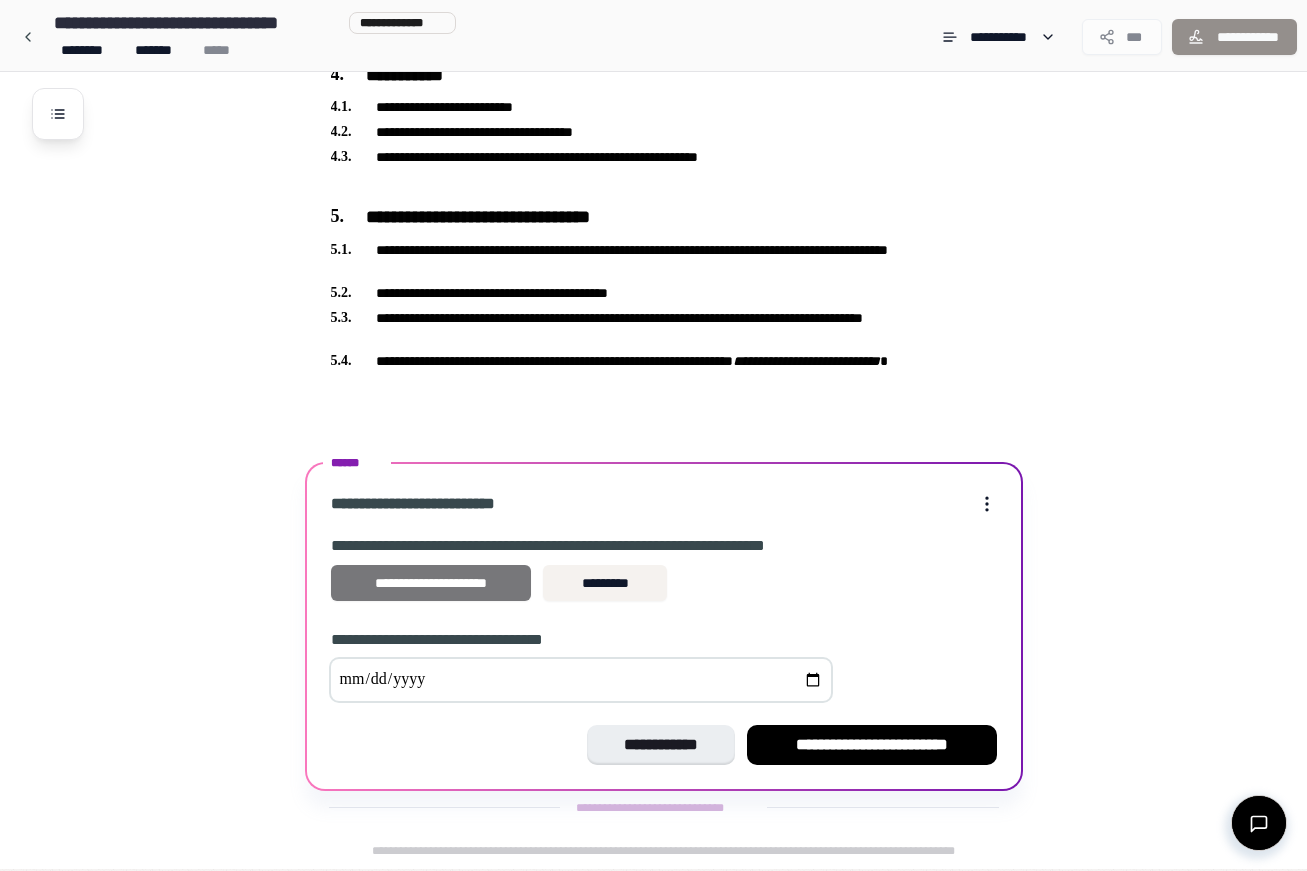 click on "**********" at bounding box center [431, 583] 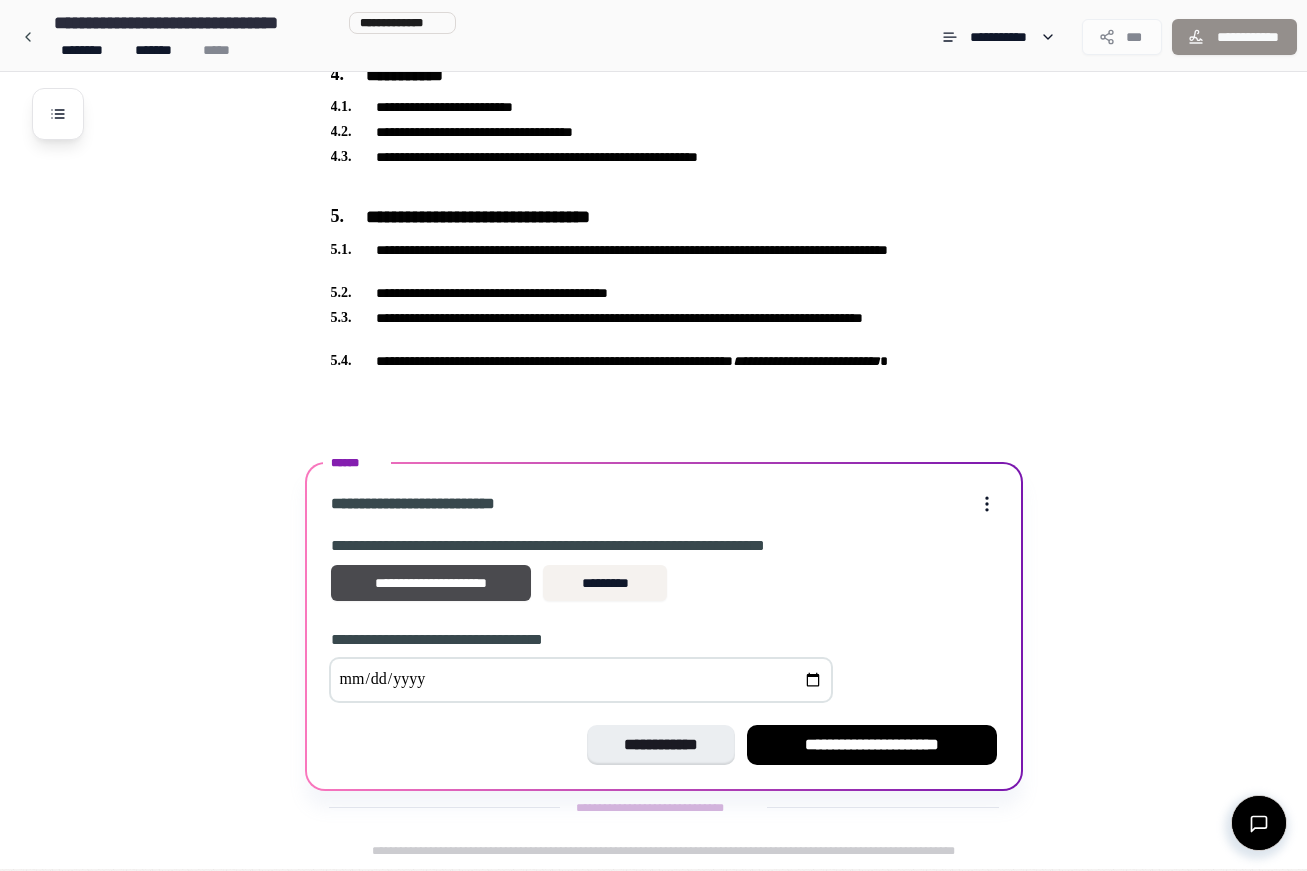 click at bounding box center [581, 680] 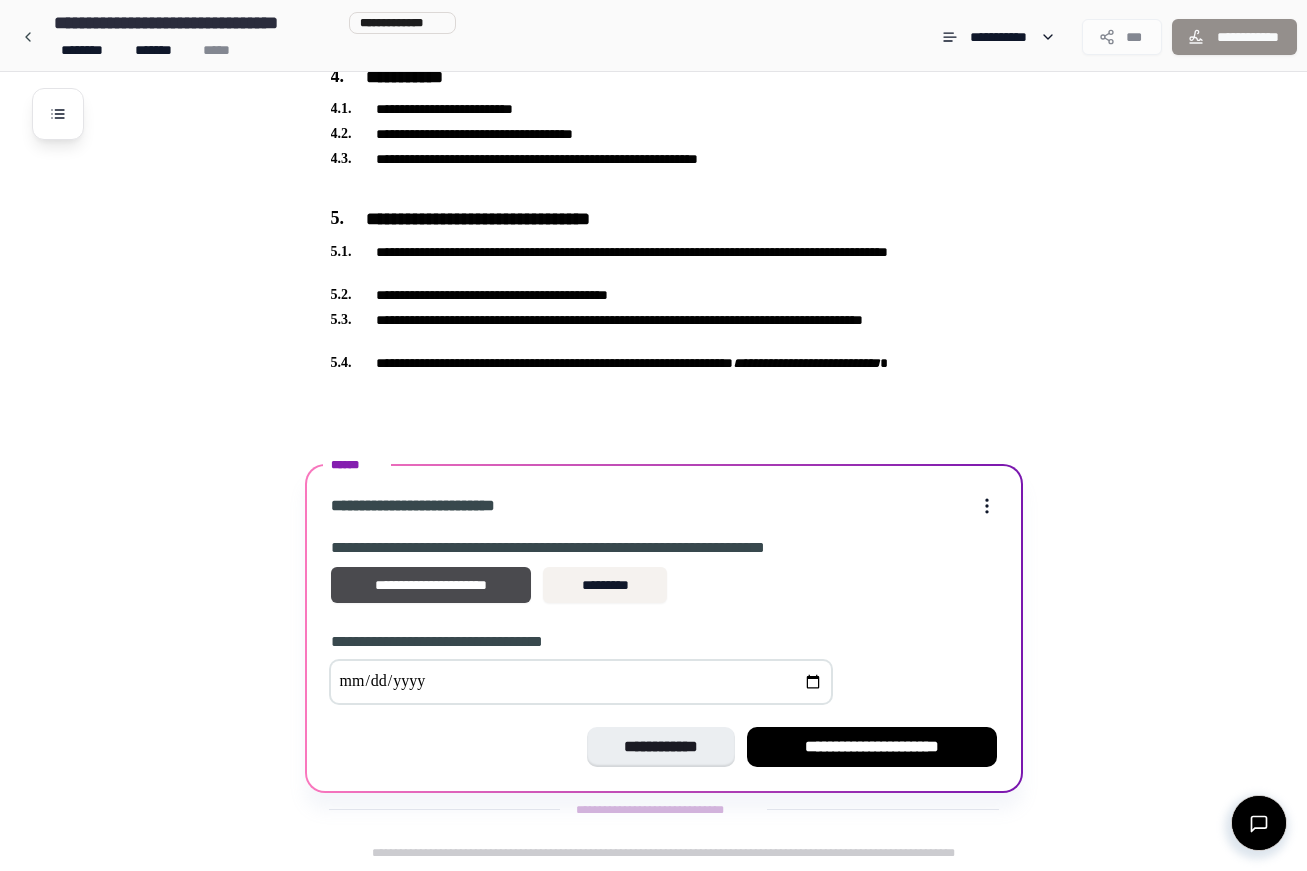 click at bounding box center [581, 682] 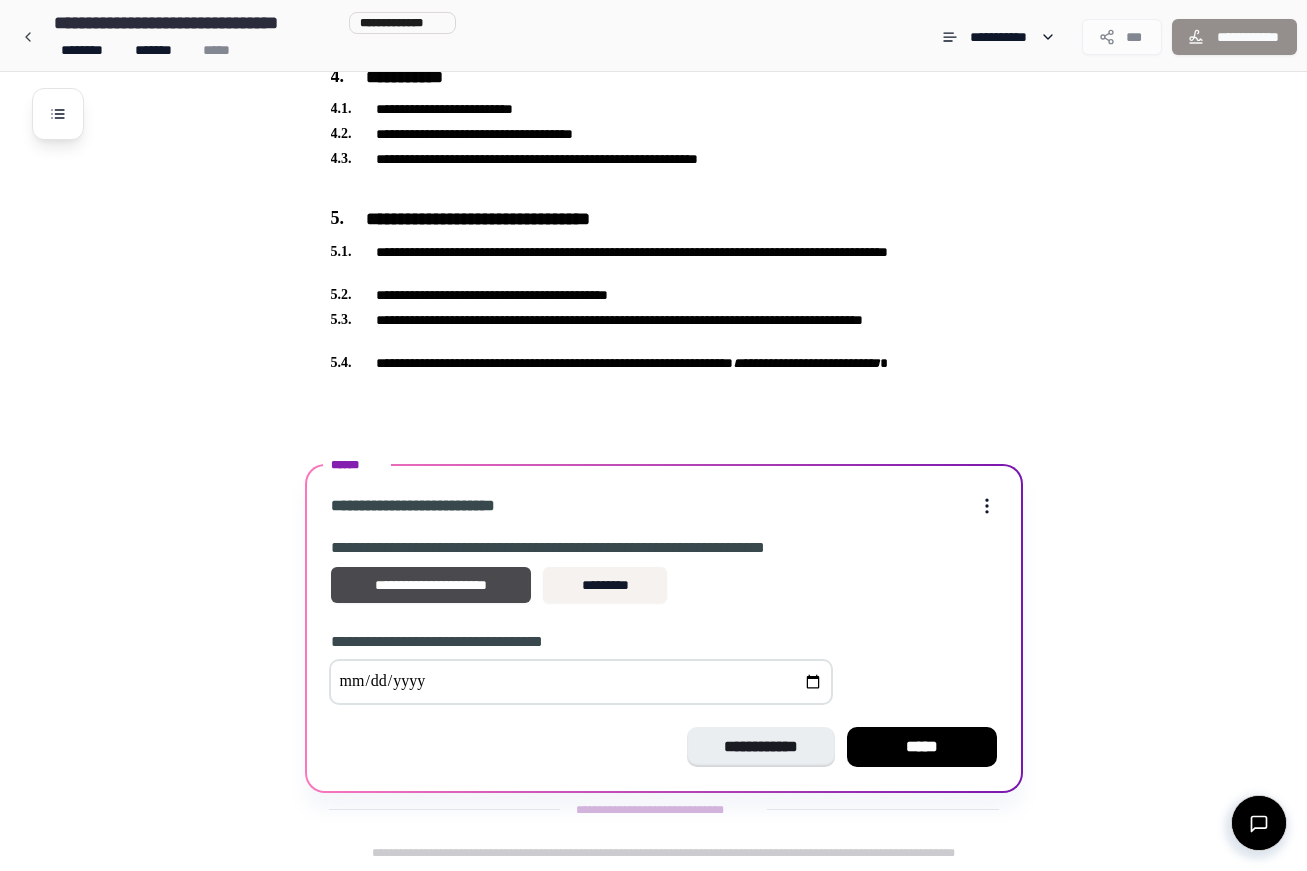 type on "**********" 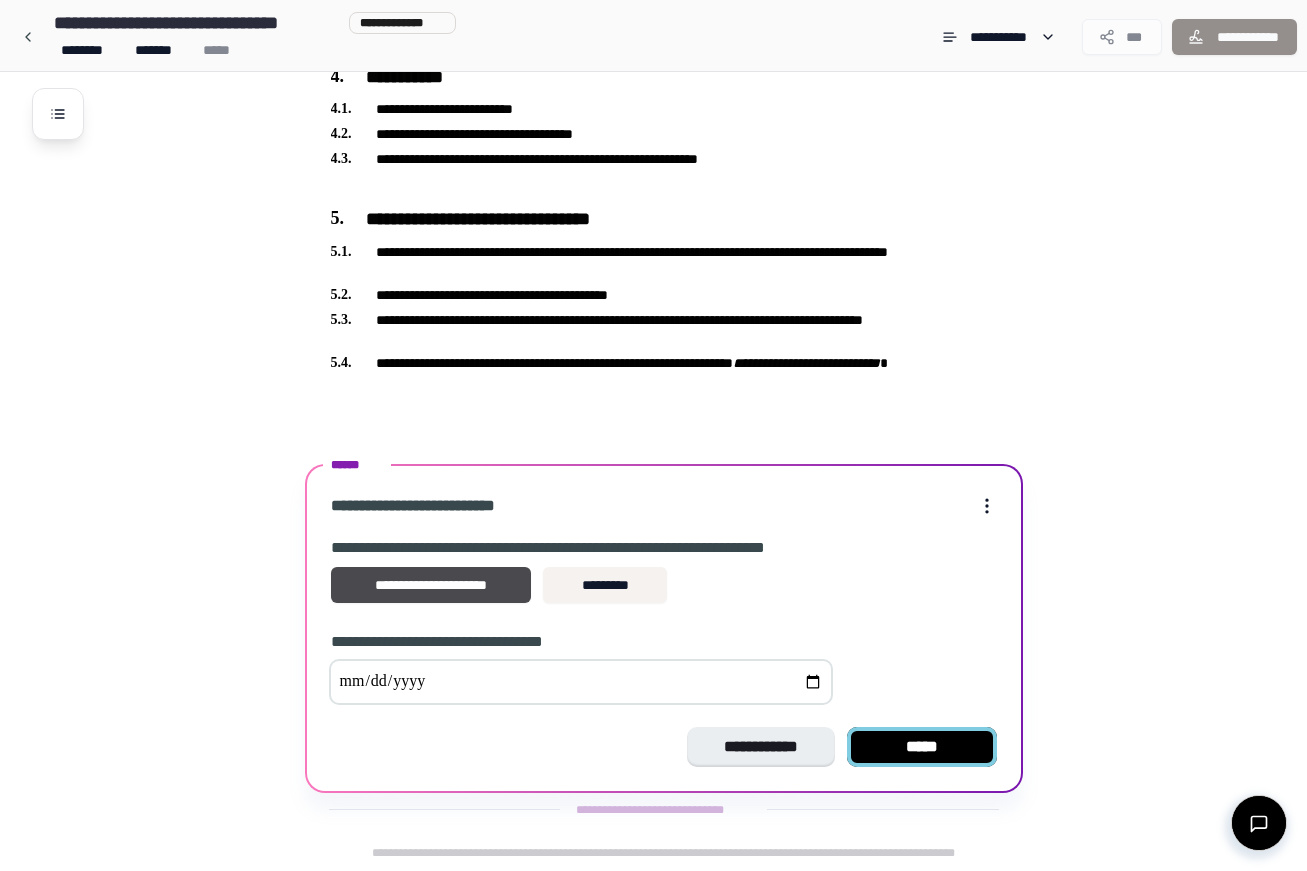 click on "*****" at bounding box center [922, 747] 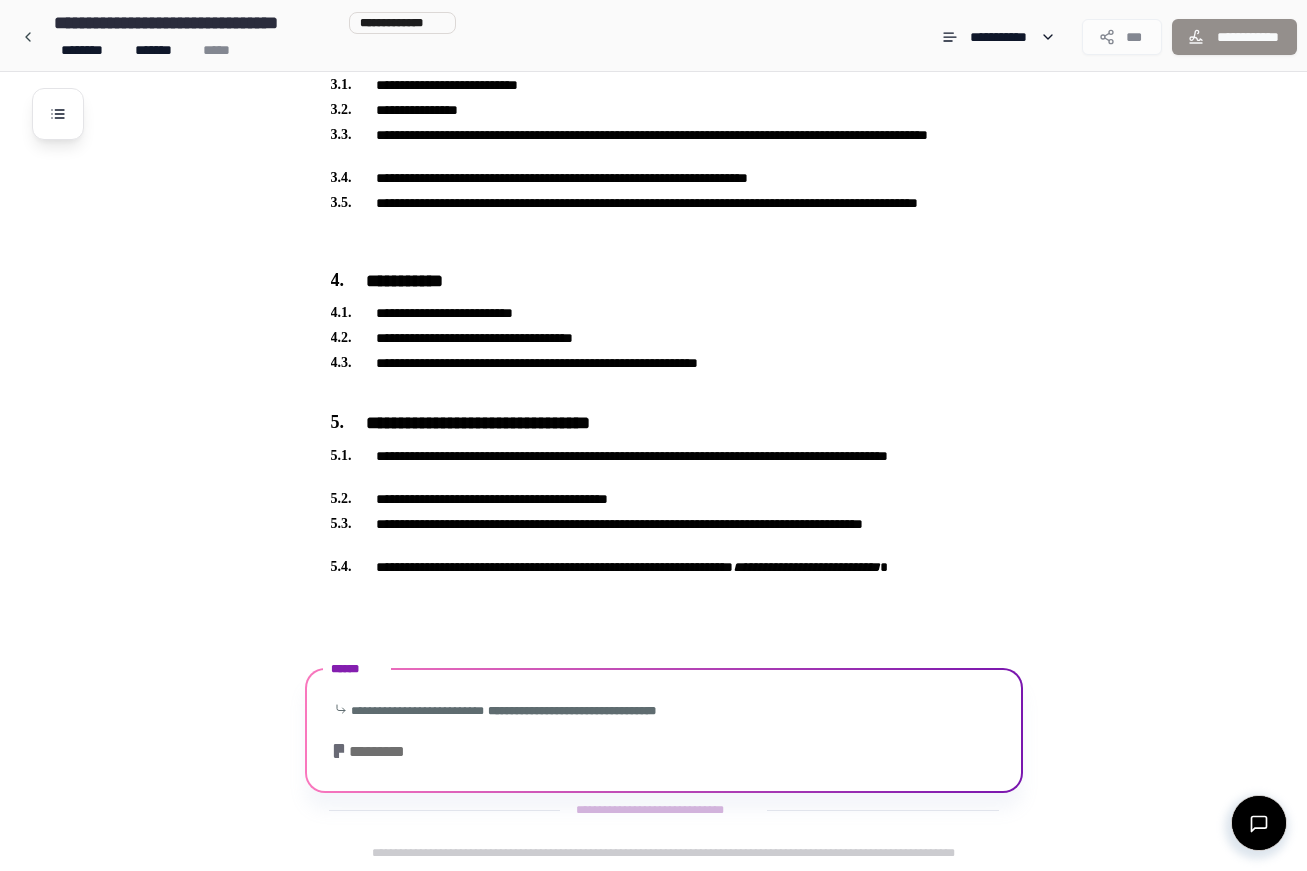 scroll, scrollTop: 688, scrollLeft: 0, axis: vertical 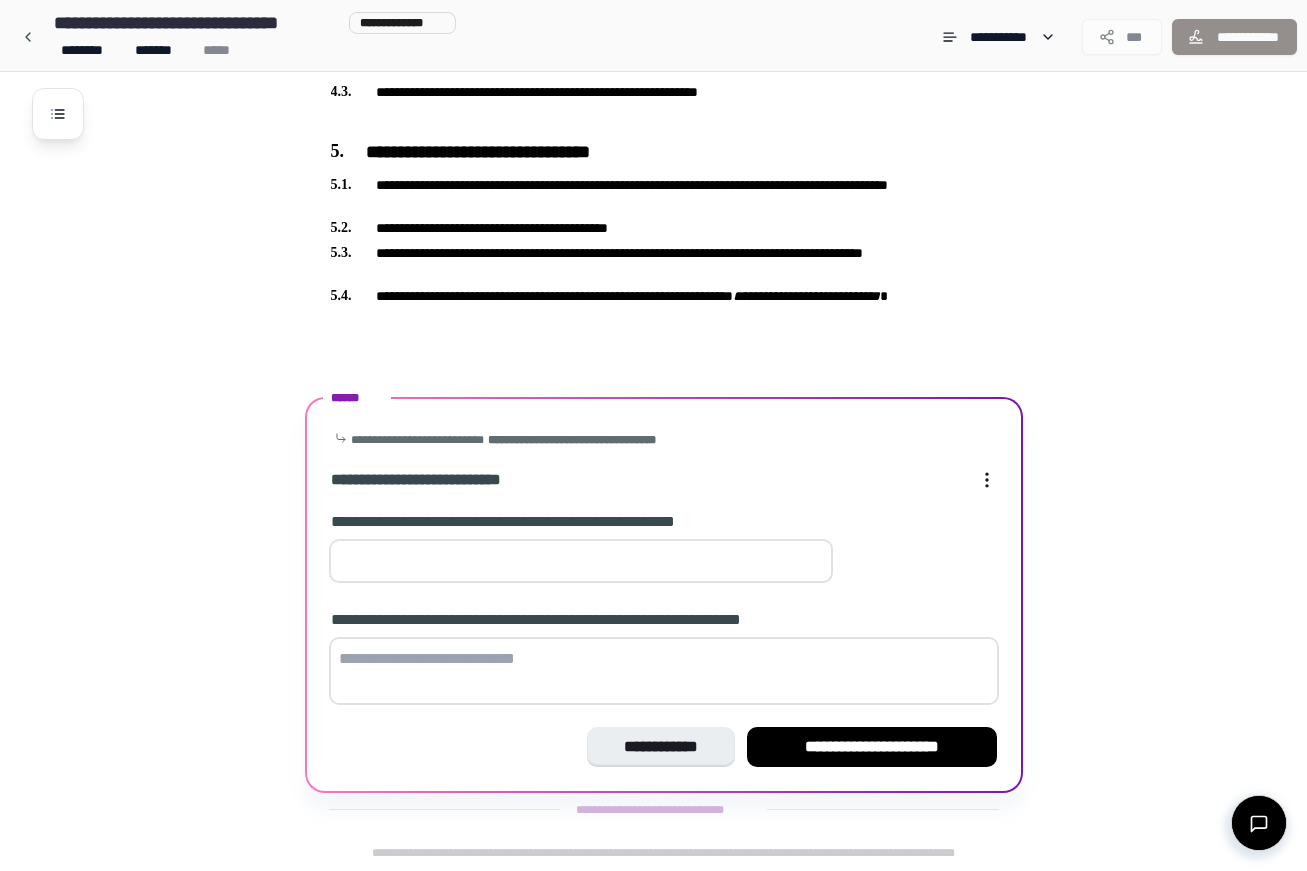 click on "*" at bounding box center [581, 561] 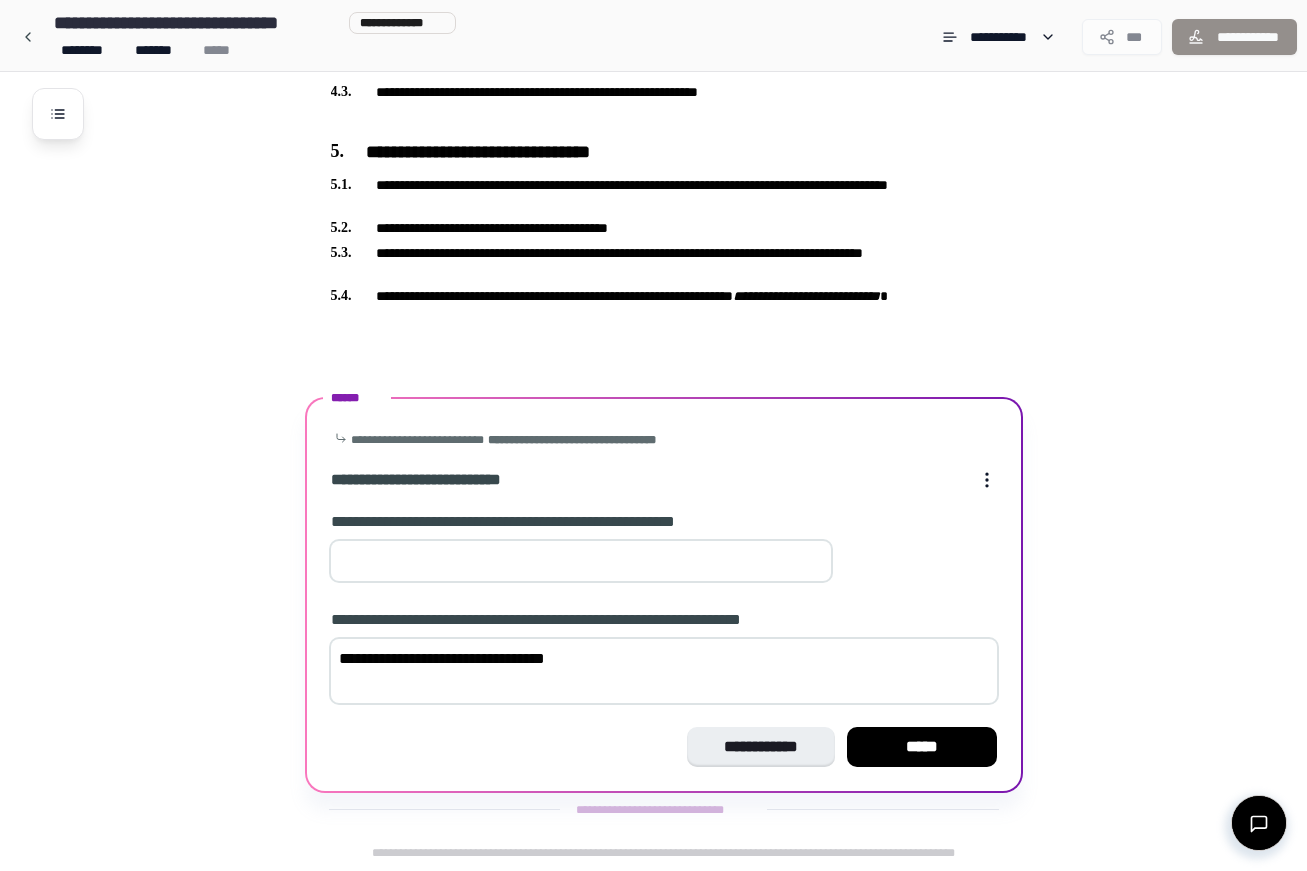drag, startPoint x: 596, startPoint y: 664, endPoint x: 495, endPoint y: 665, distance: 101.00495 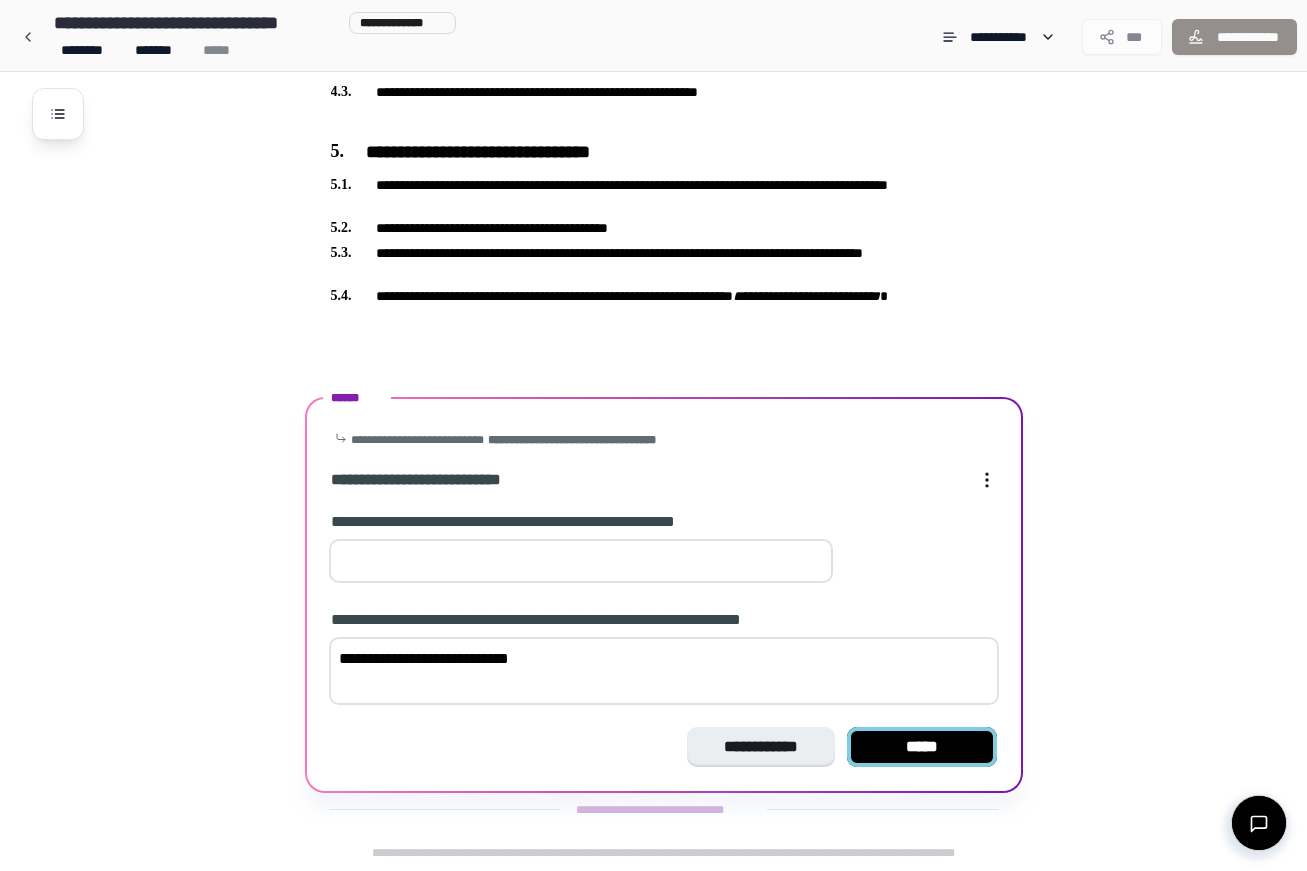 type on "**********" 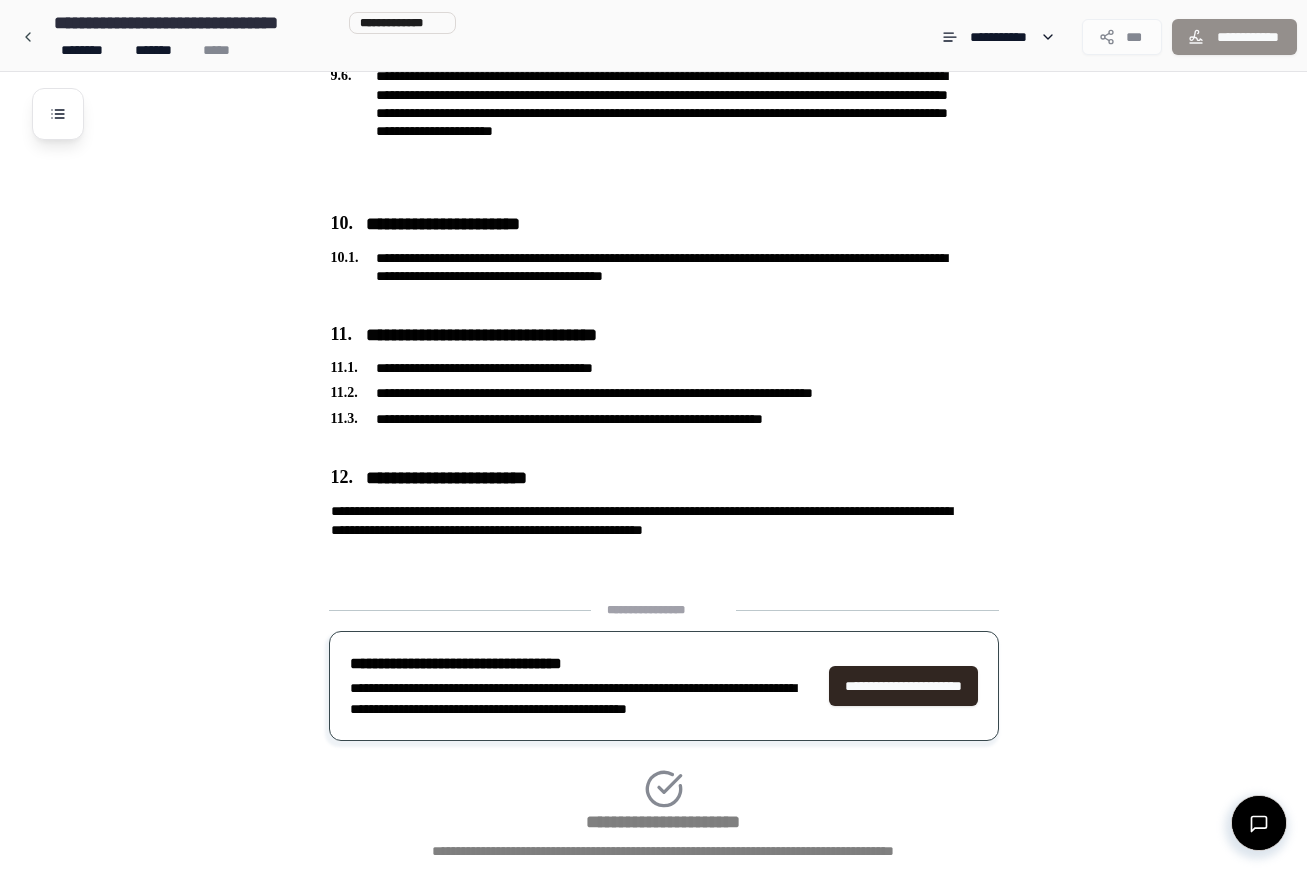 scroll, scrollTop: 1902, scrollLeft: 0, axis: vertical 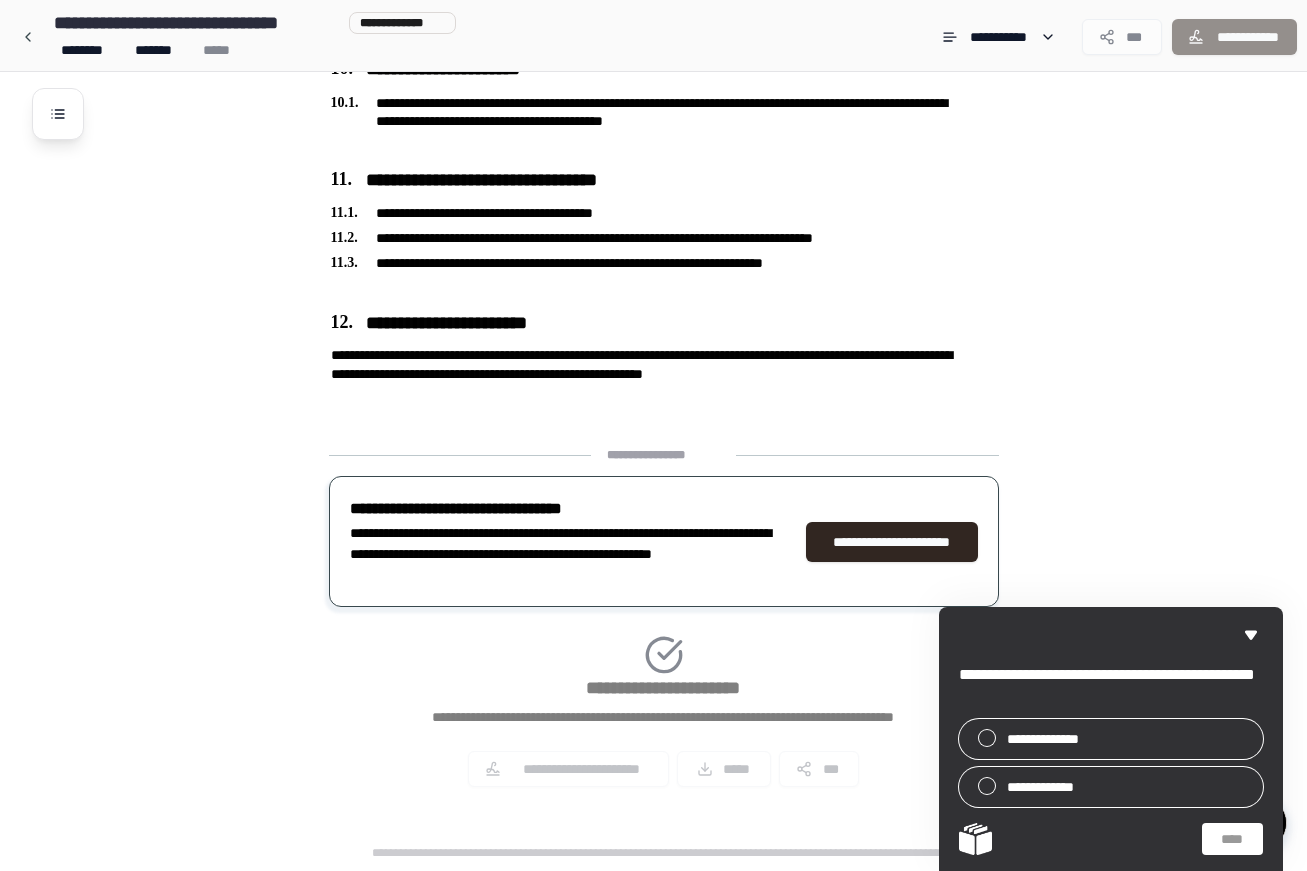click on "**********" at bounding box center [679, -480] 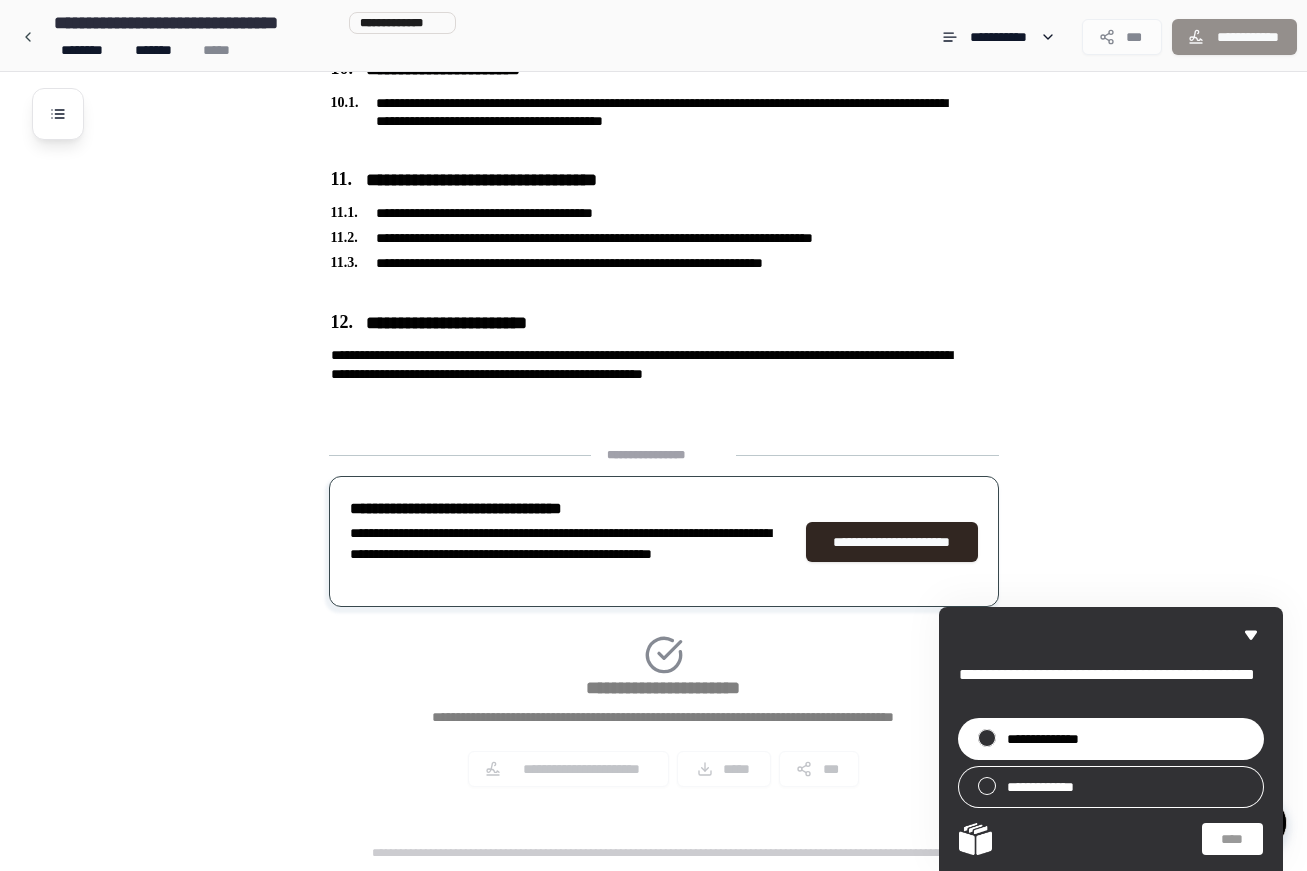 drag, startPoint x: 993, startPoint y: 735, endPoint x: 1012, endPoint y: 725, distance: 21.470911 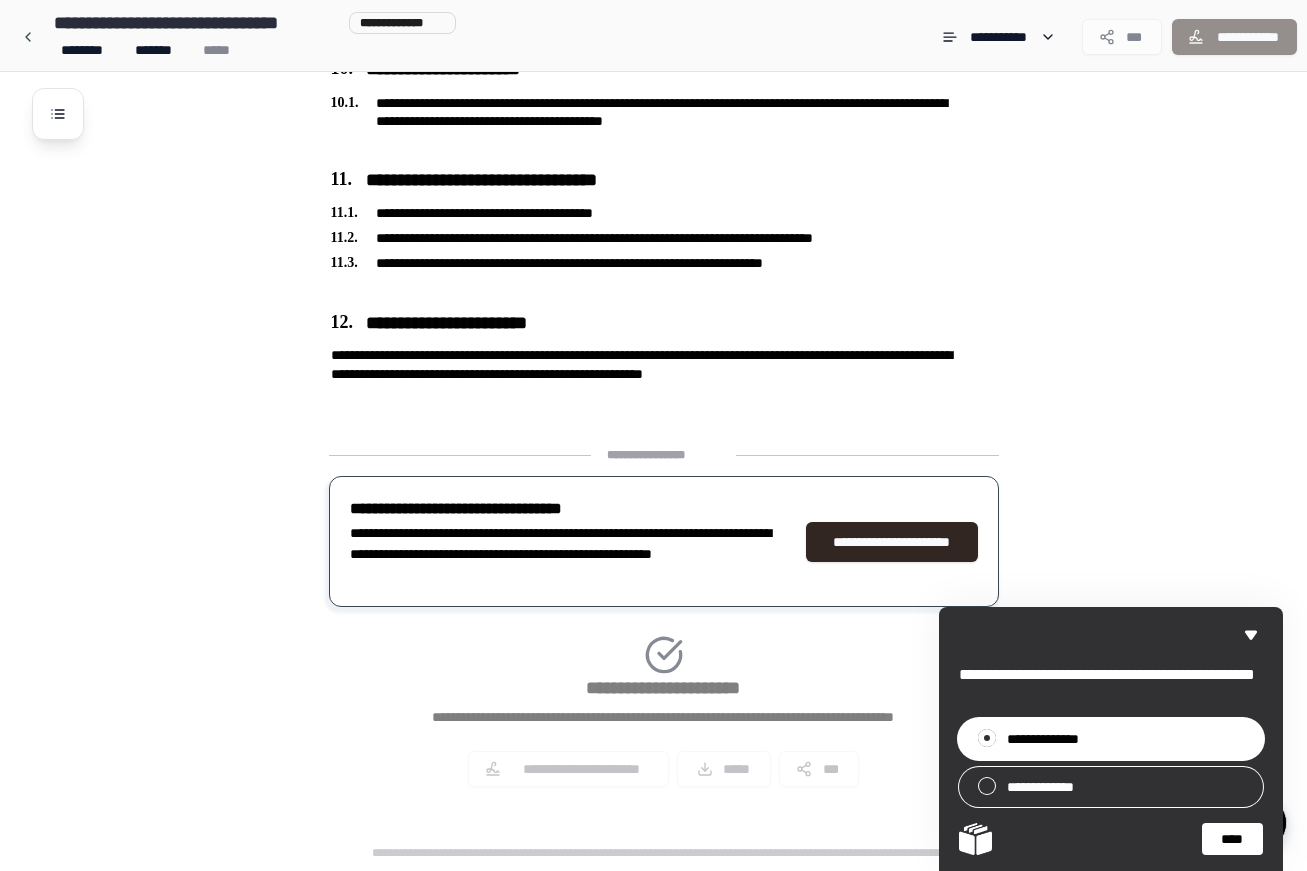 click on "****" at bounding box center (1232, 839) 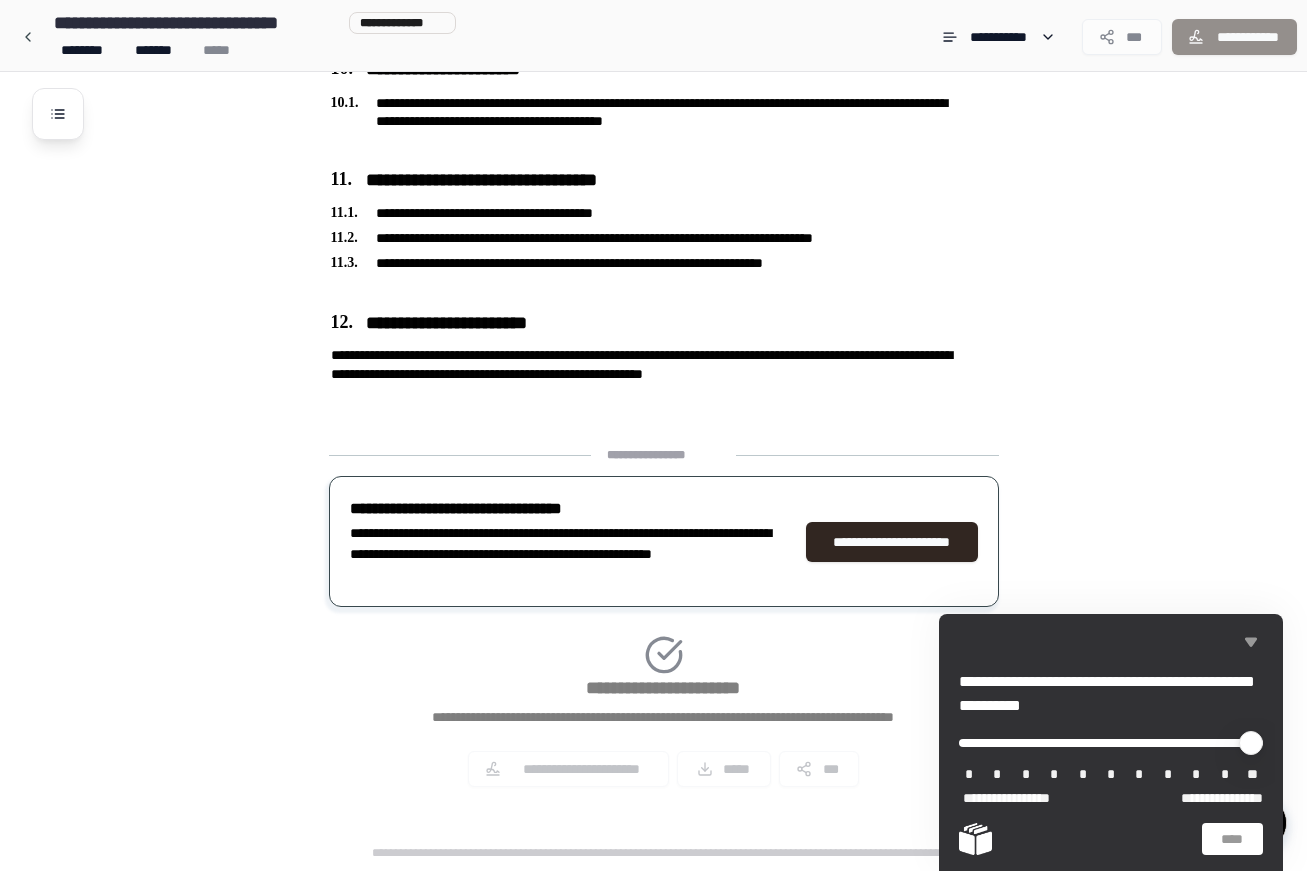 click 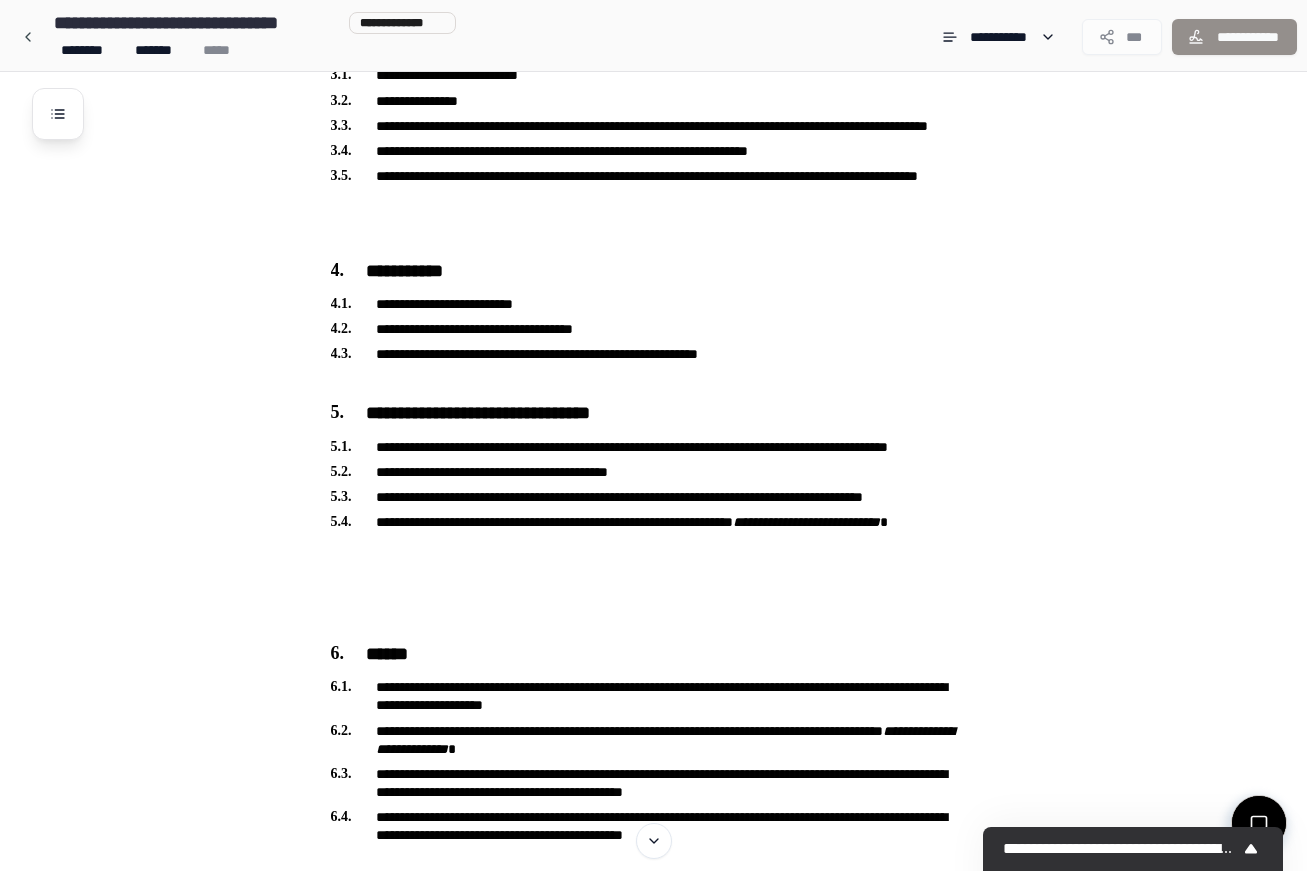 scroll, scrollTop: 389, scrollLeft: 0, axis: vertical 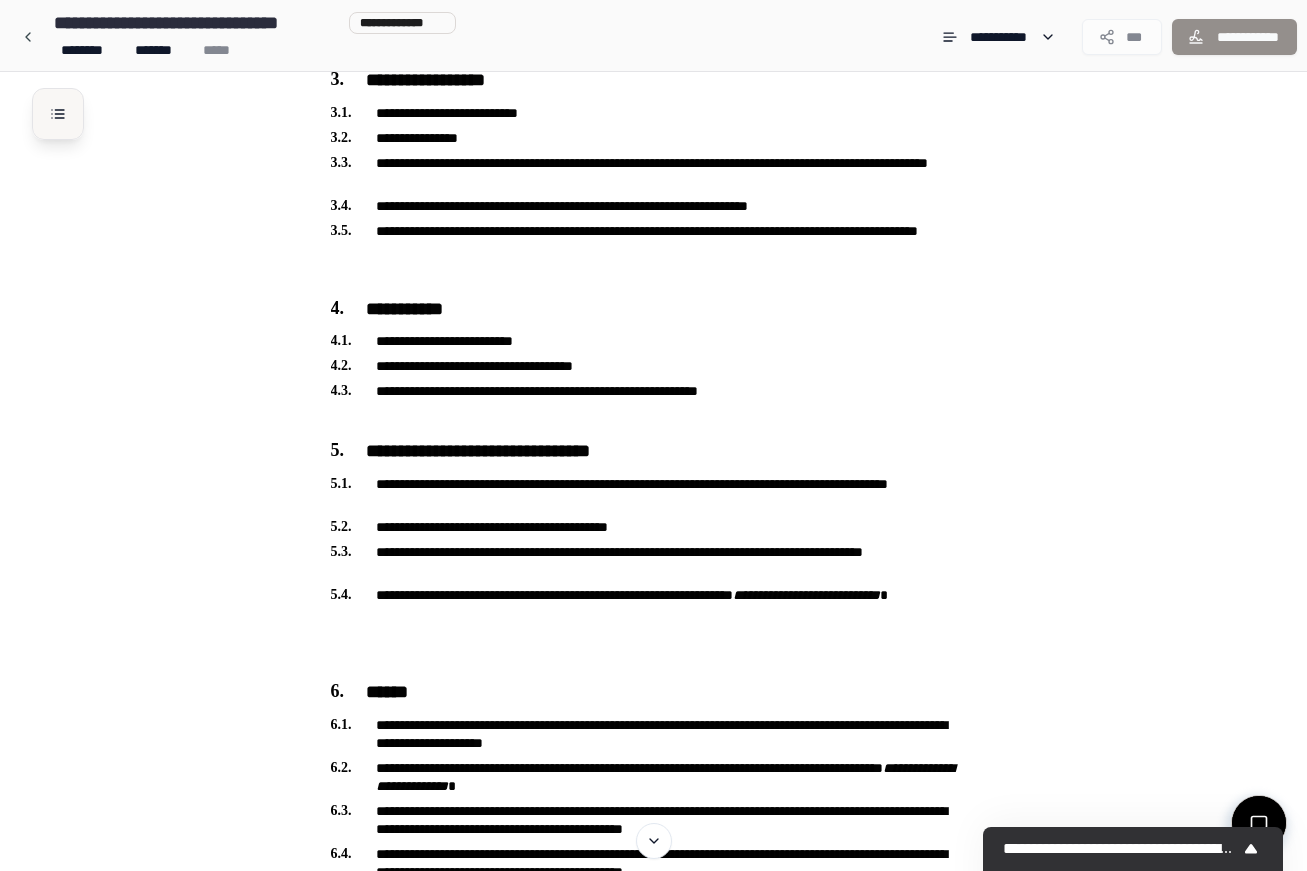 click at bounding box center [58, 114] 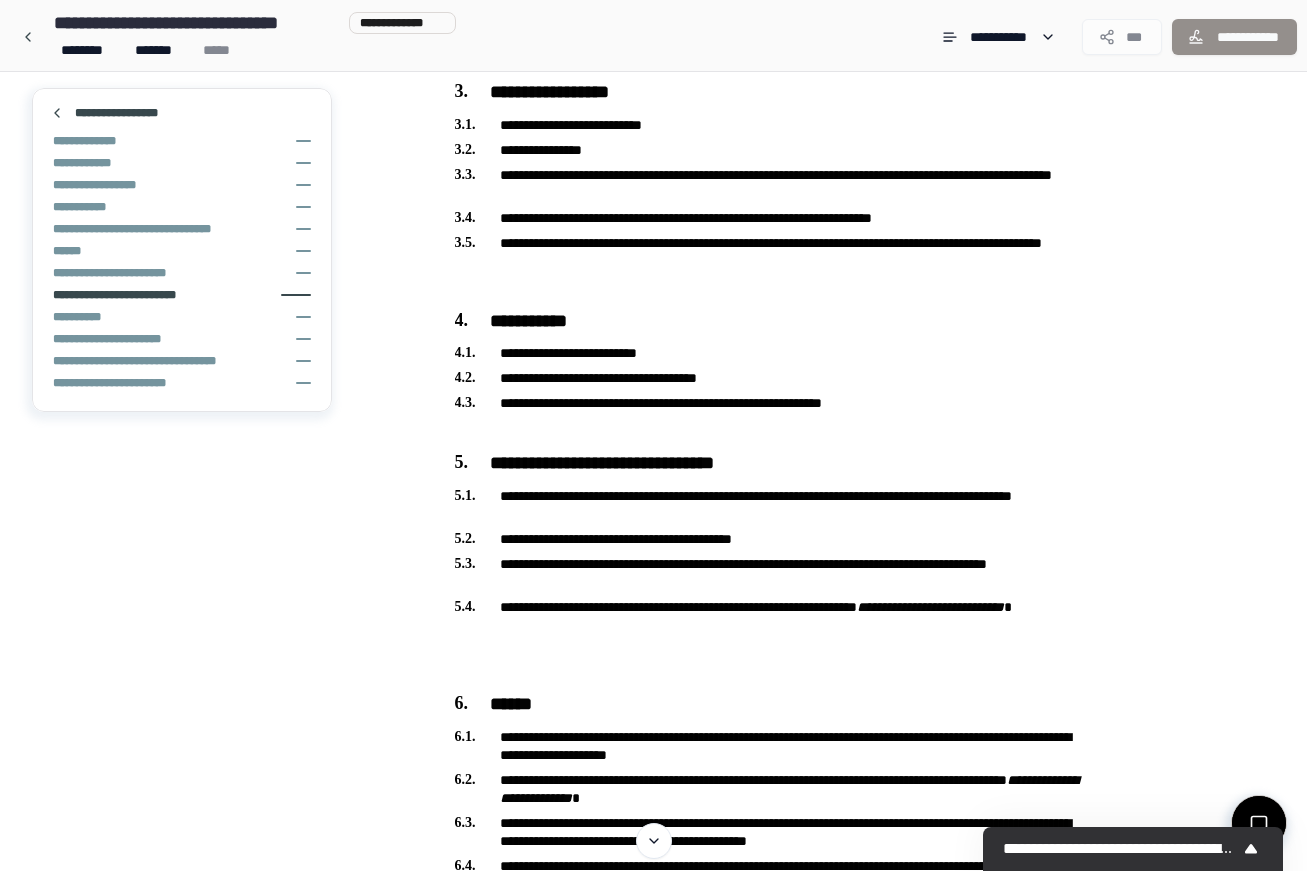 scroll, scrollTop: 380, scrollLeft: 0, axis: vertical 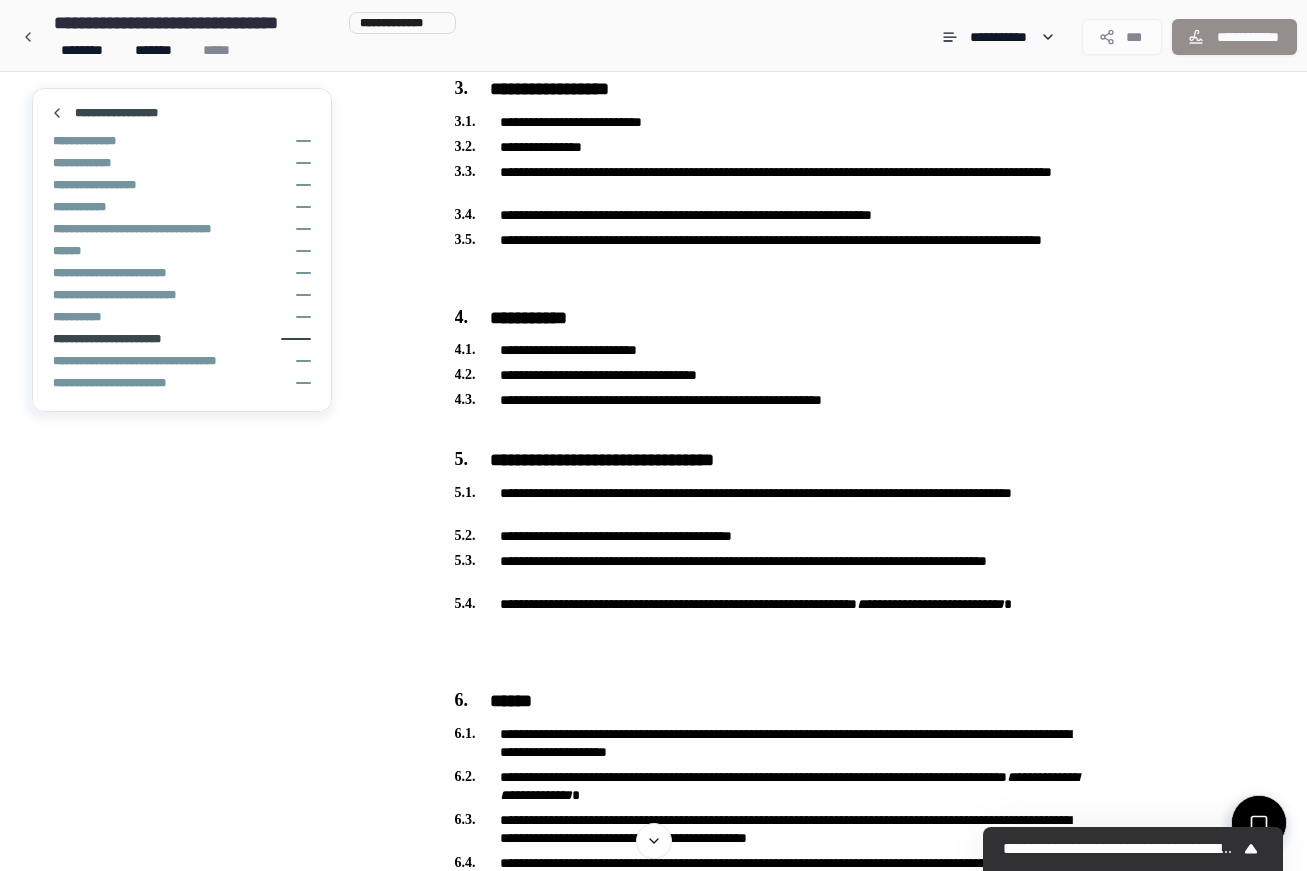 click on "**********" at bounding box center (122, 339) 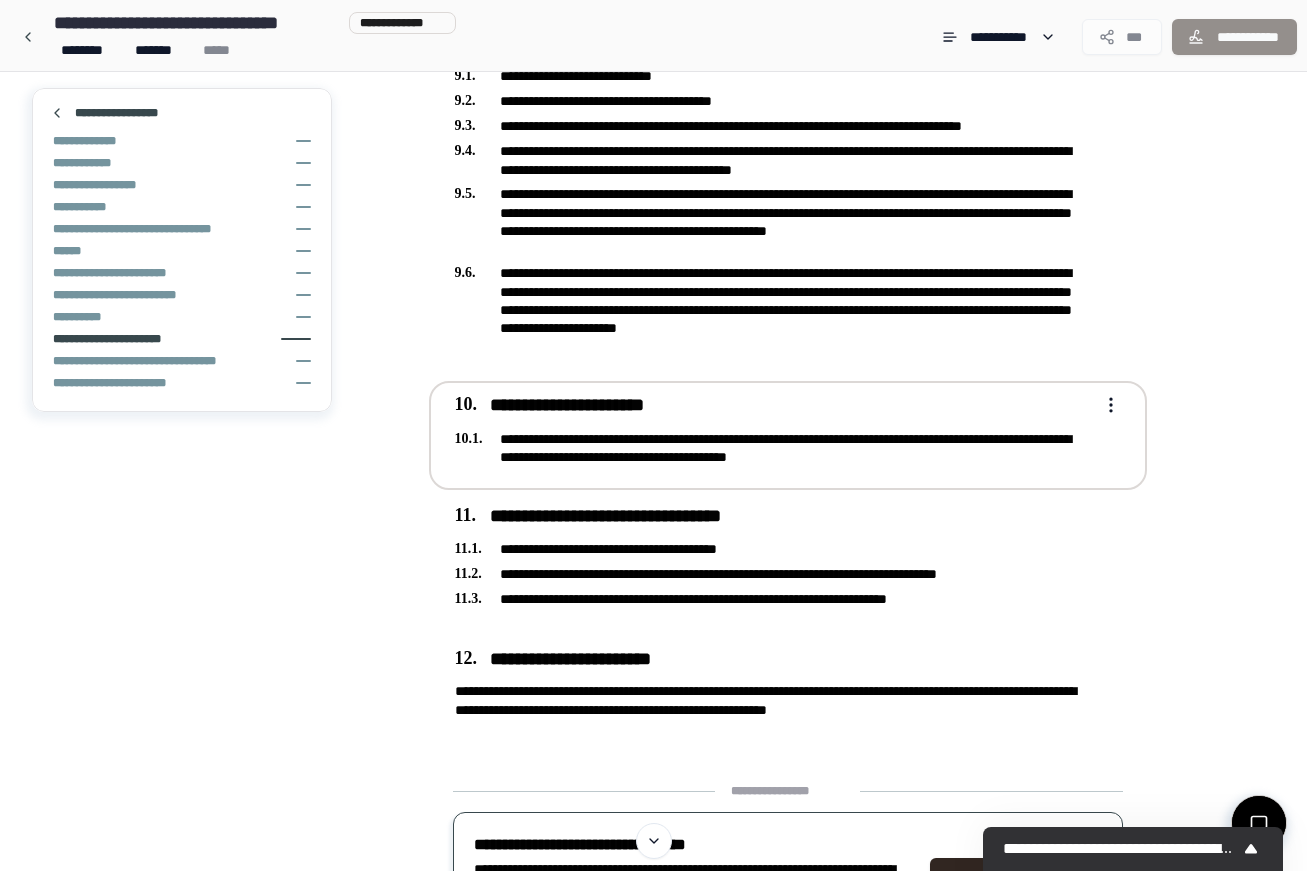 click on "**********" at bounding box center (653, -180) 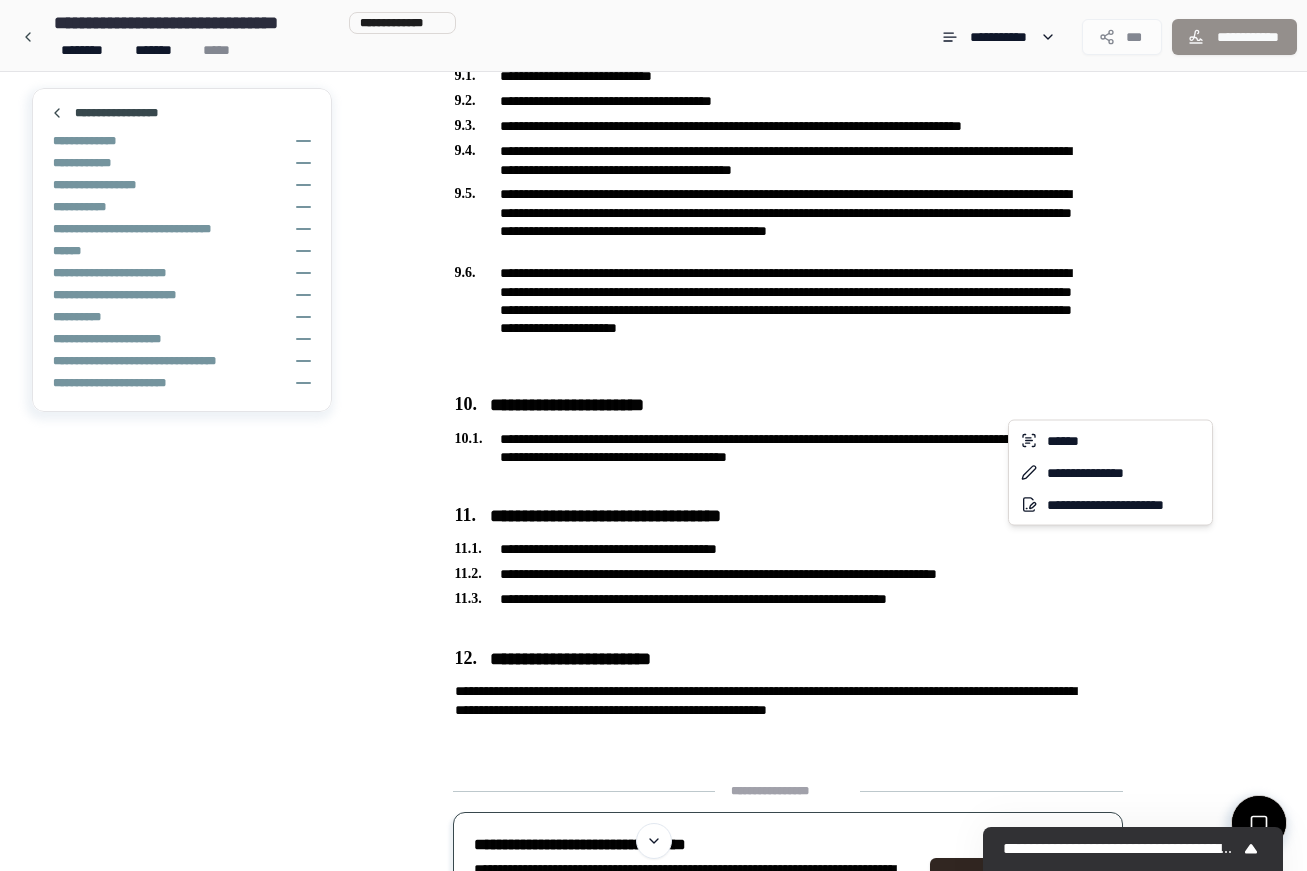 click on "**********" at bounding box center [653, -180] 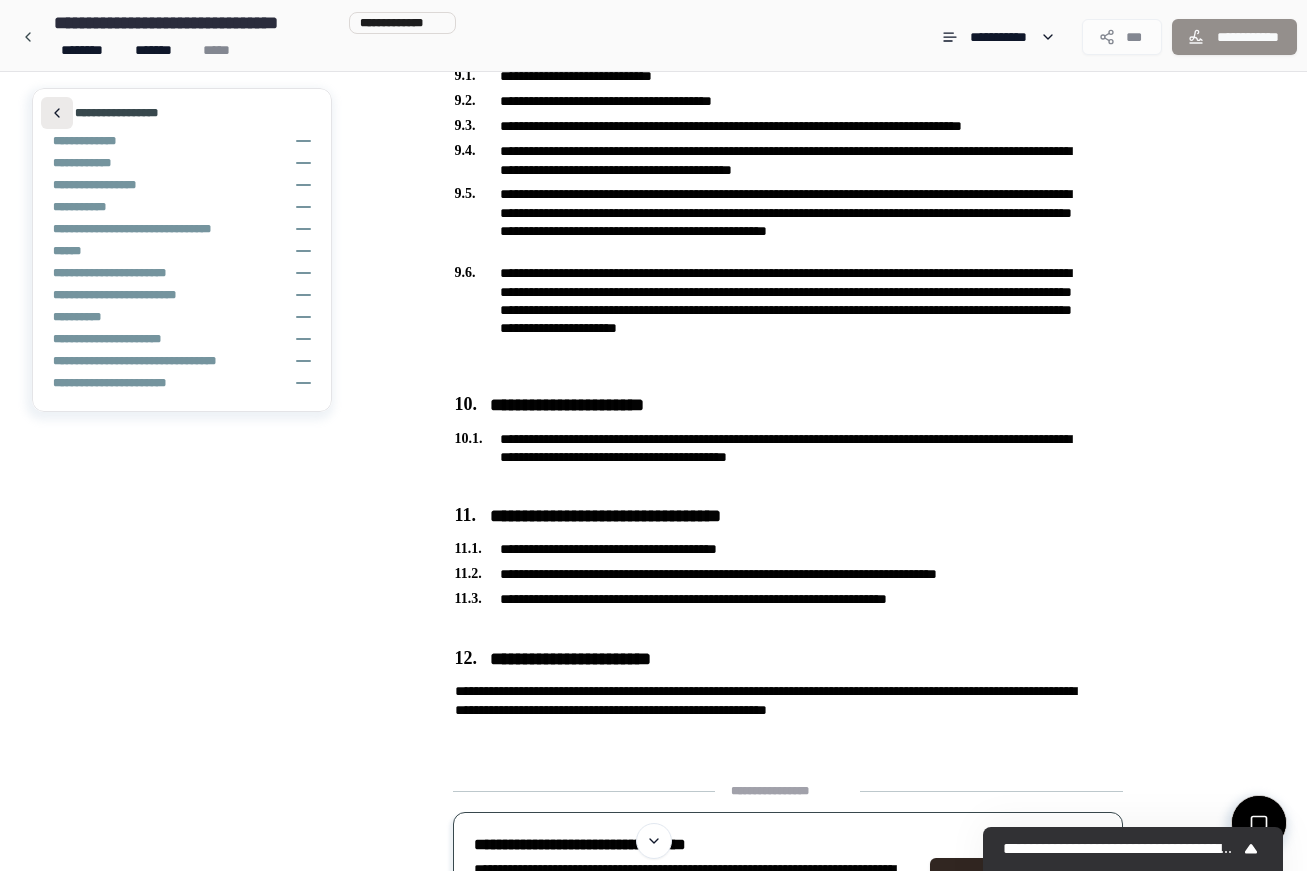 click at bounding box center (57, 113) 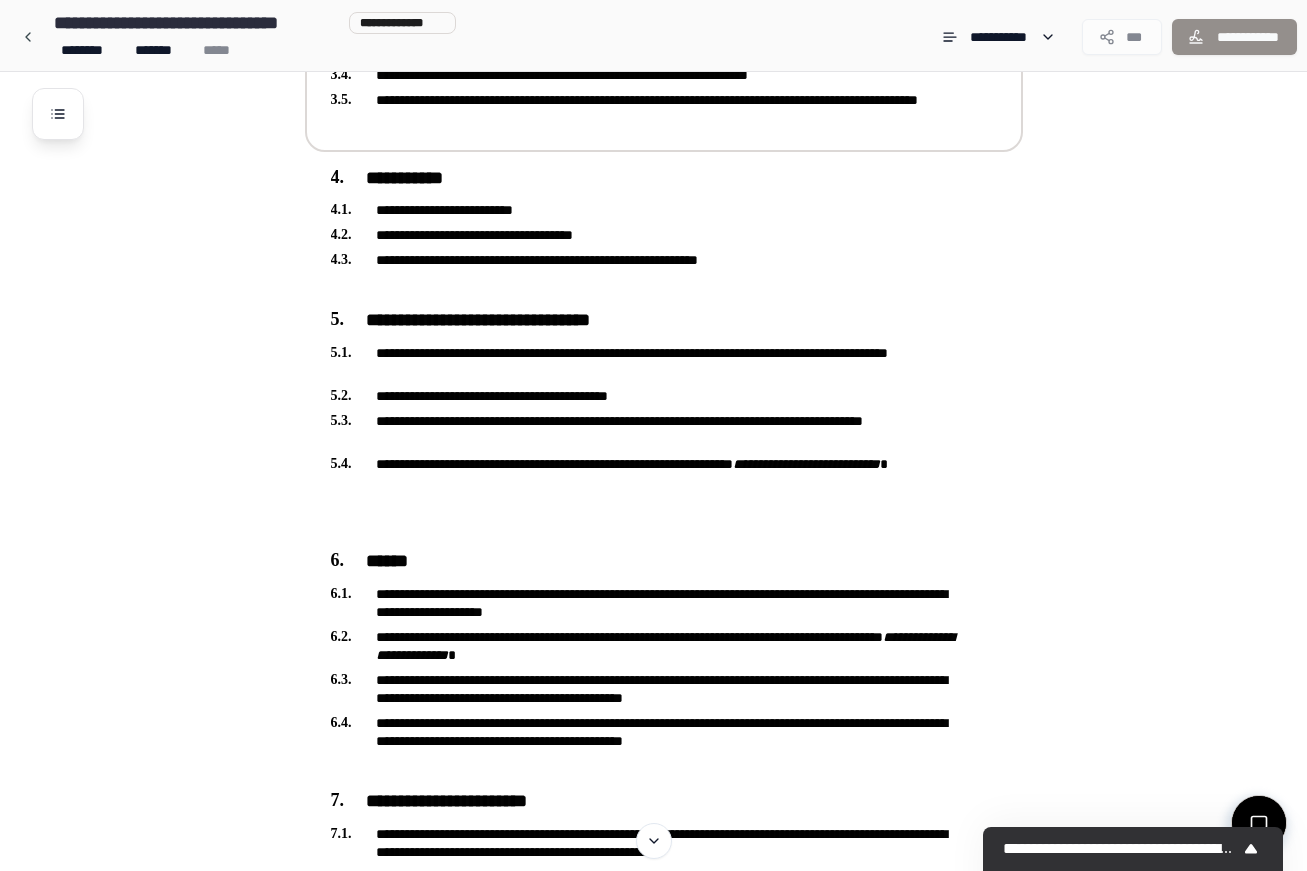 scroll, scrollTop: 476, scrollLeft: 0, axis: vertical 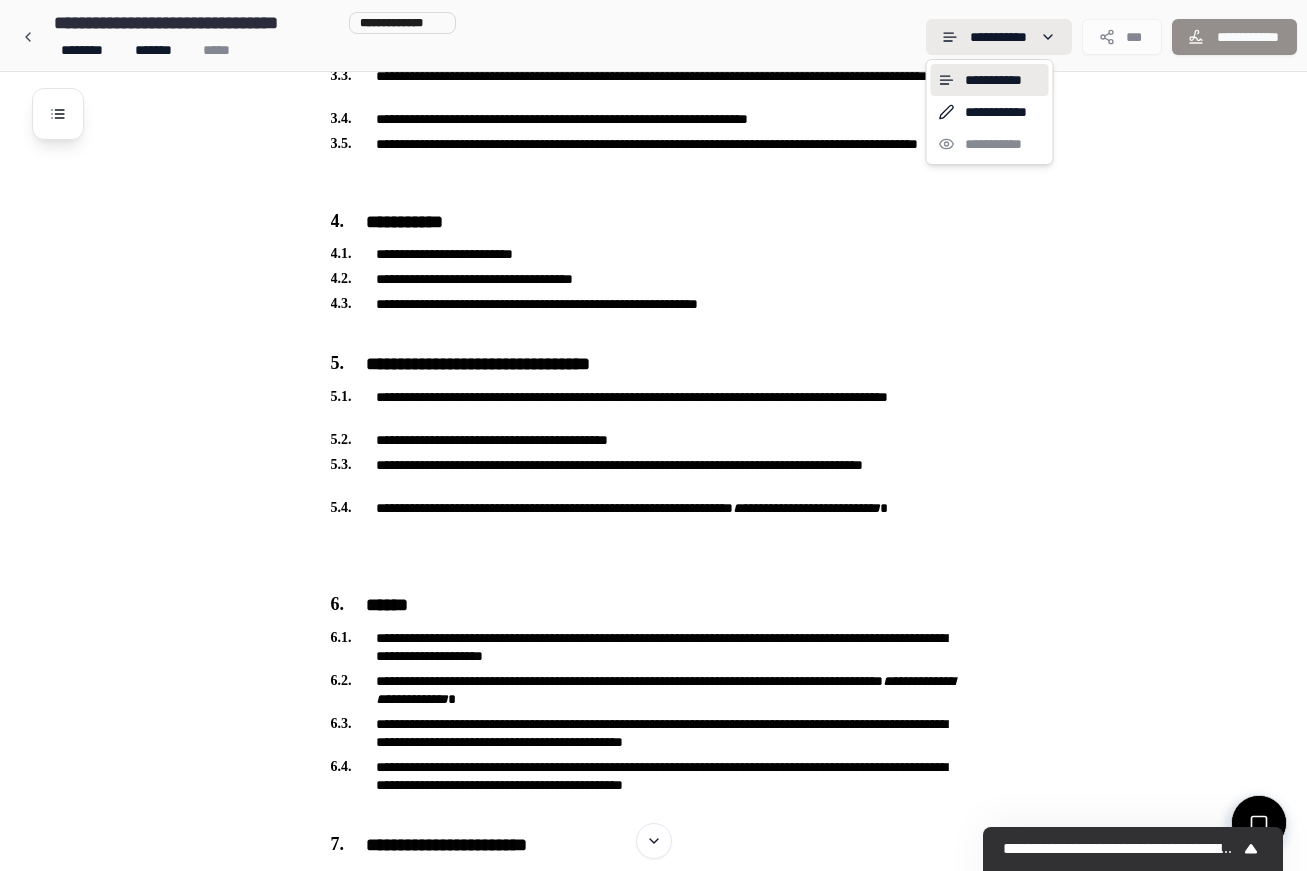 click on "**********" at bounding box center [653, 910] 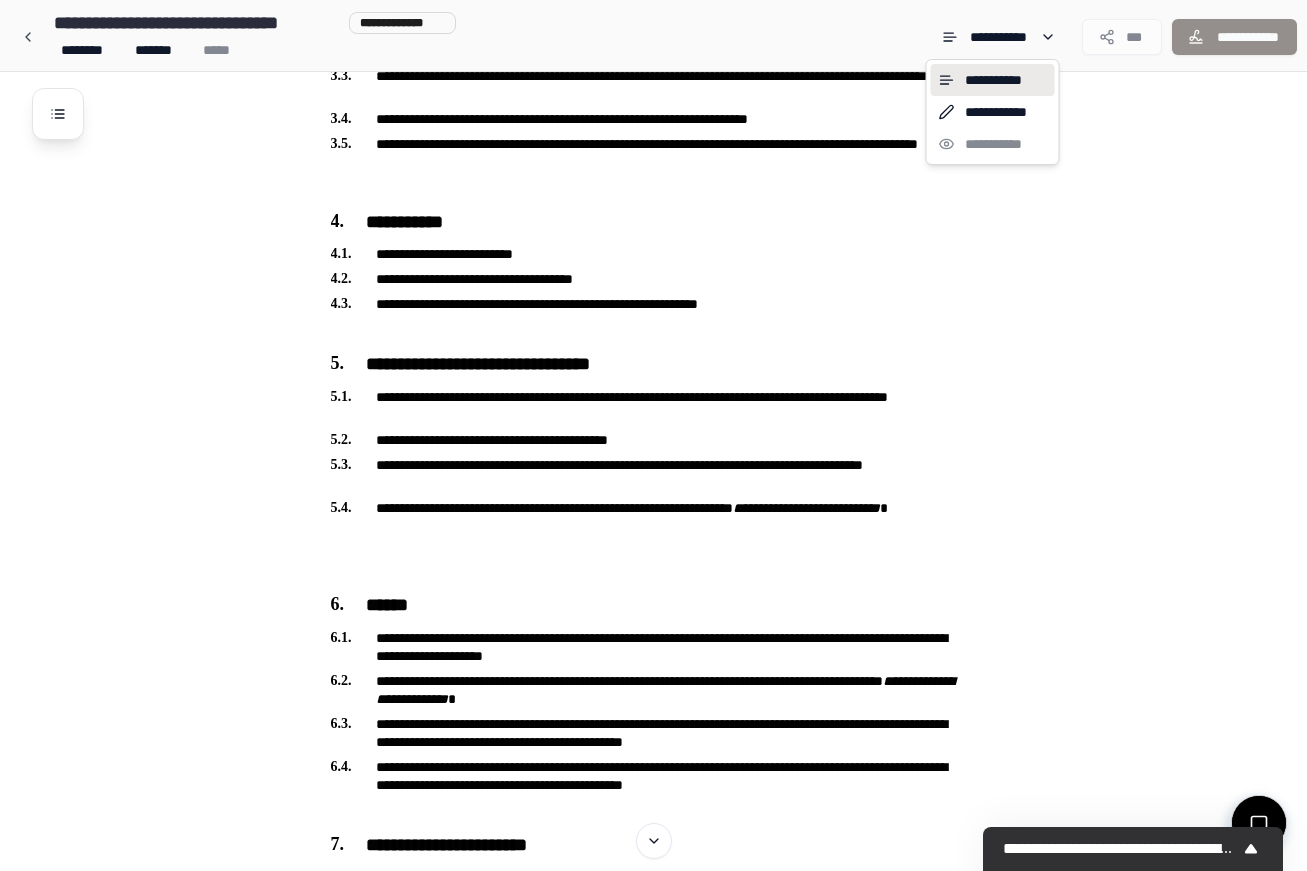 click on "**********" at bounding box center [993, 80] 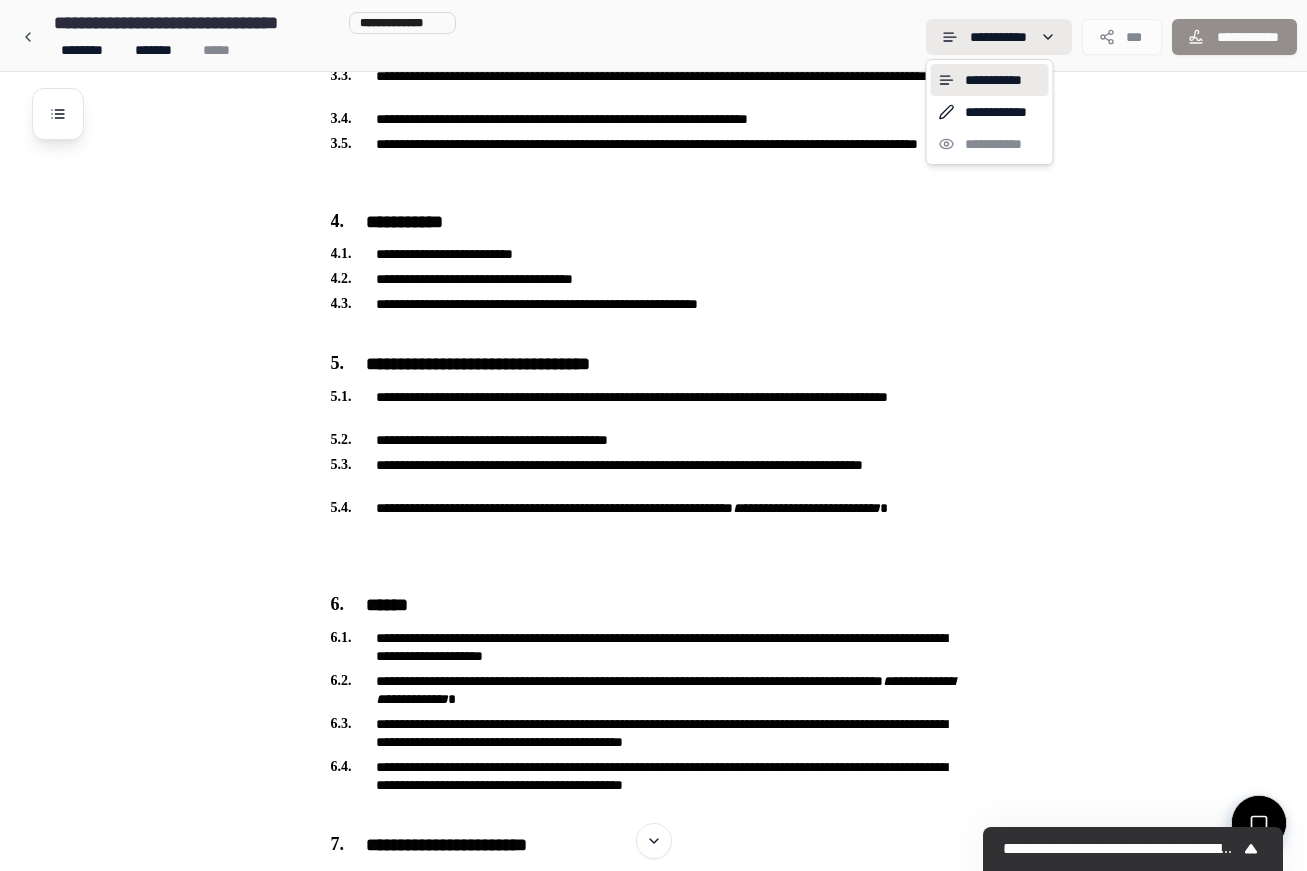 click on "**********" at bounding box center (653, 910) 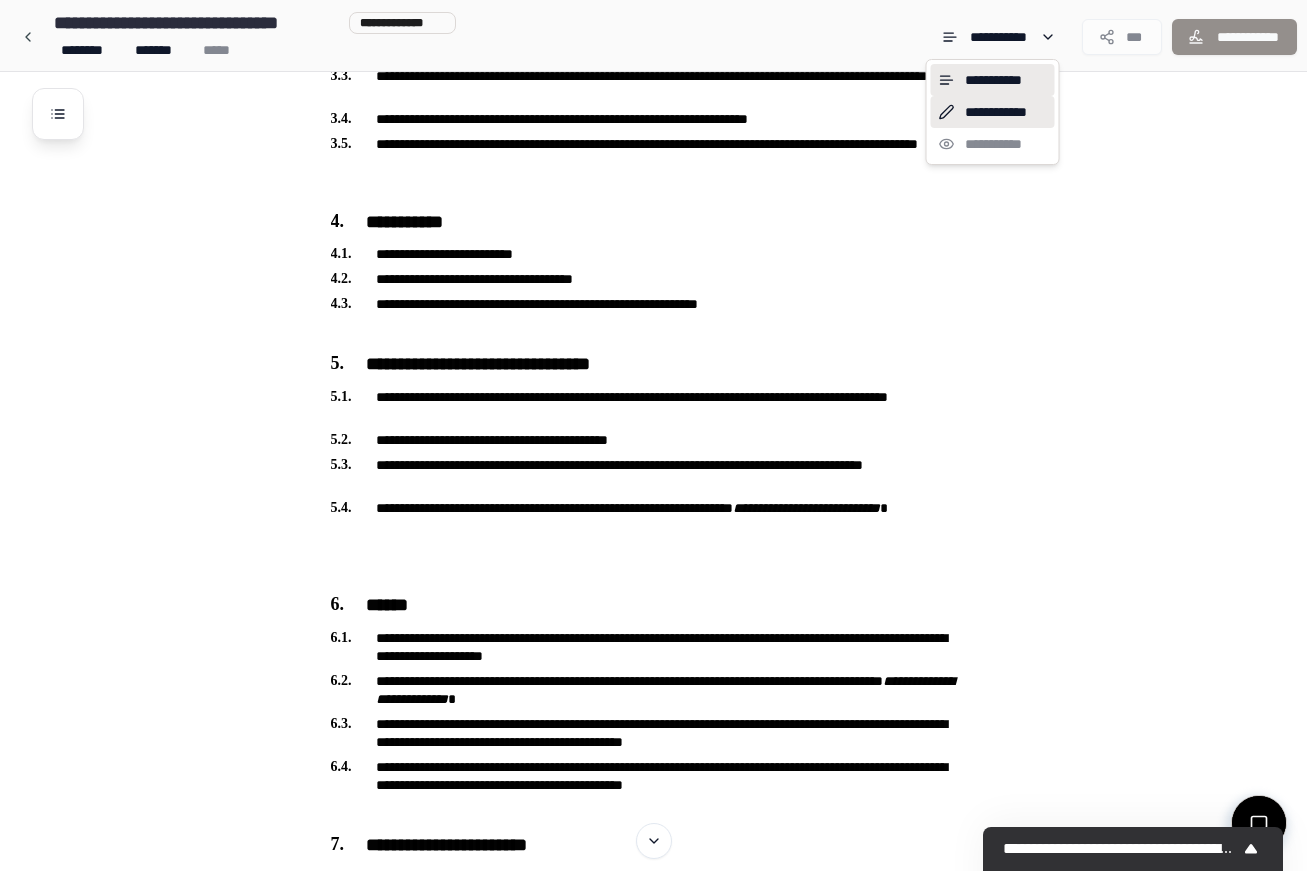 click on "**********" at bounding box center (993, 112) 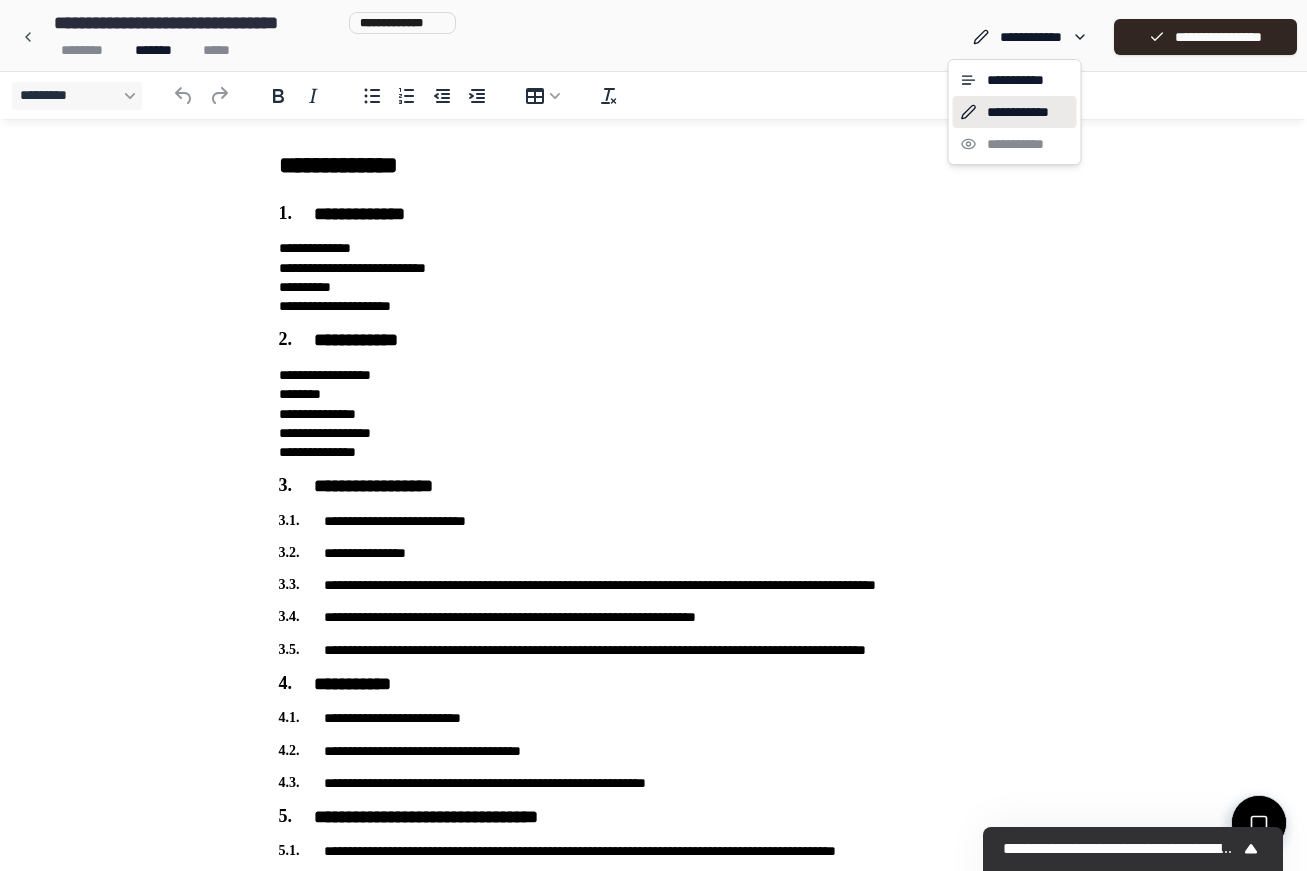 scroll, scrollTop: 0, scrollLeft: 0, axis: both 